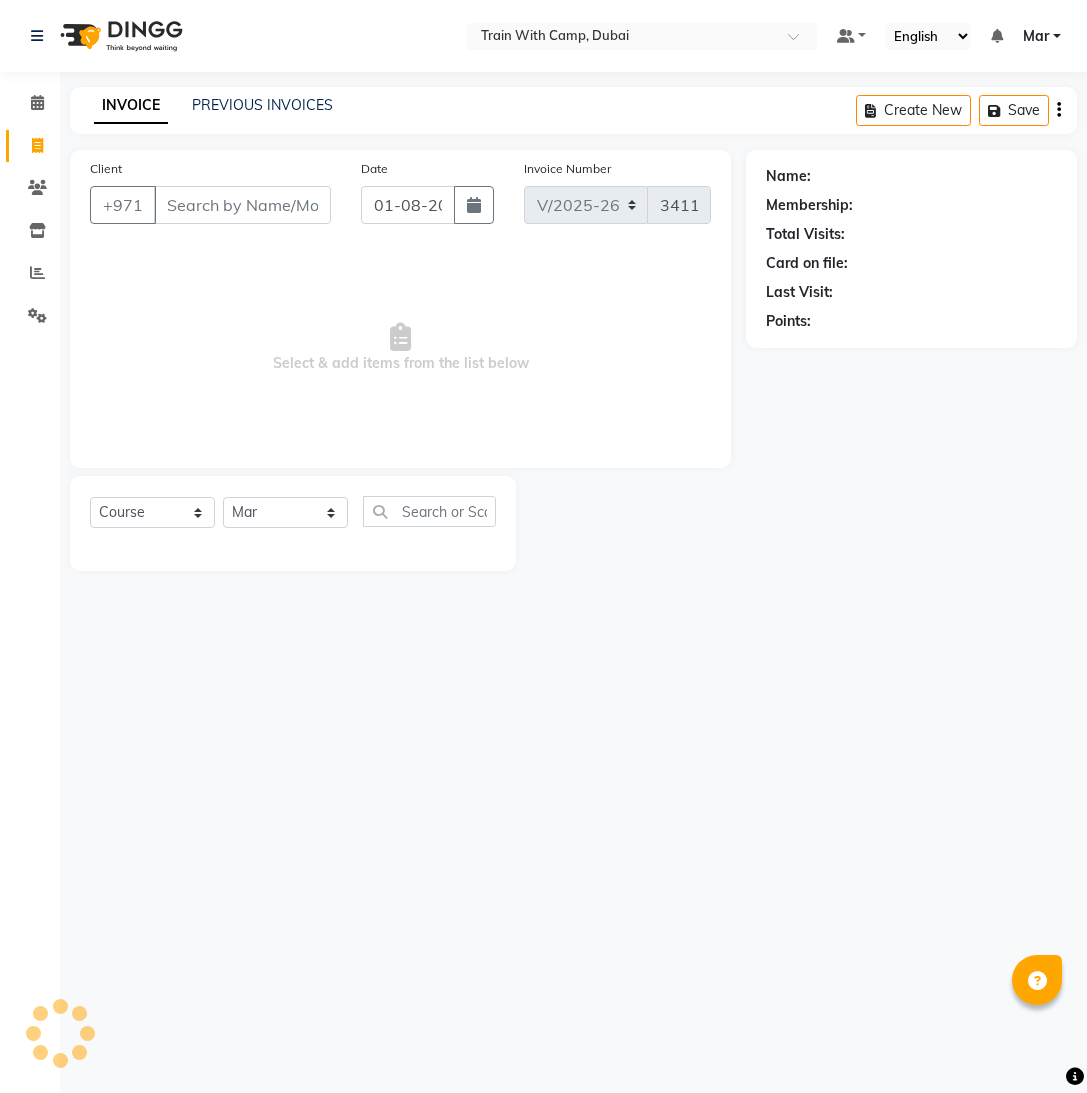 select on "910" 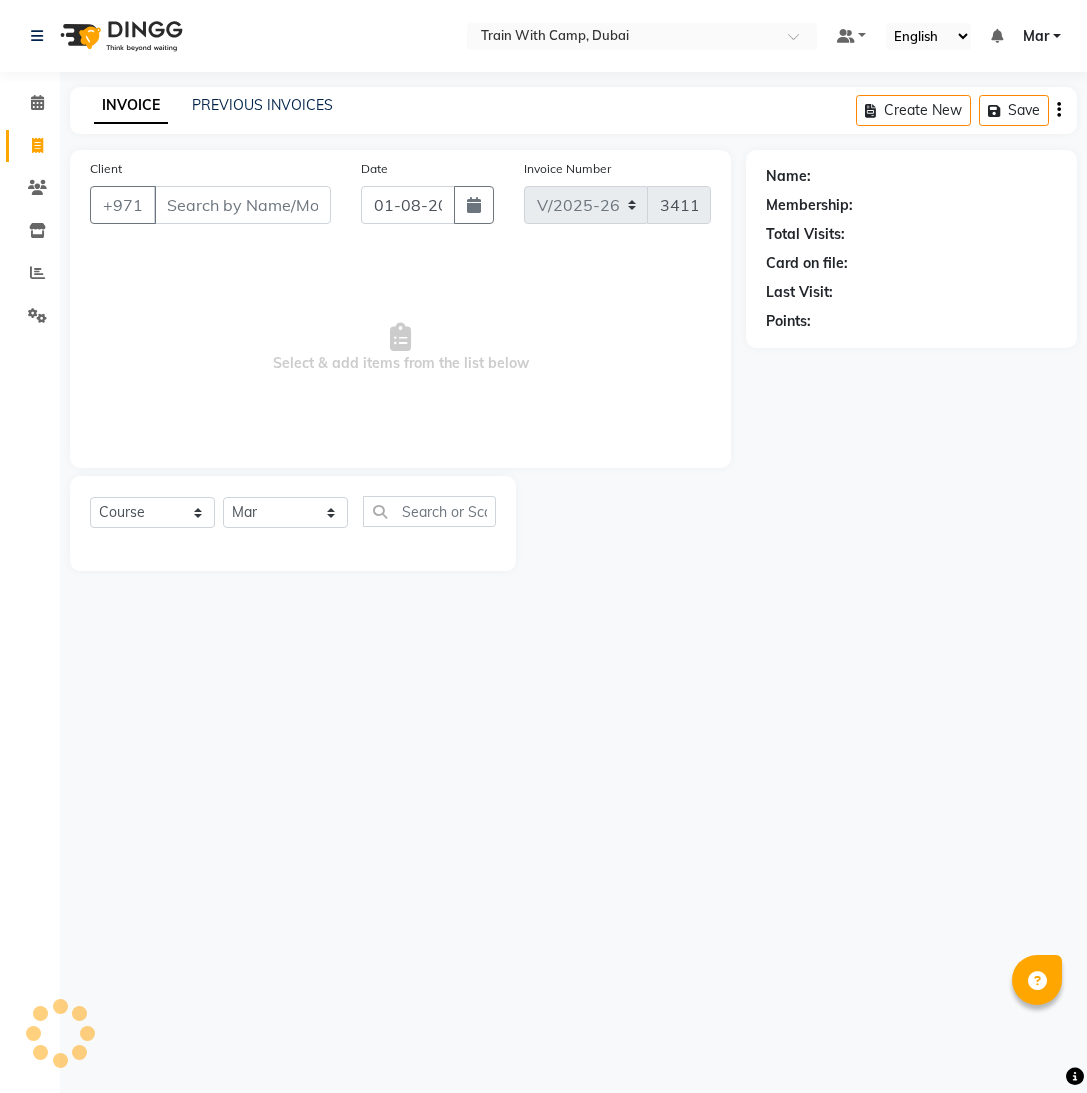 select on "service" 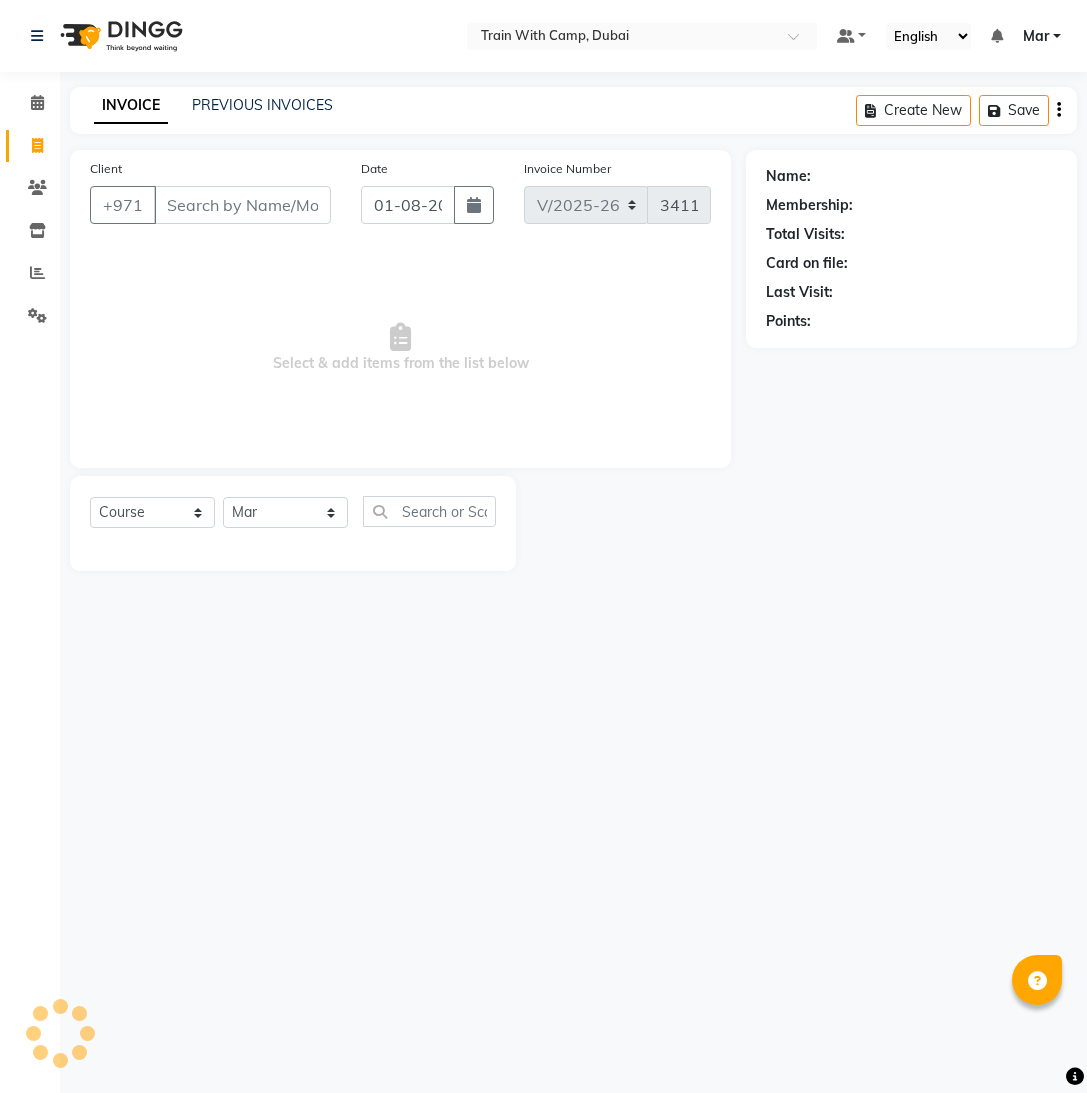 scroll, scrollTop: 0, scrollLeft: 0, axis: both 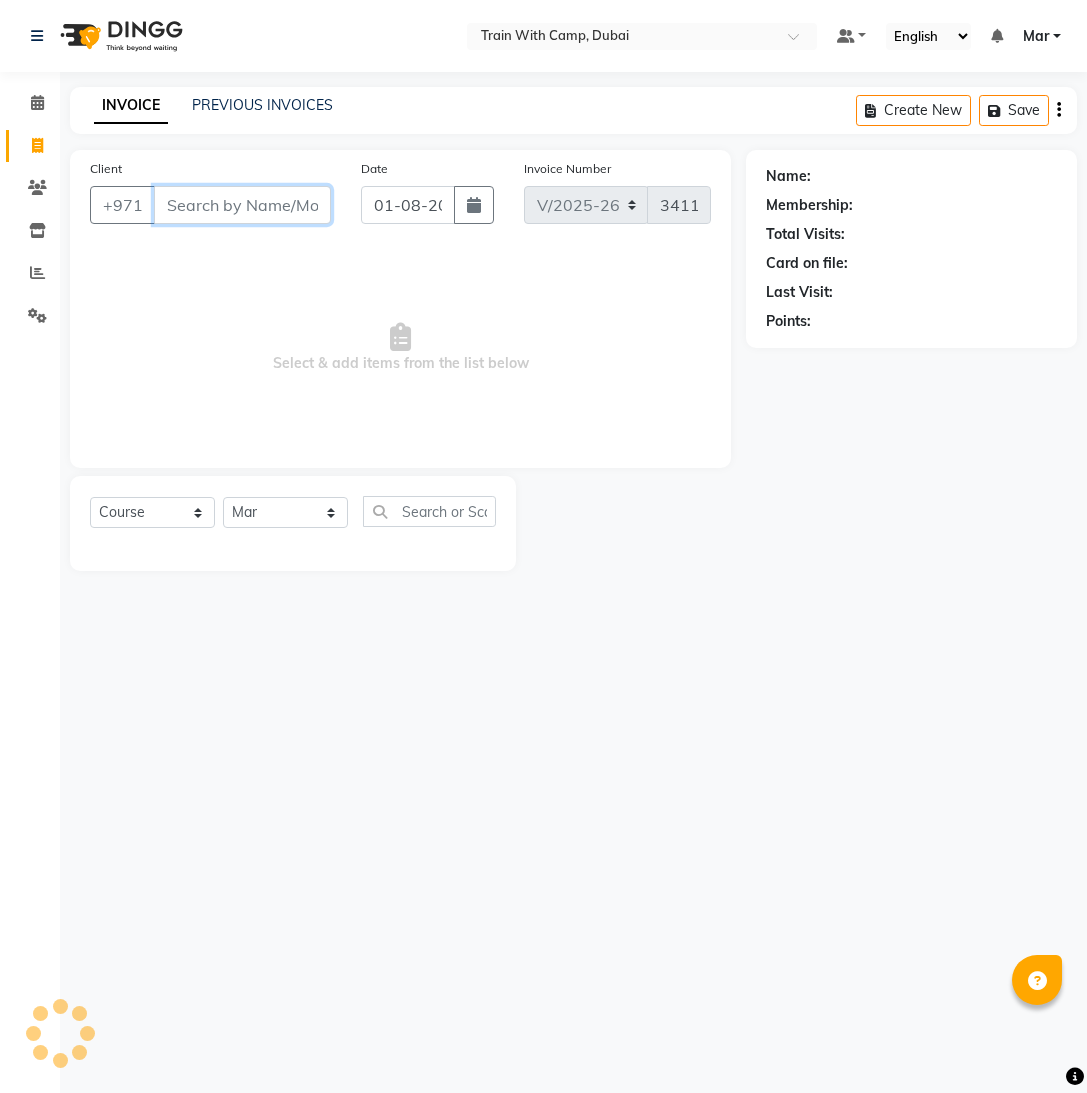 click on "Client" at bounding box center (242, 205) 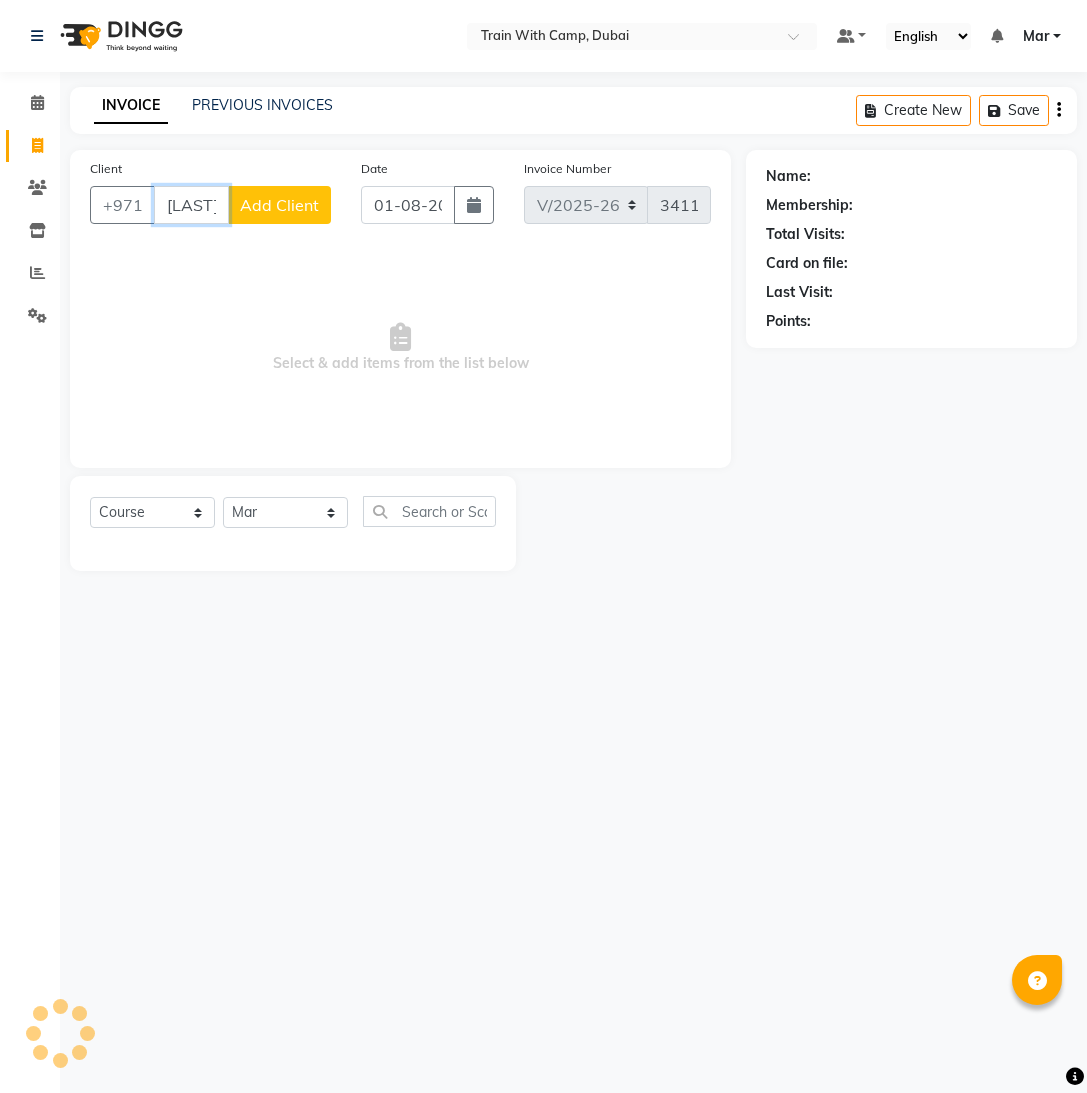 scroll, scrollTop: 0, scrollLeft: 4, axis: horizontal 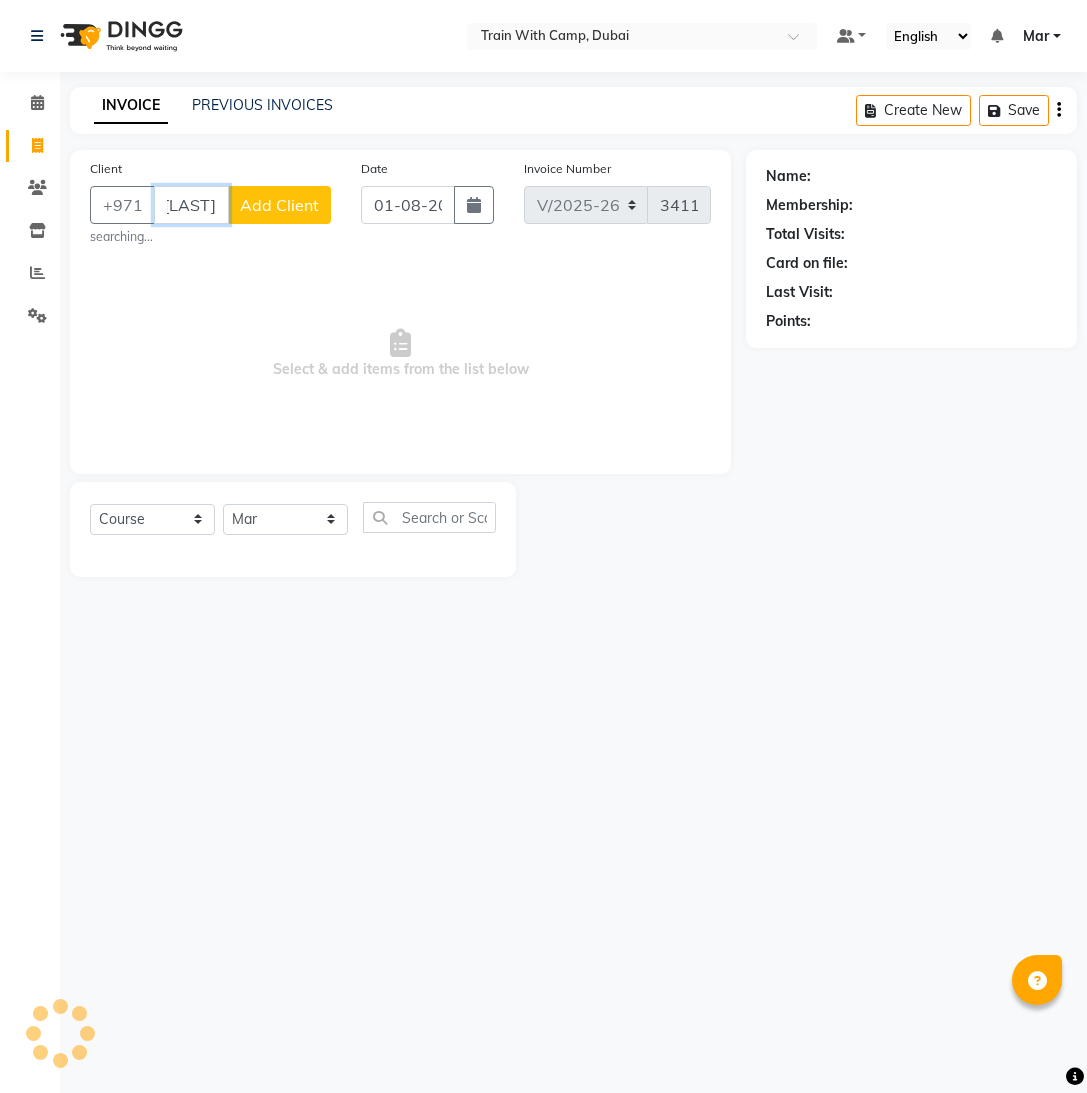 type on "[LAST]" 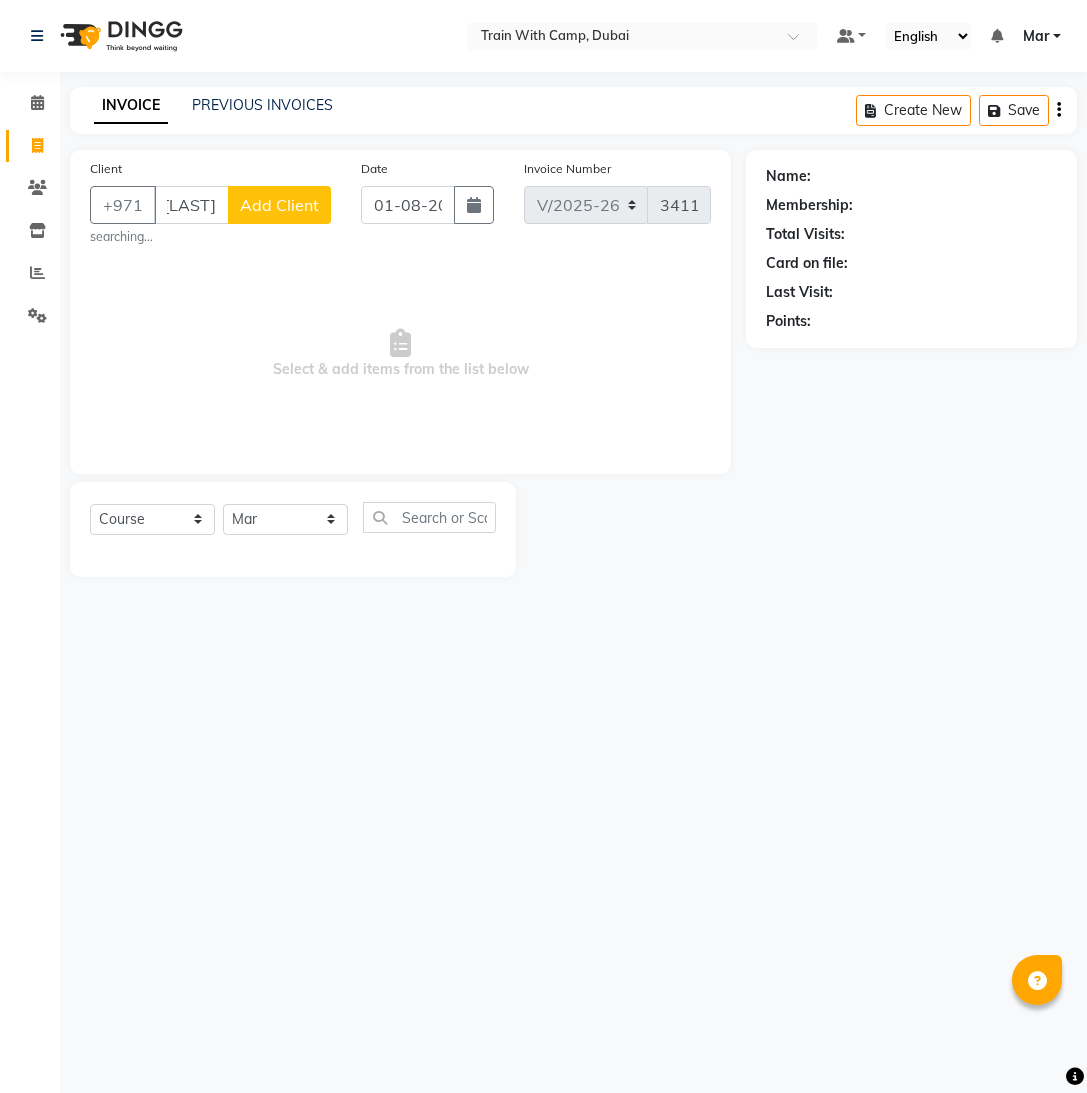 scroll, scrollTop: 0, scrollLeft: 0, axis: both 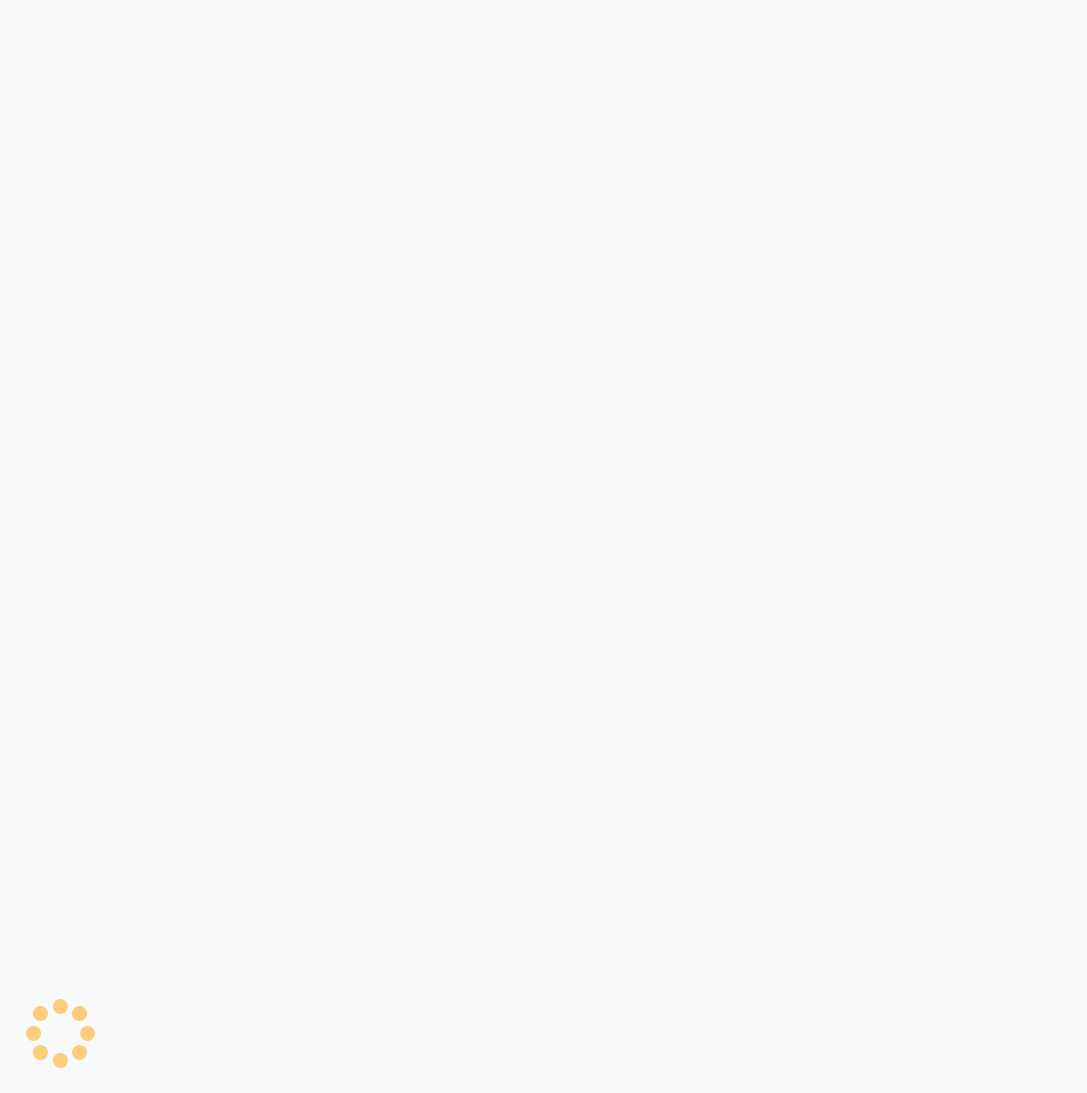select on "service" 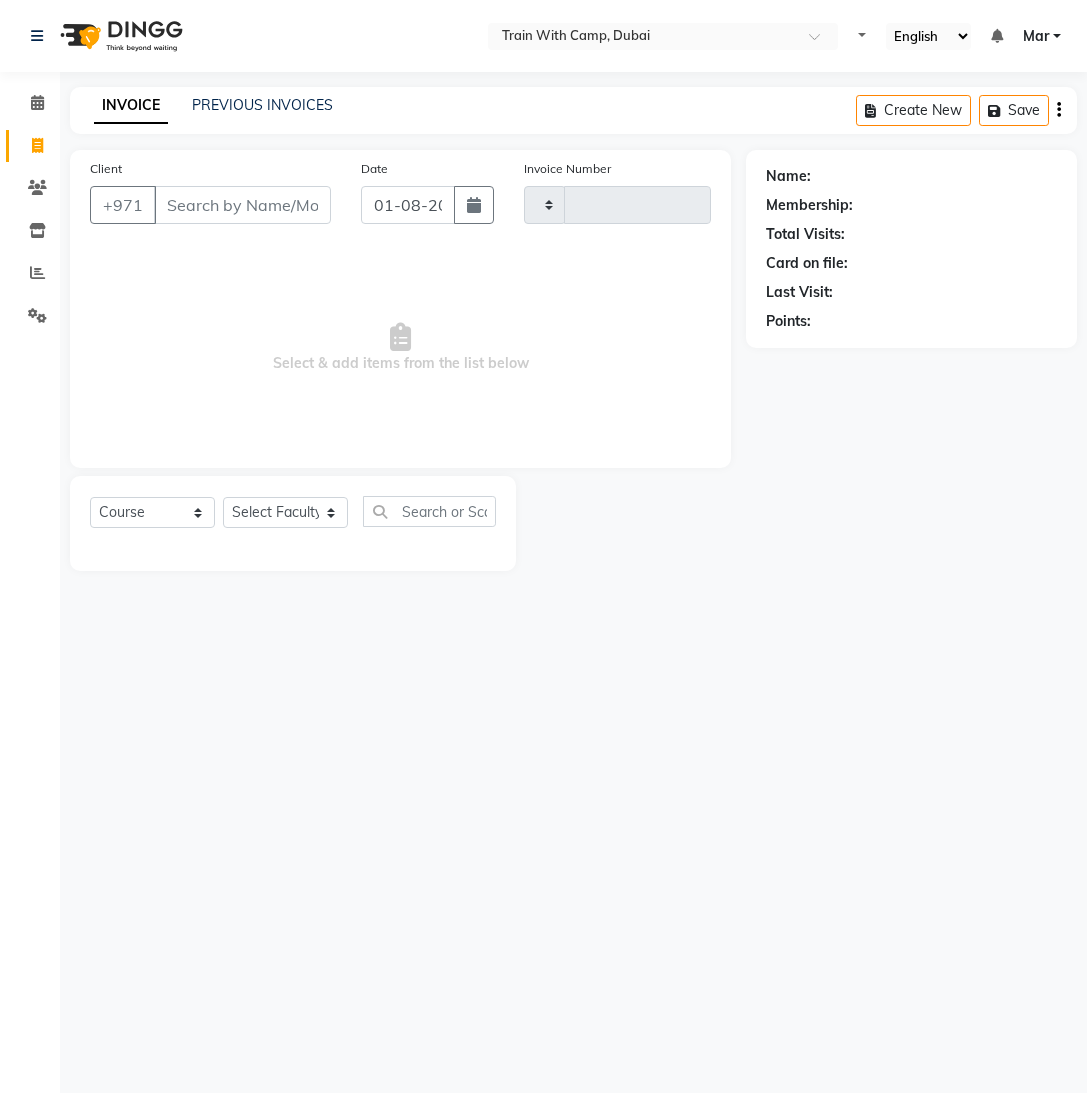 type on "3411" 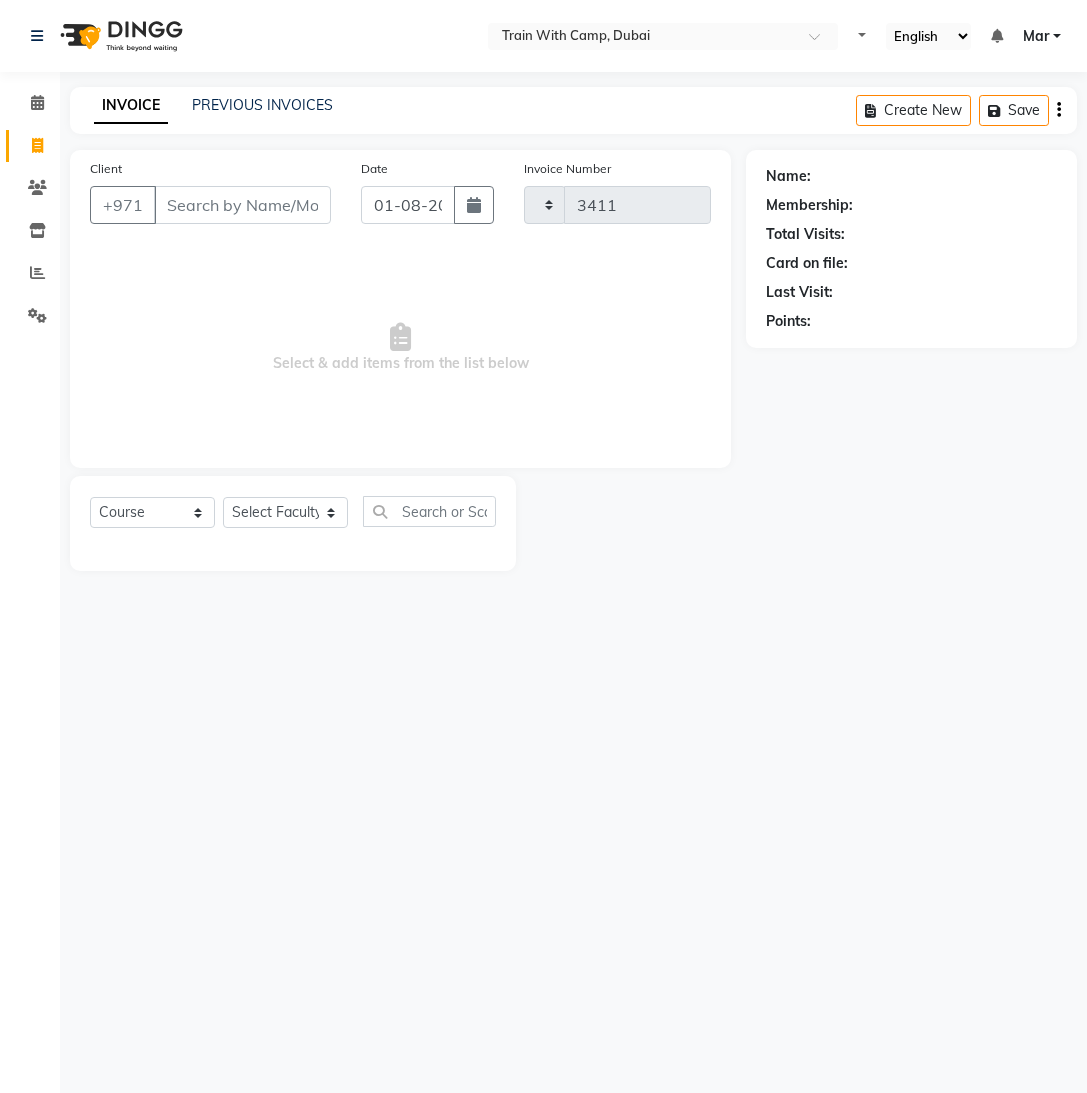 select on "910" 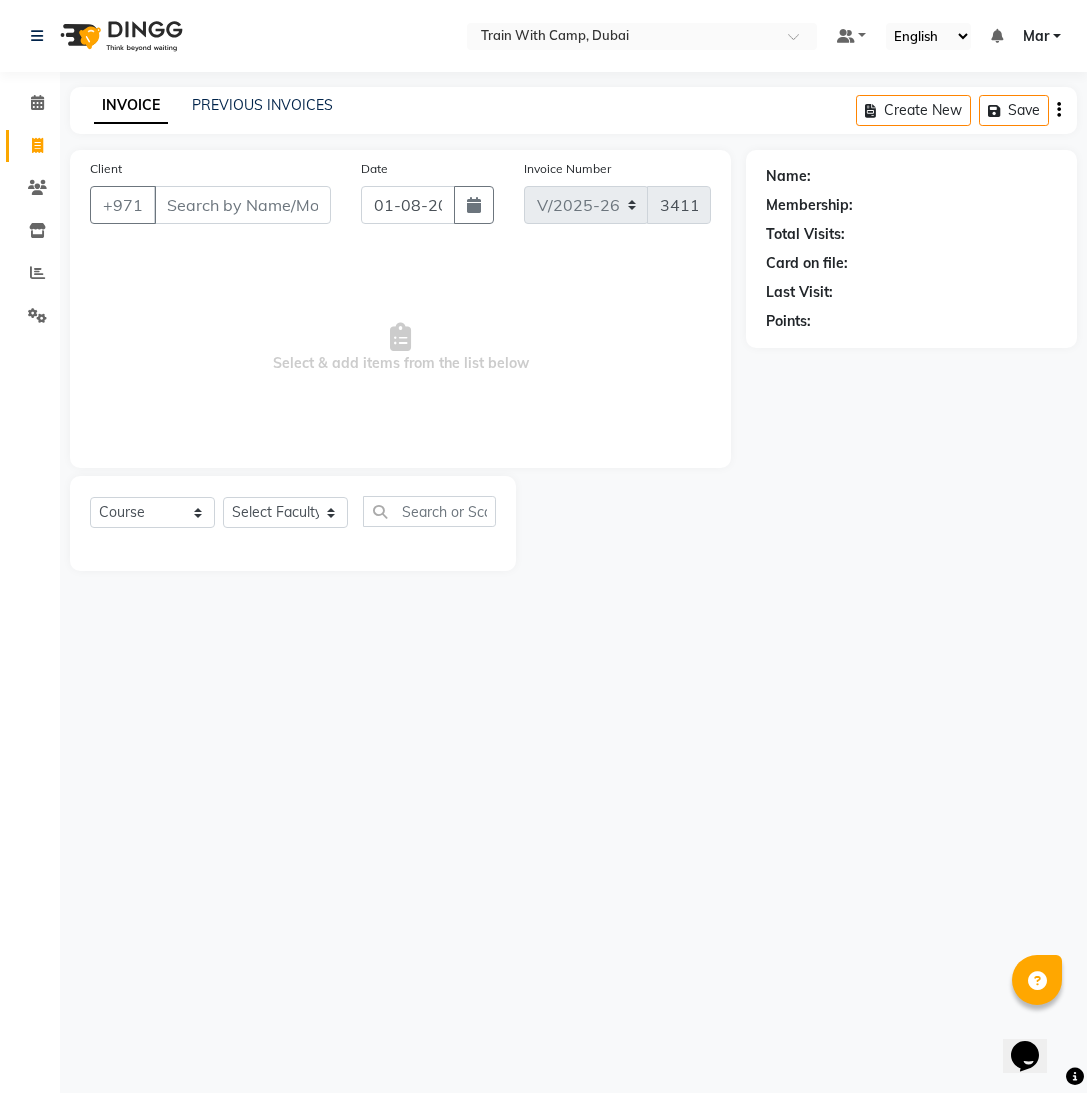 scroll, scrollTop: 0, scrollLeft: 0, axis: both 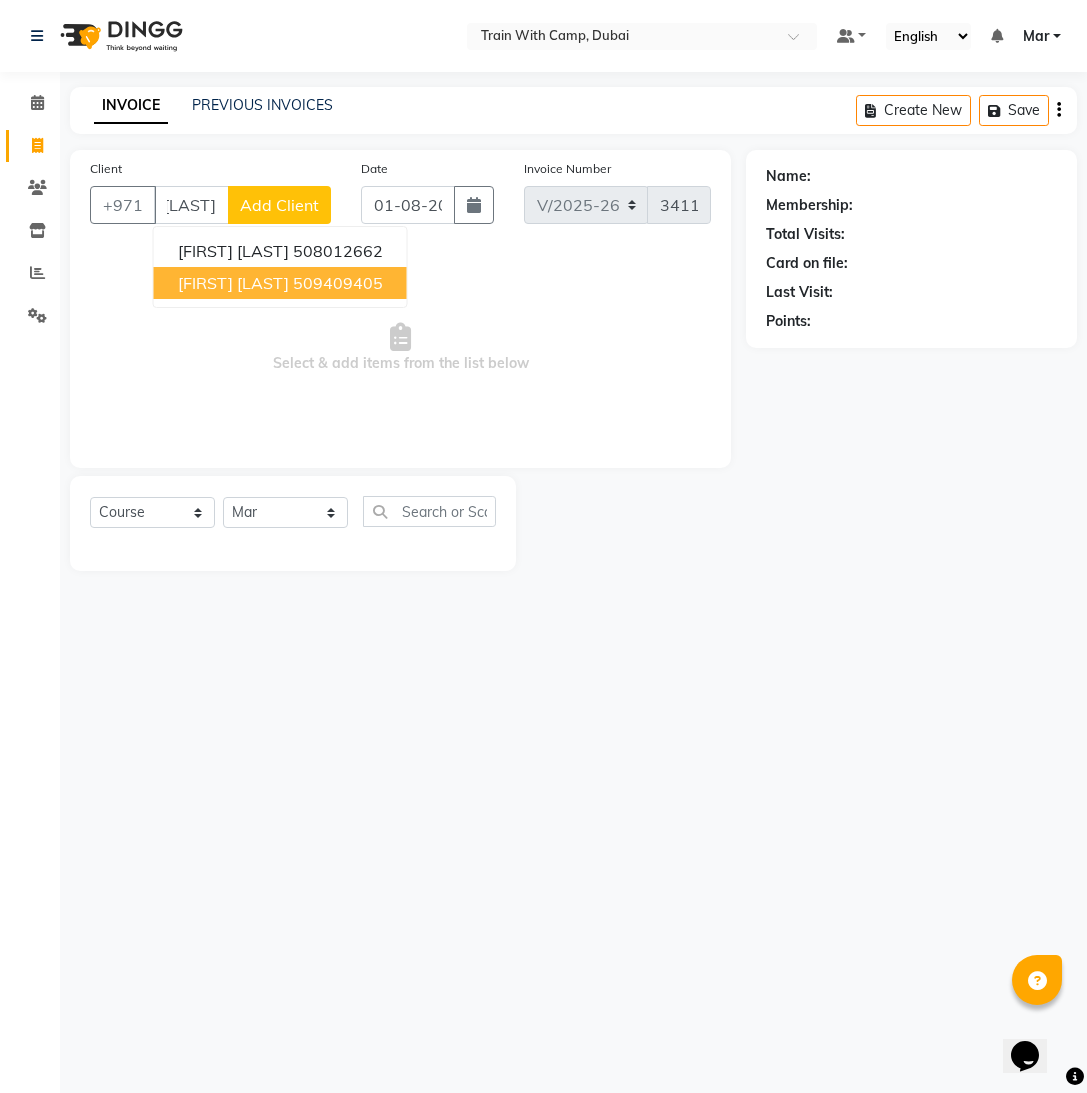 click on "[FIRST] [LAST]" at bounding box center (233, 283) 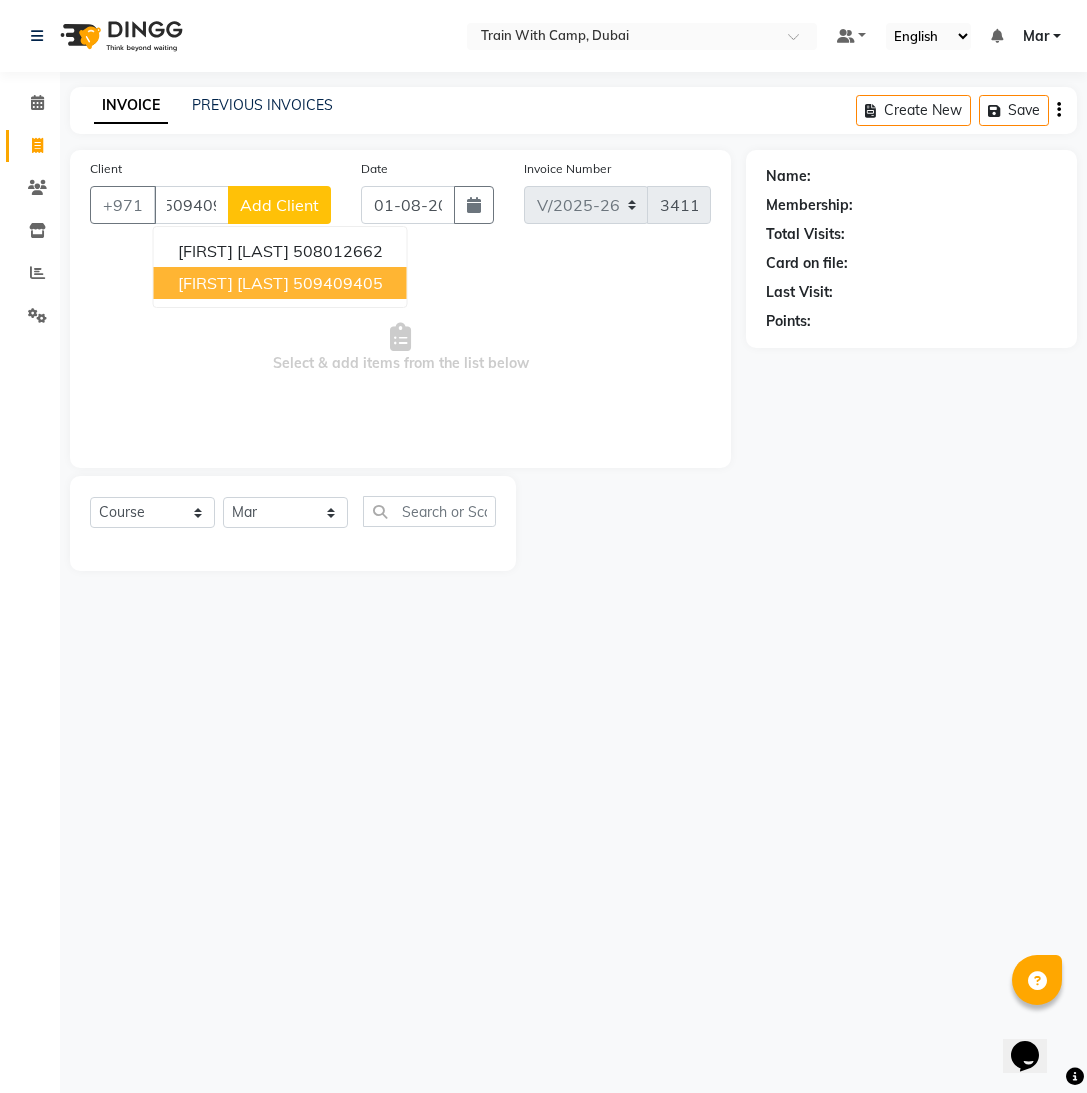 type on "509409405" 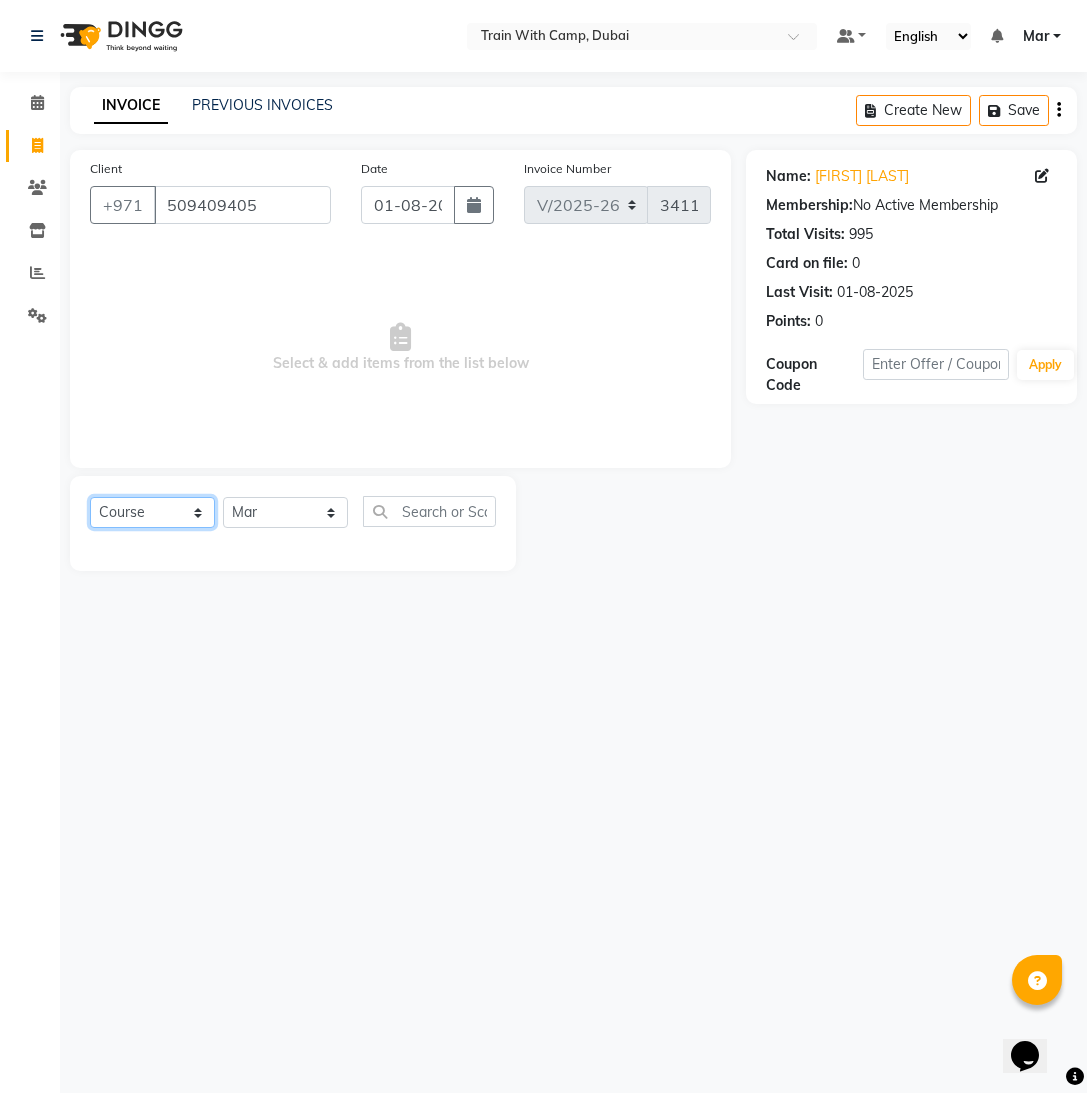 click on "Select  Course  Product  Membership  Package Voucher Prepaid Gift Card" 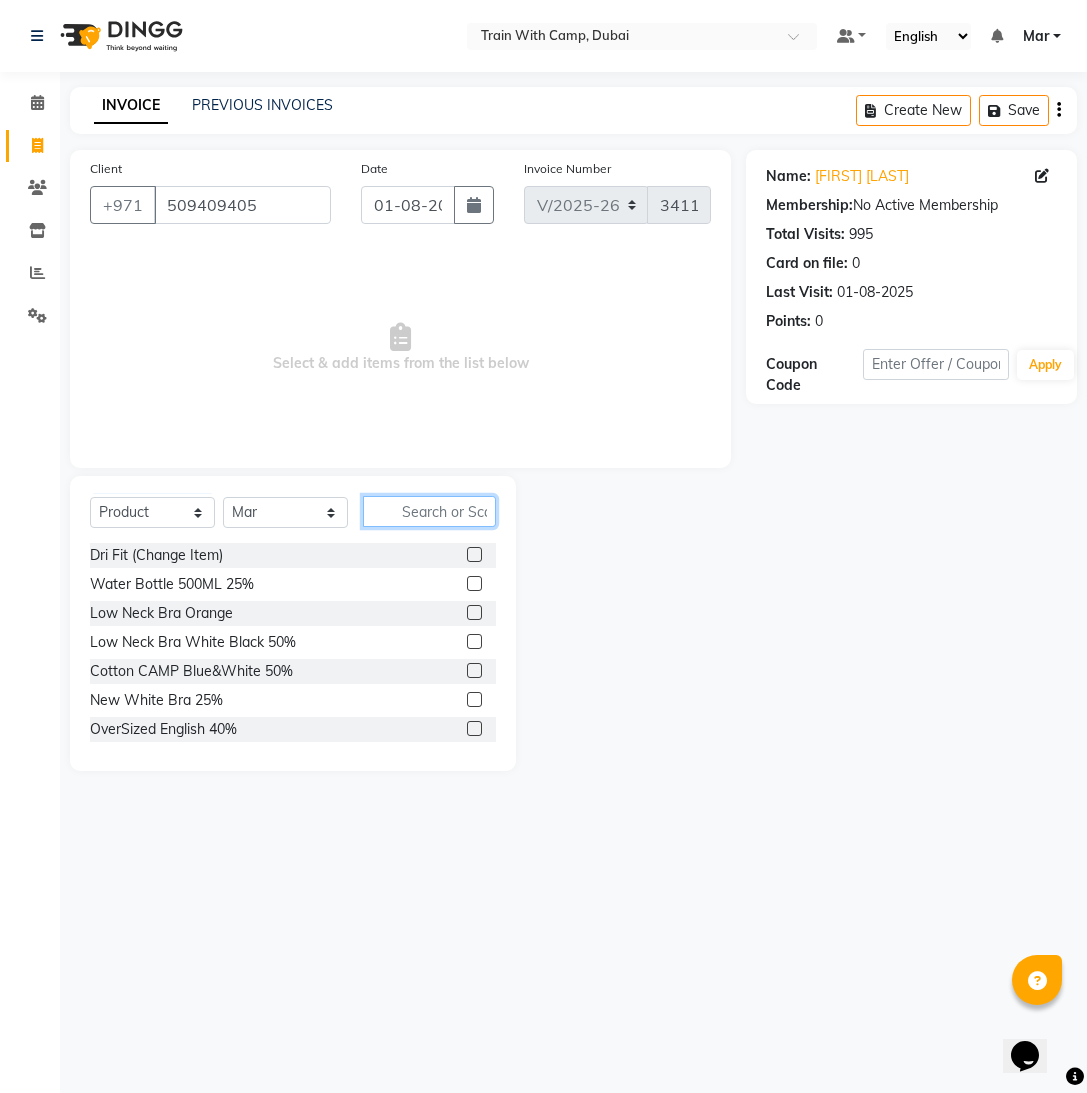 click 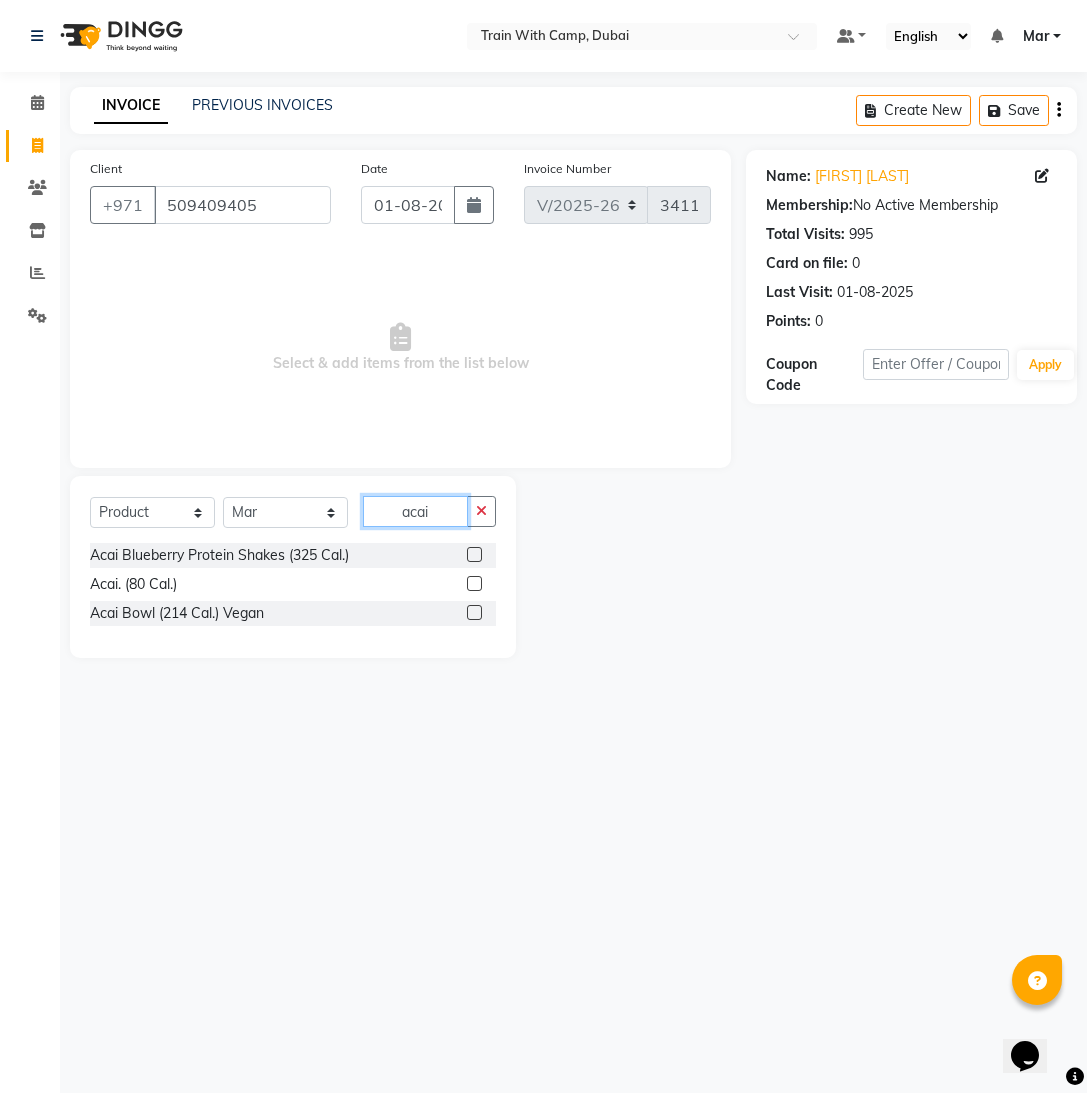 type on "acai" 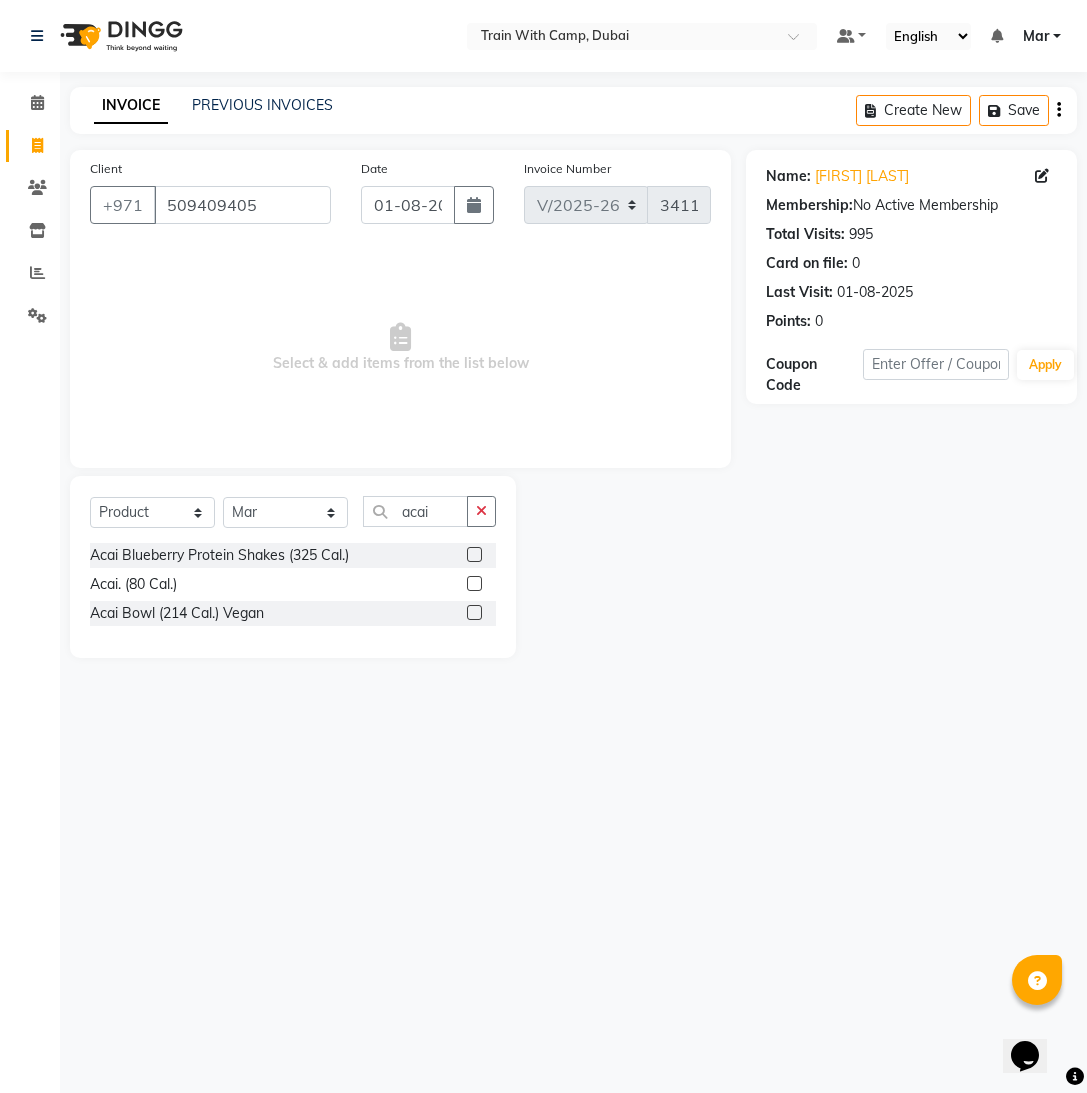 click 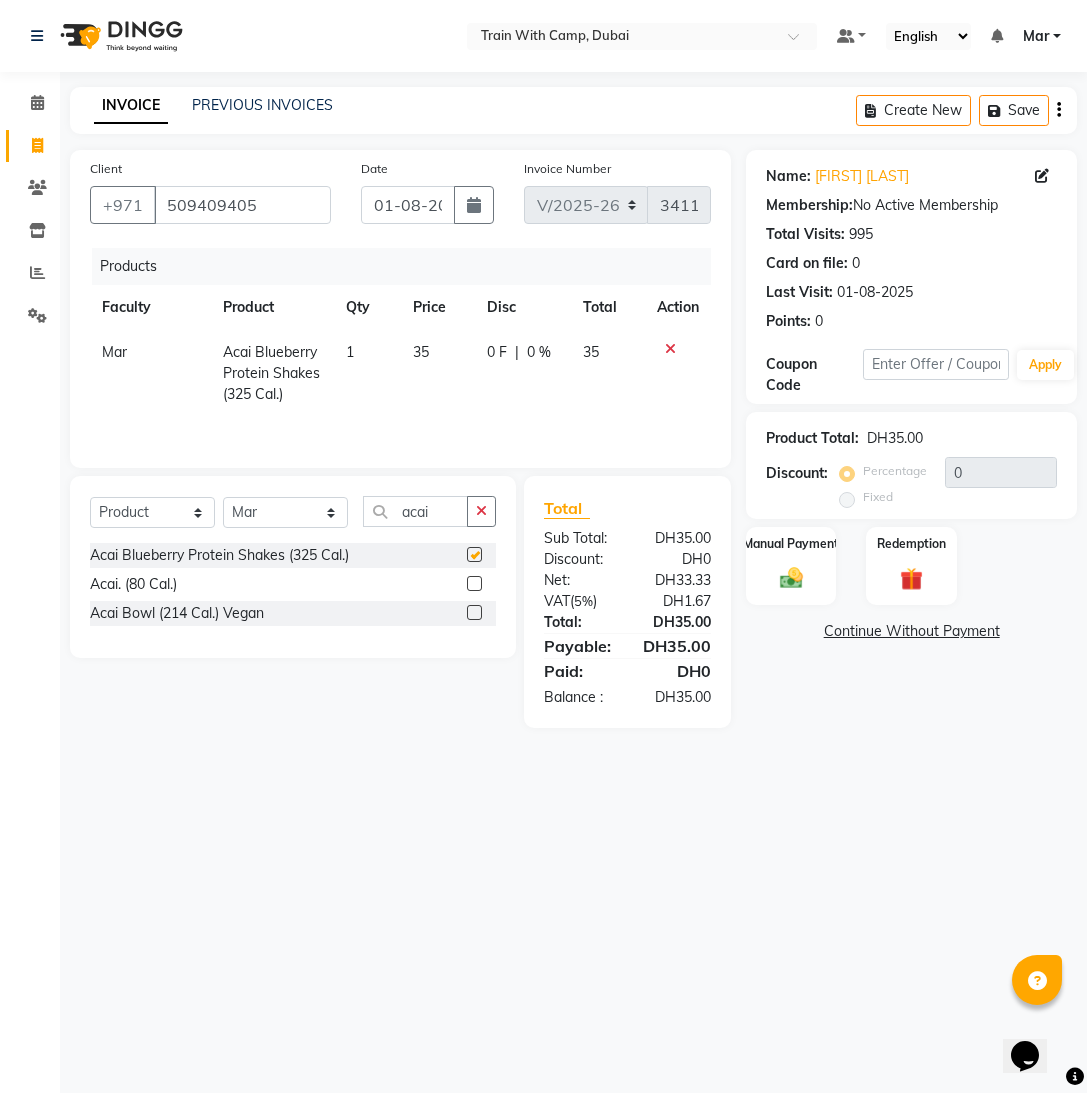 checkbox on "false" 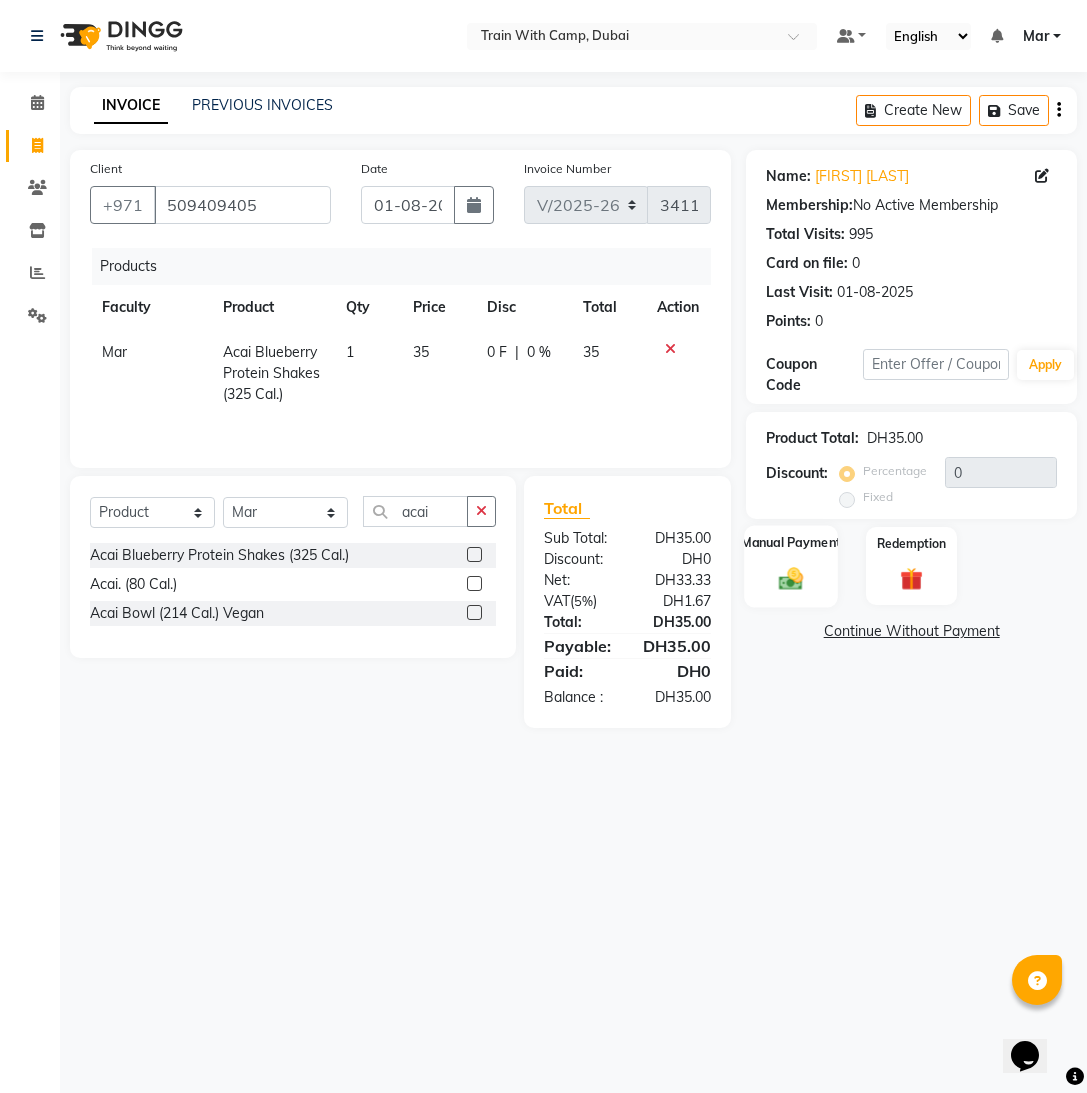 click on "Manual Payment" 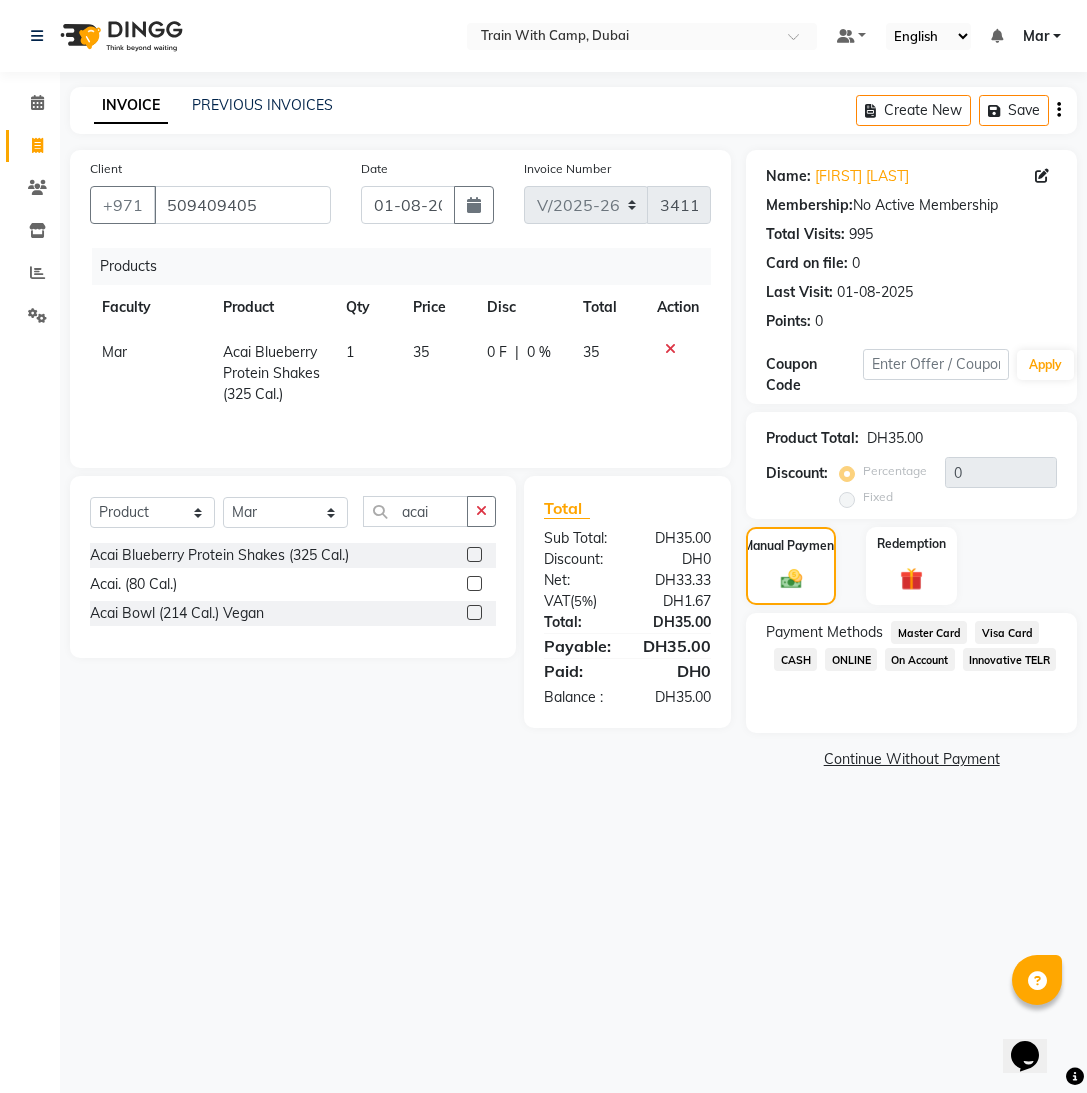 click on "Visa Card" 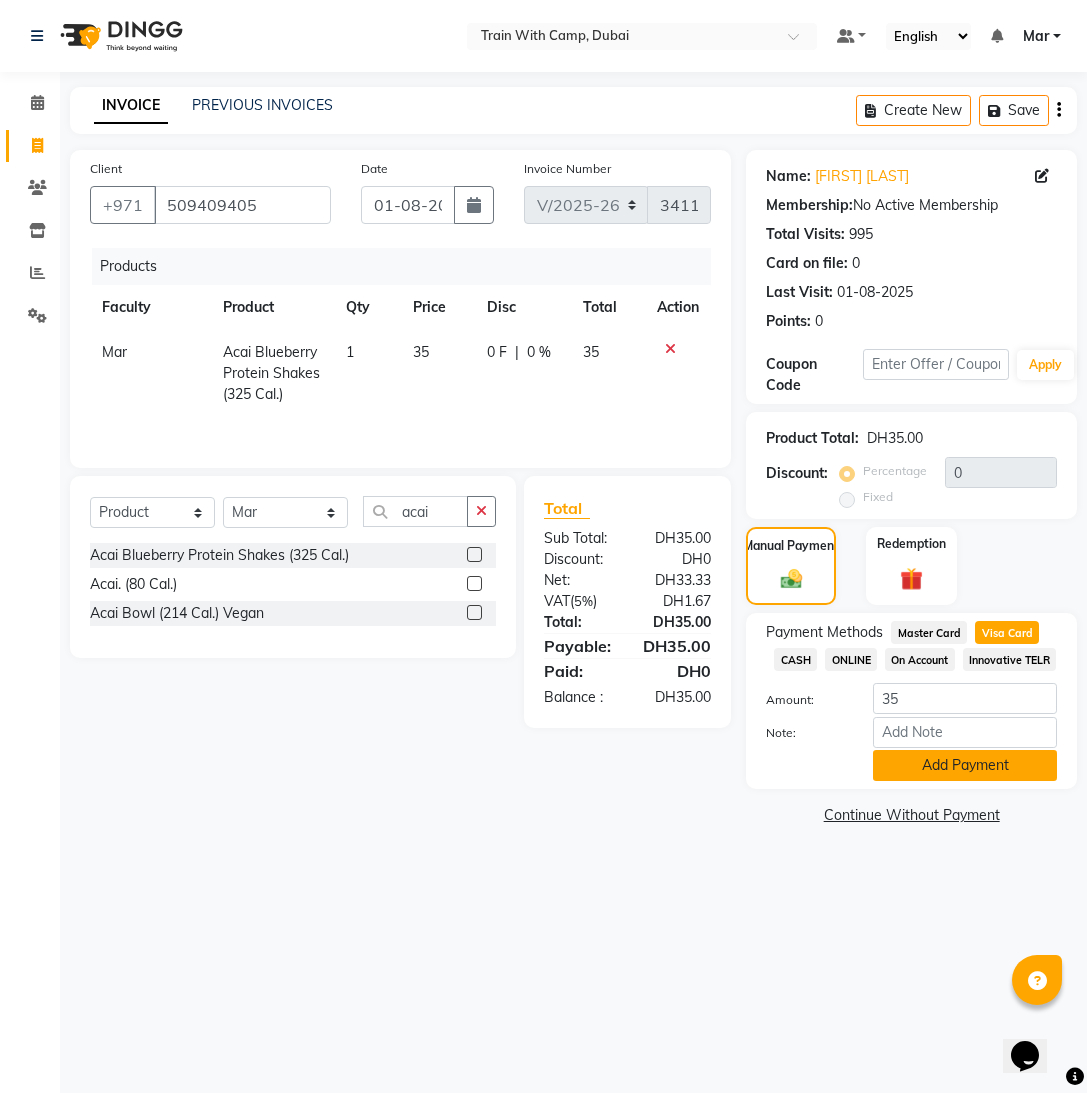 click on "Add Payment" 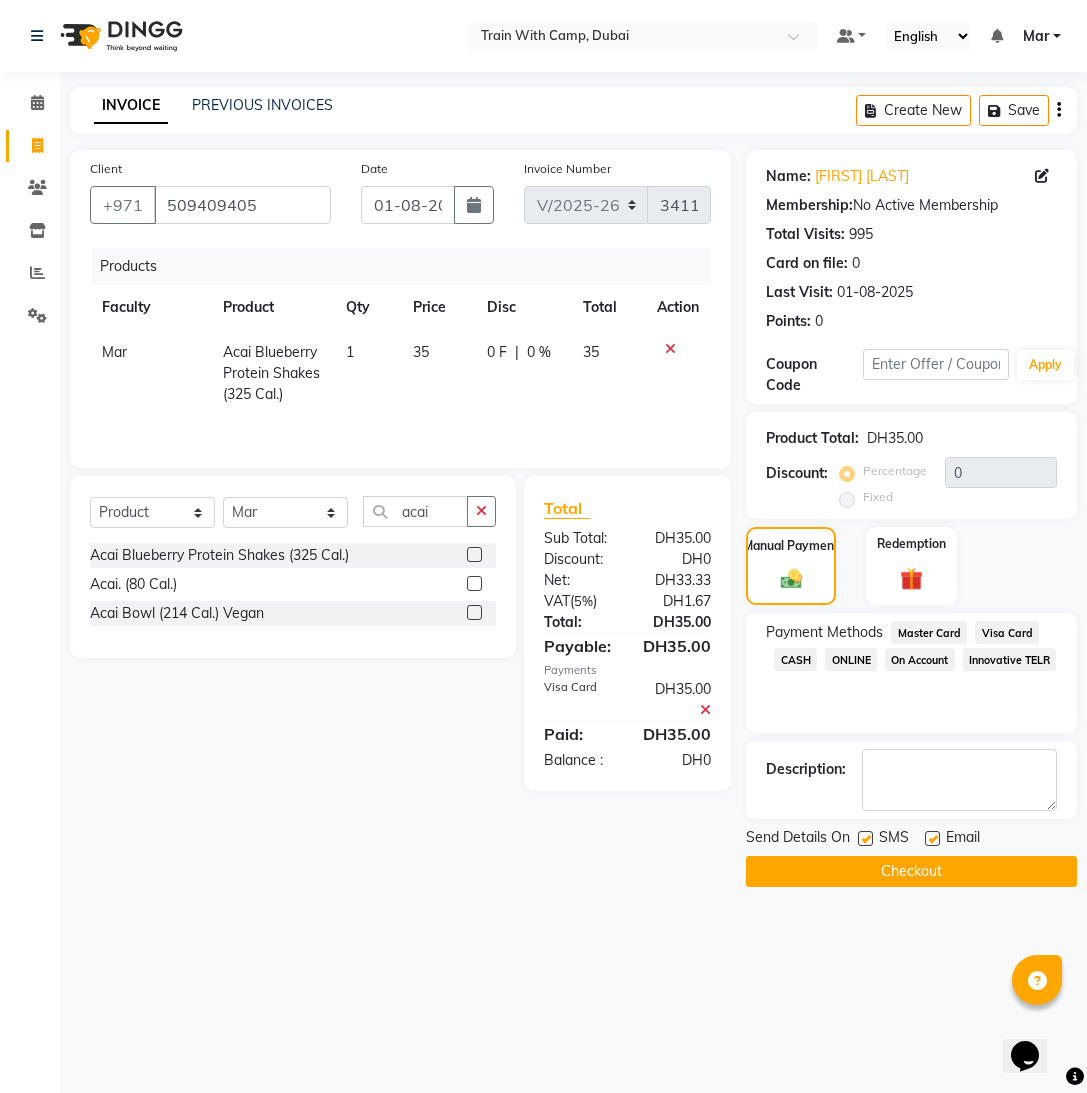 click 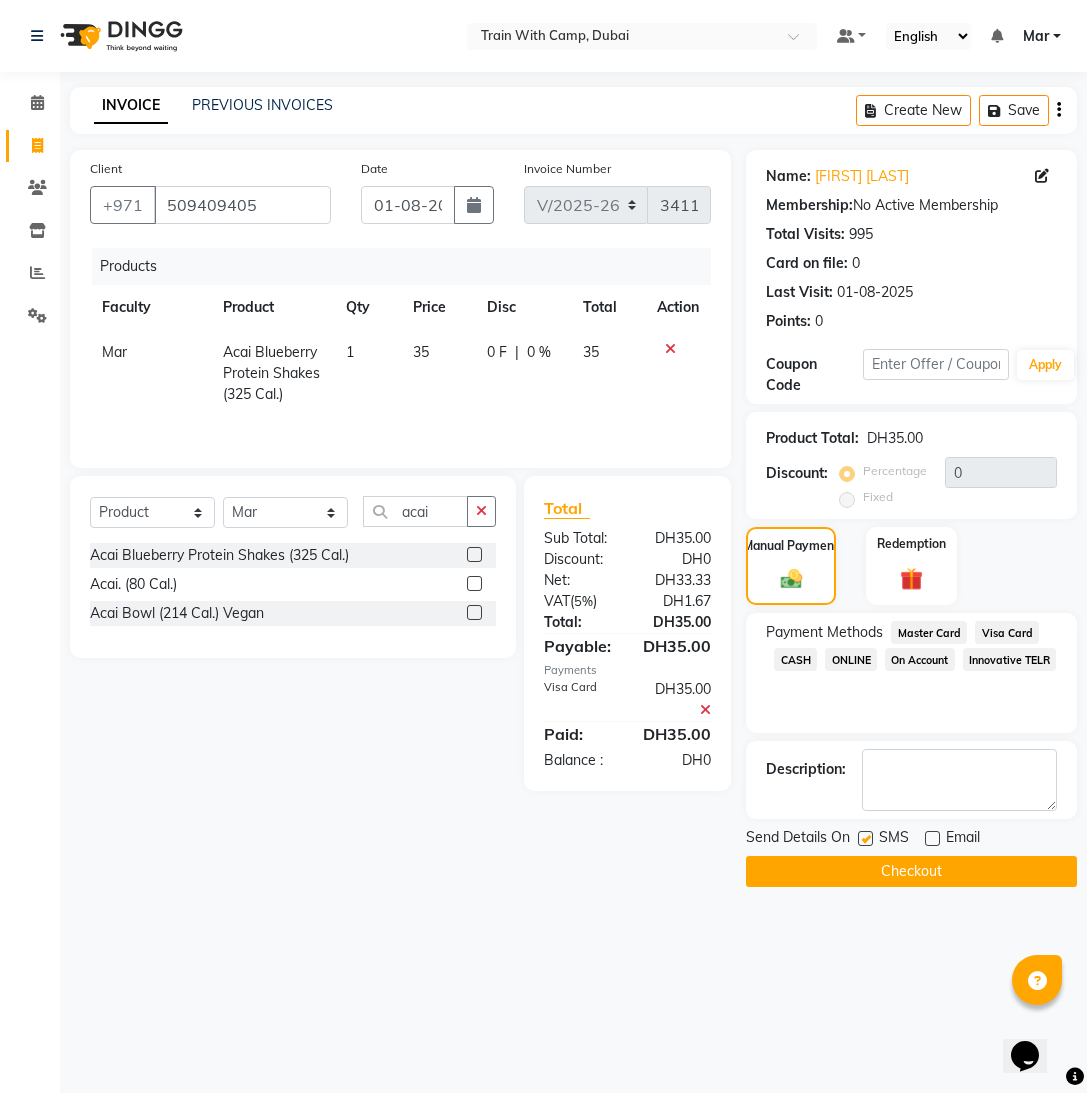 click 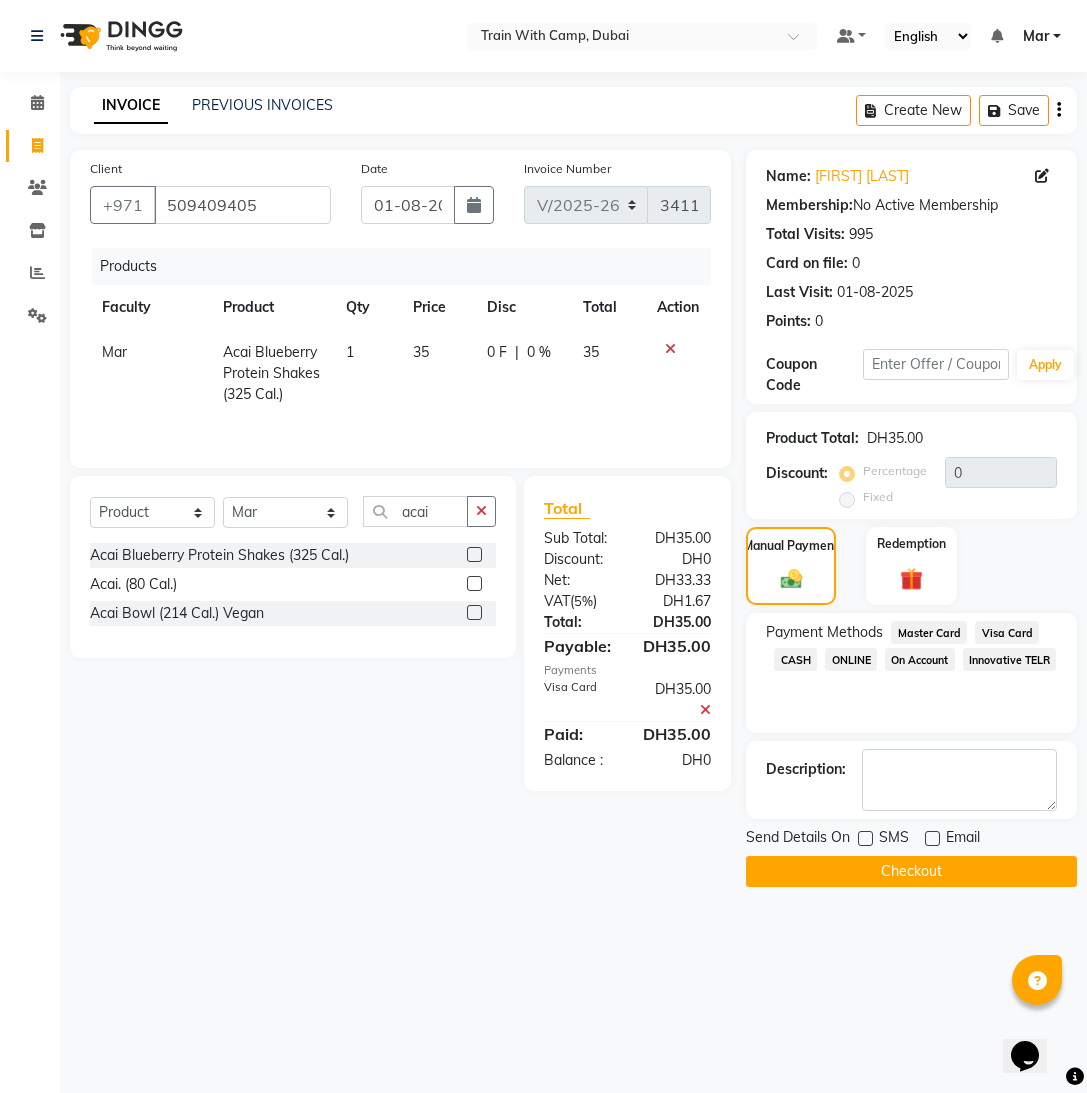 click on "Checkout" 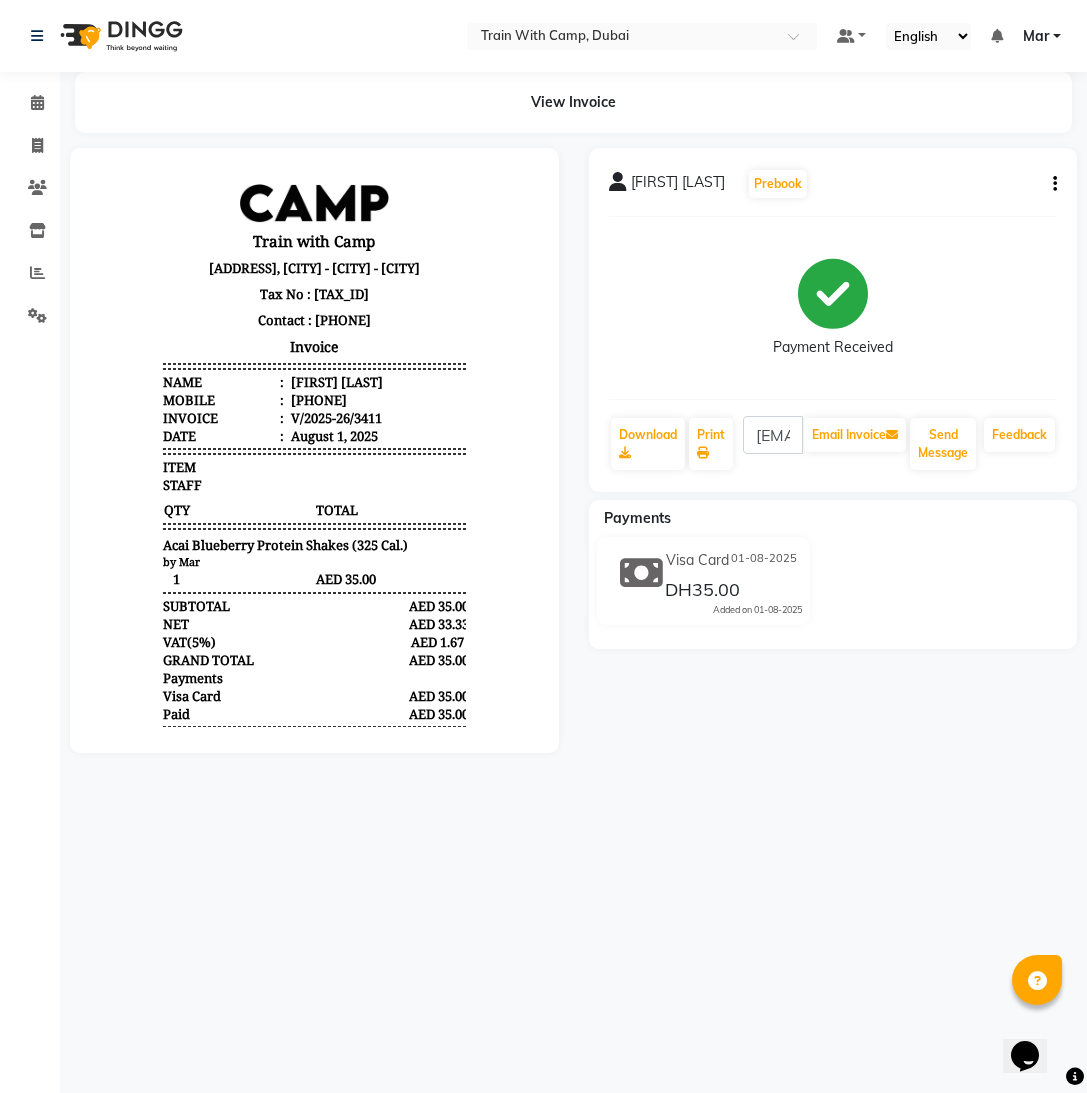scroll, scrollTop: 0, scrollLeft: 0, axis: both 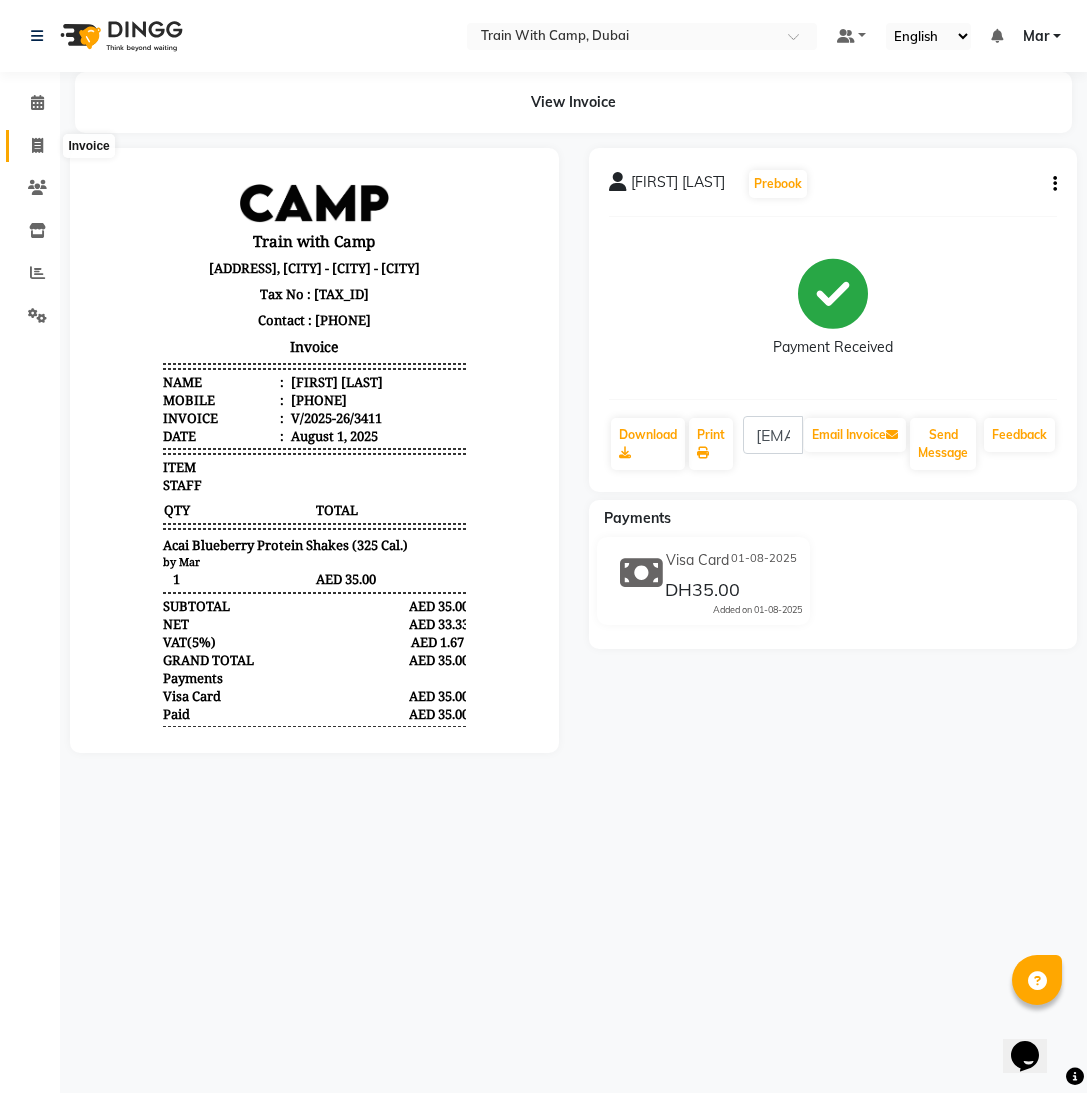 click 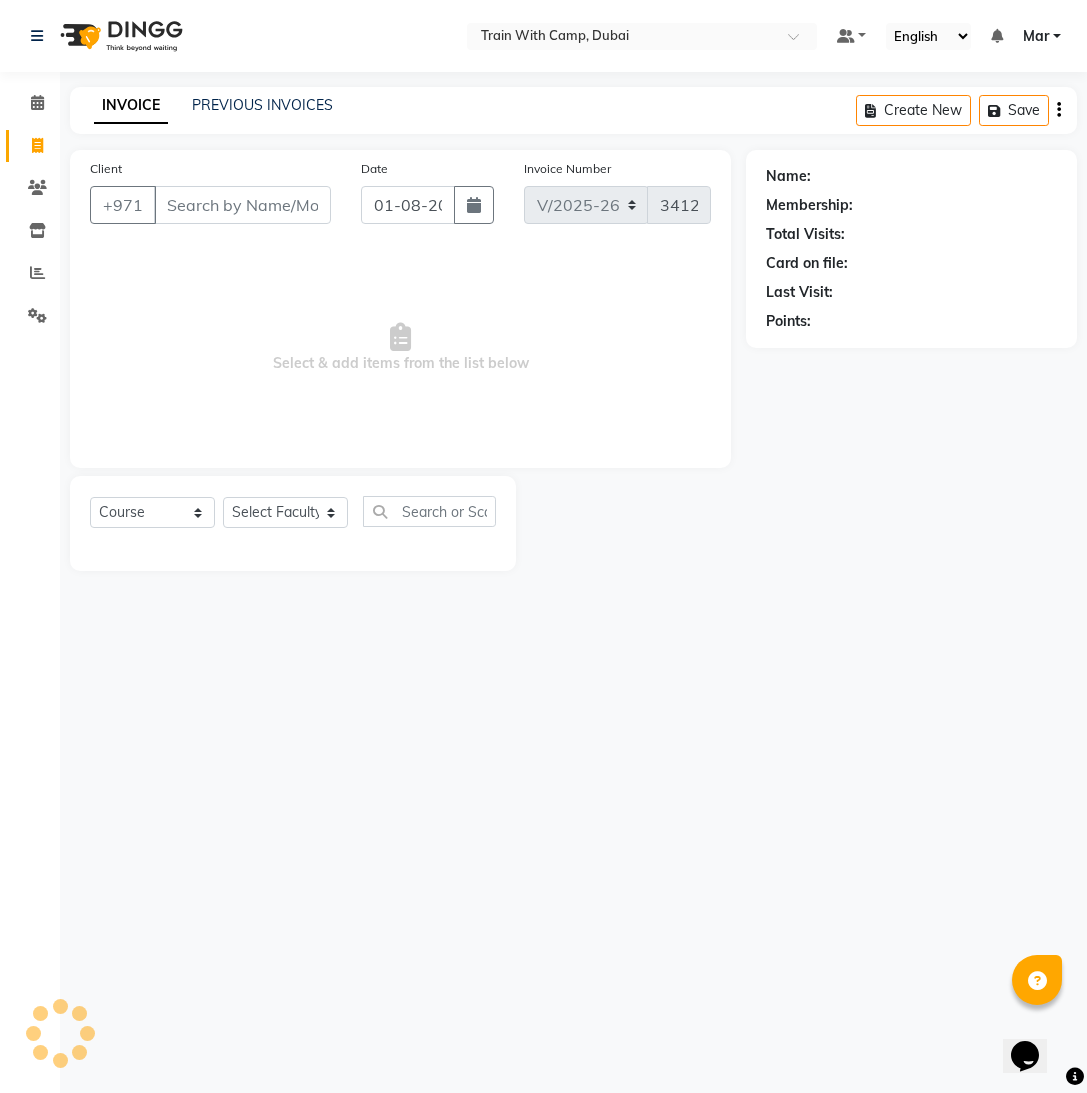 select on "14898" 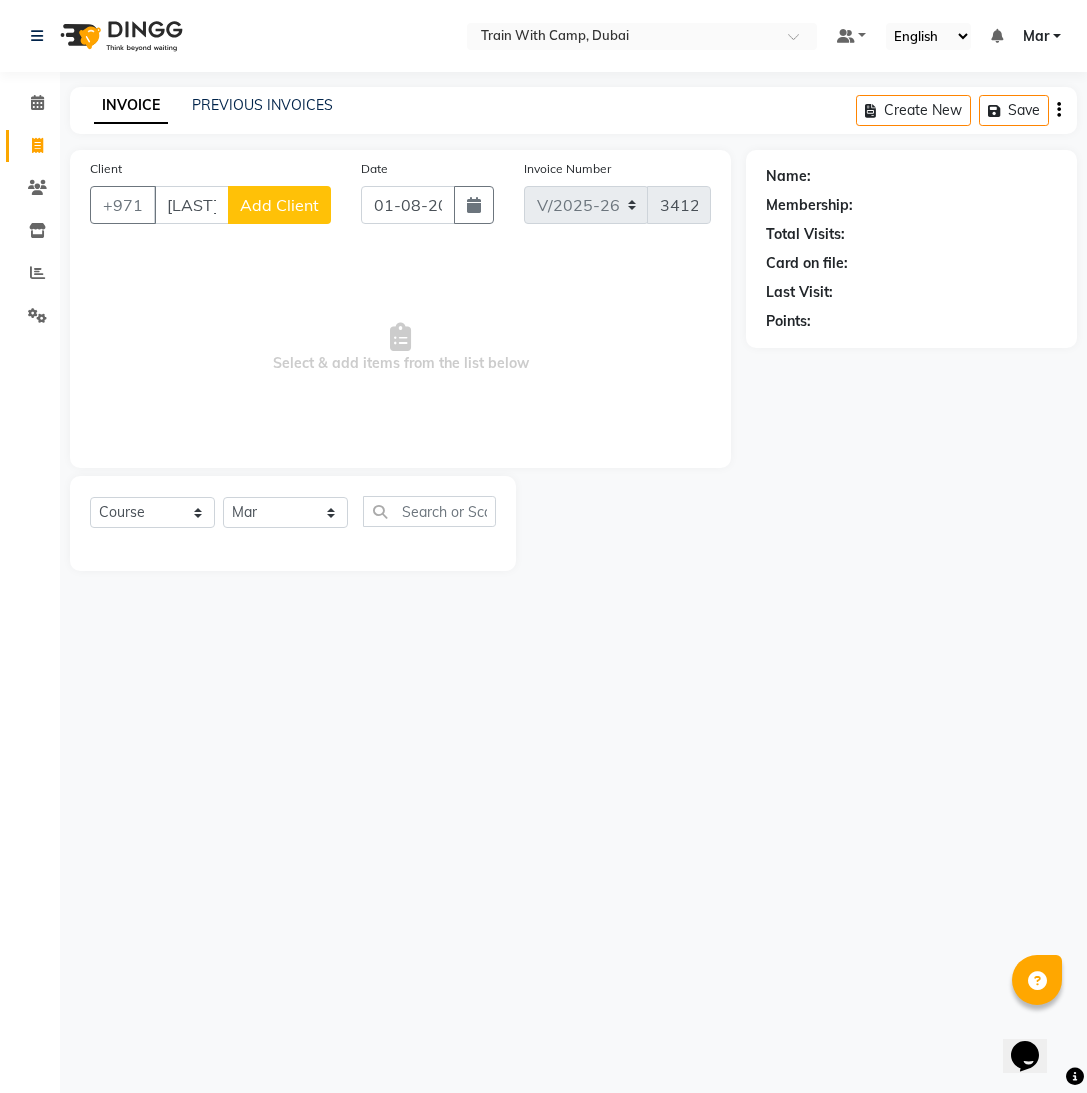 scroll, scrollTop: 0, scrollLeft: 4, axis: horizontal 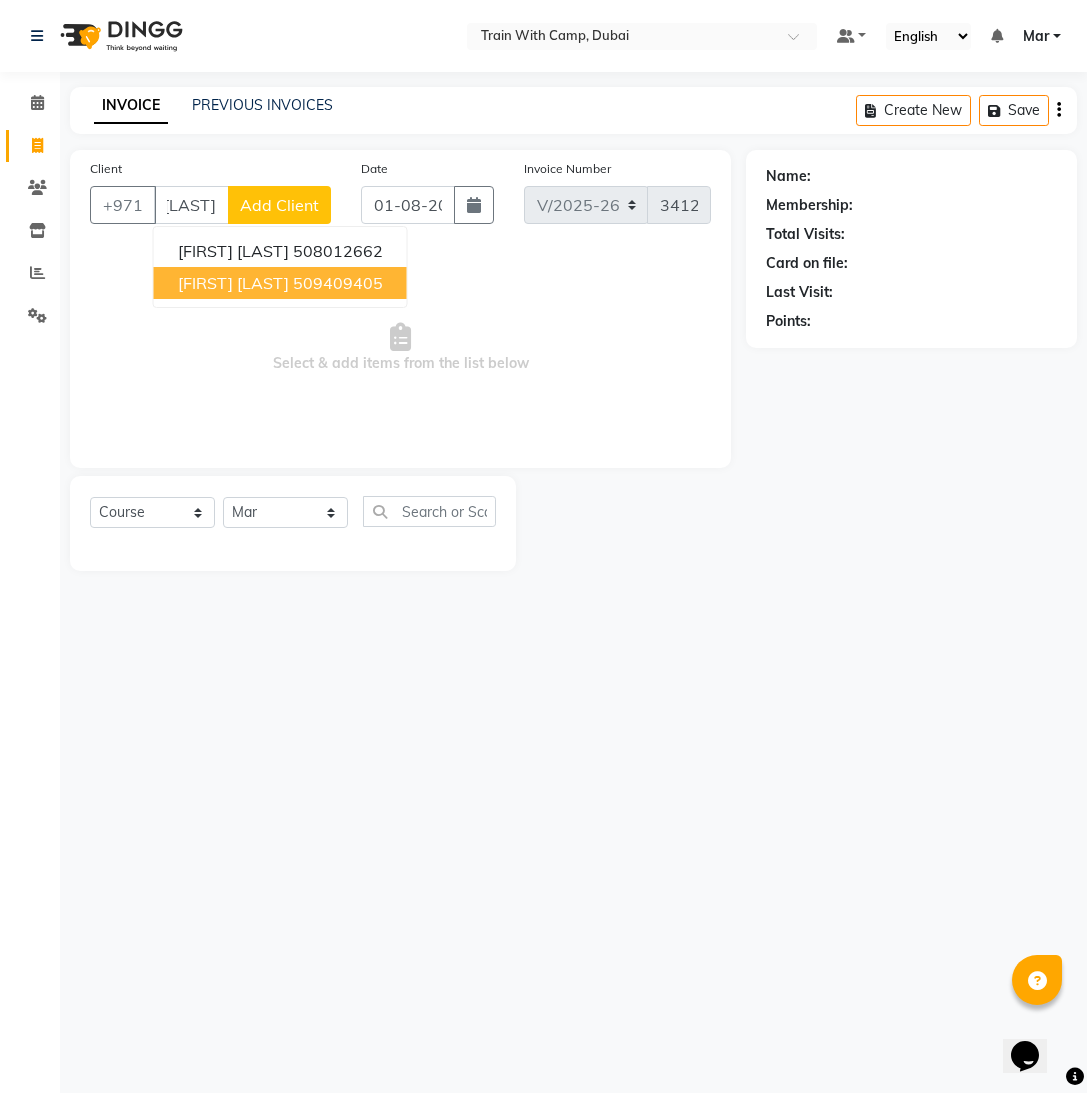 click on "Mohamed Elsayed" at bounding box center (233, 283) 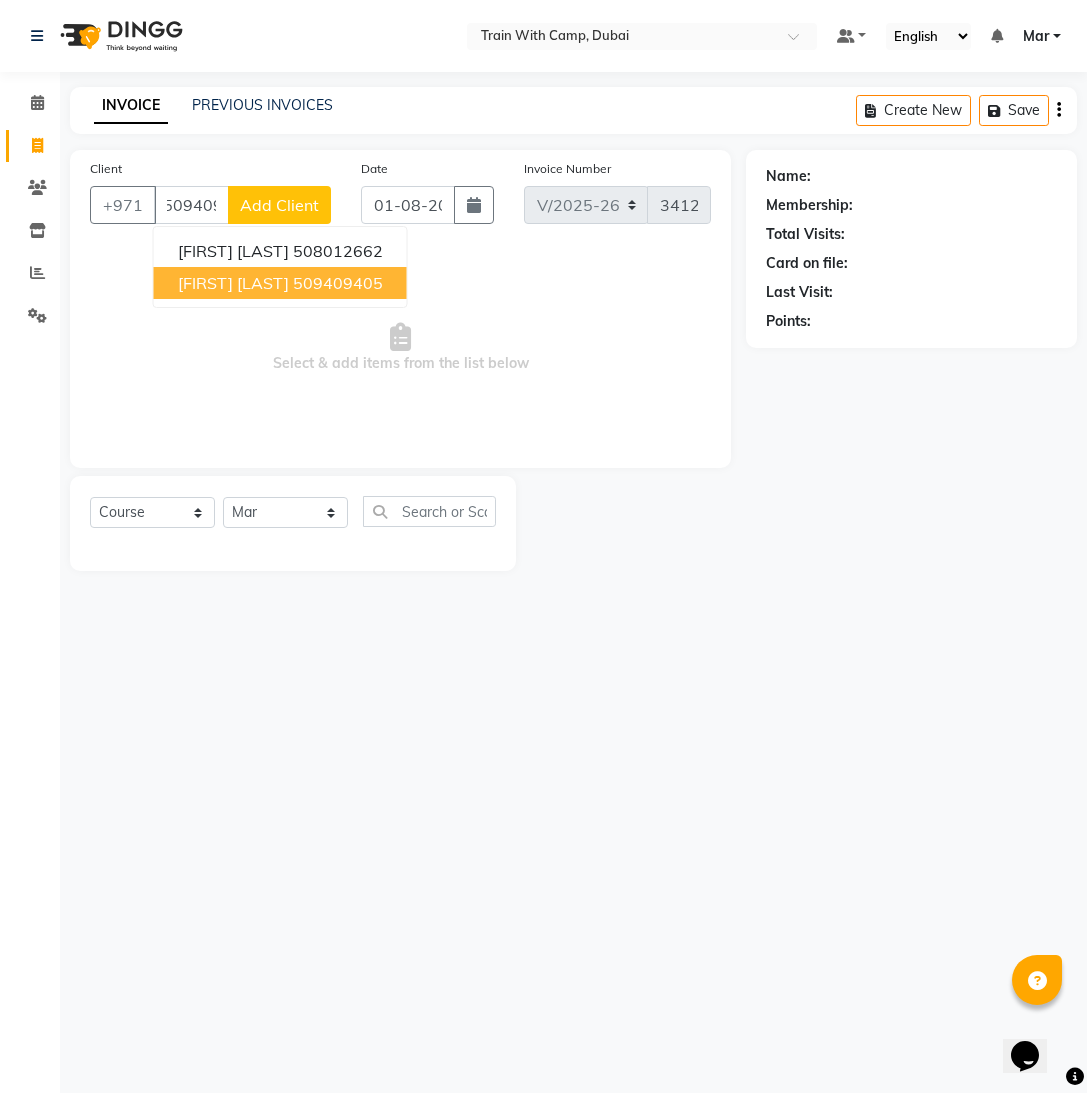 scroll, scrollTop: 0, scrollLeft: 0, axis: both 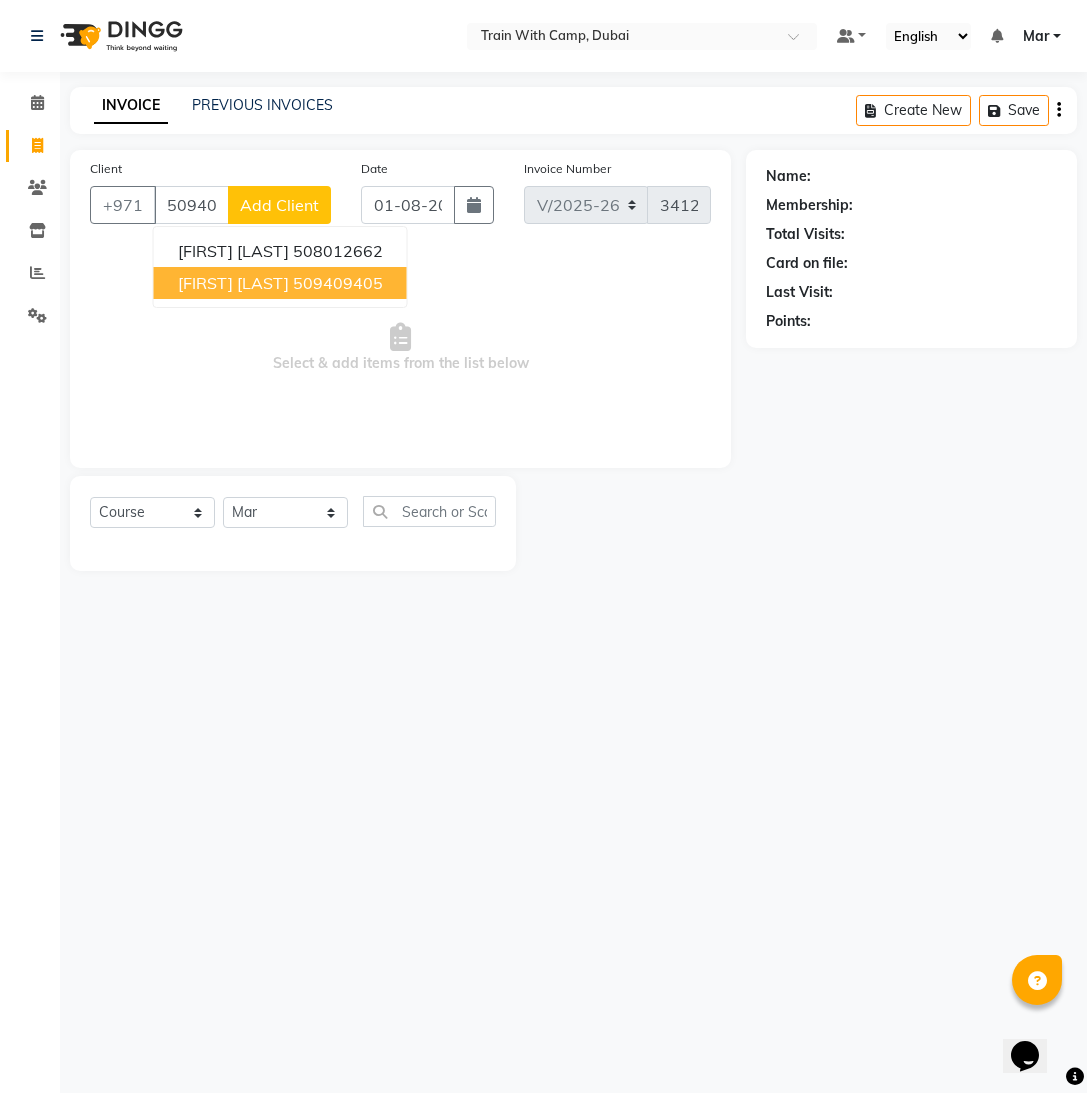 type on "509409405" 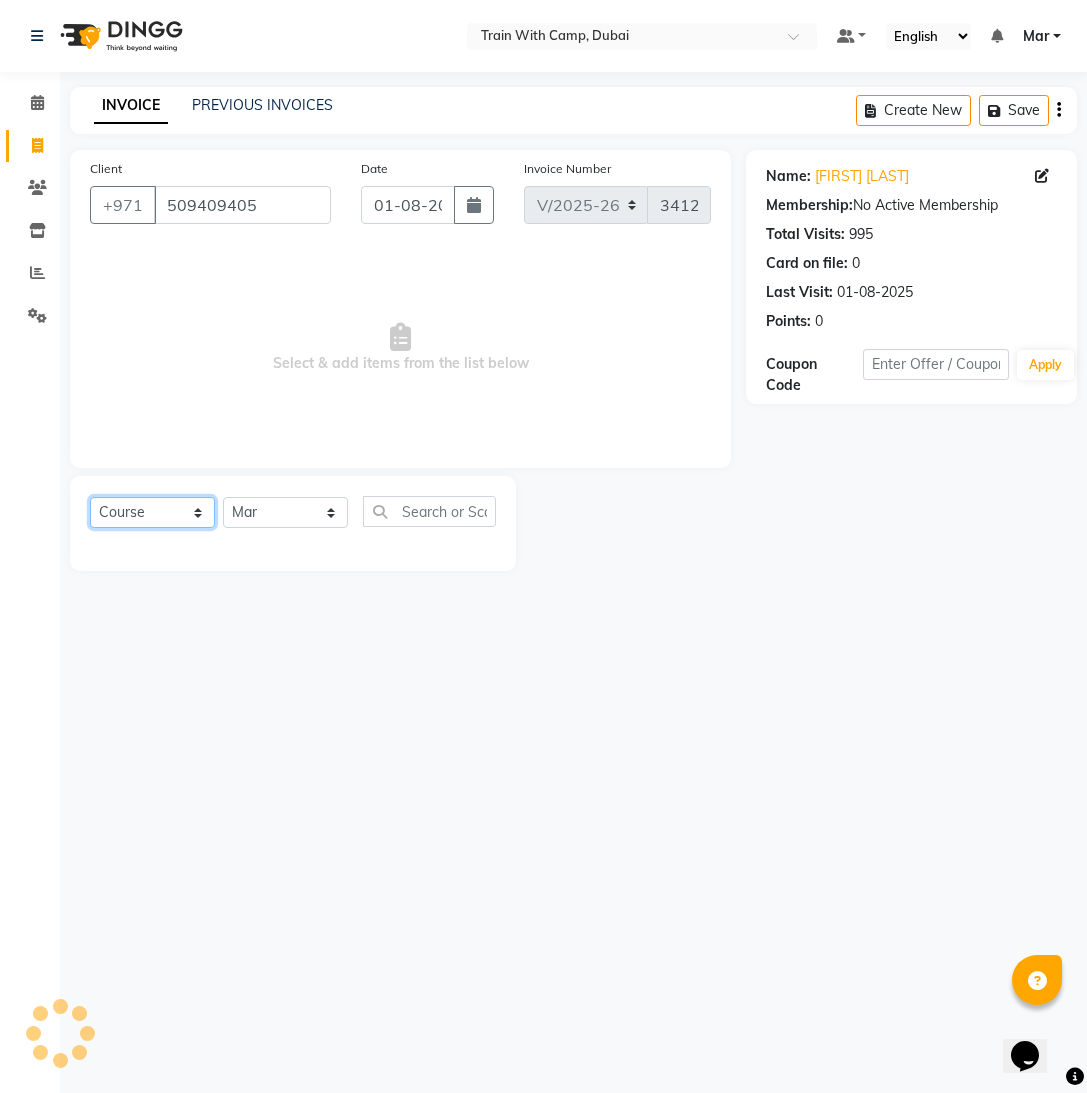 click on "Select  Course  Product  Membership  Package Voucher Prepaid Gift Card" 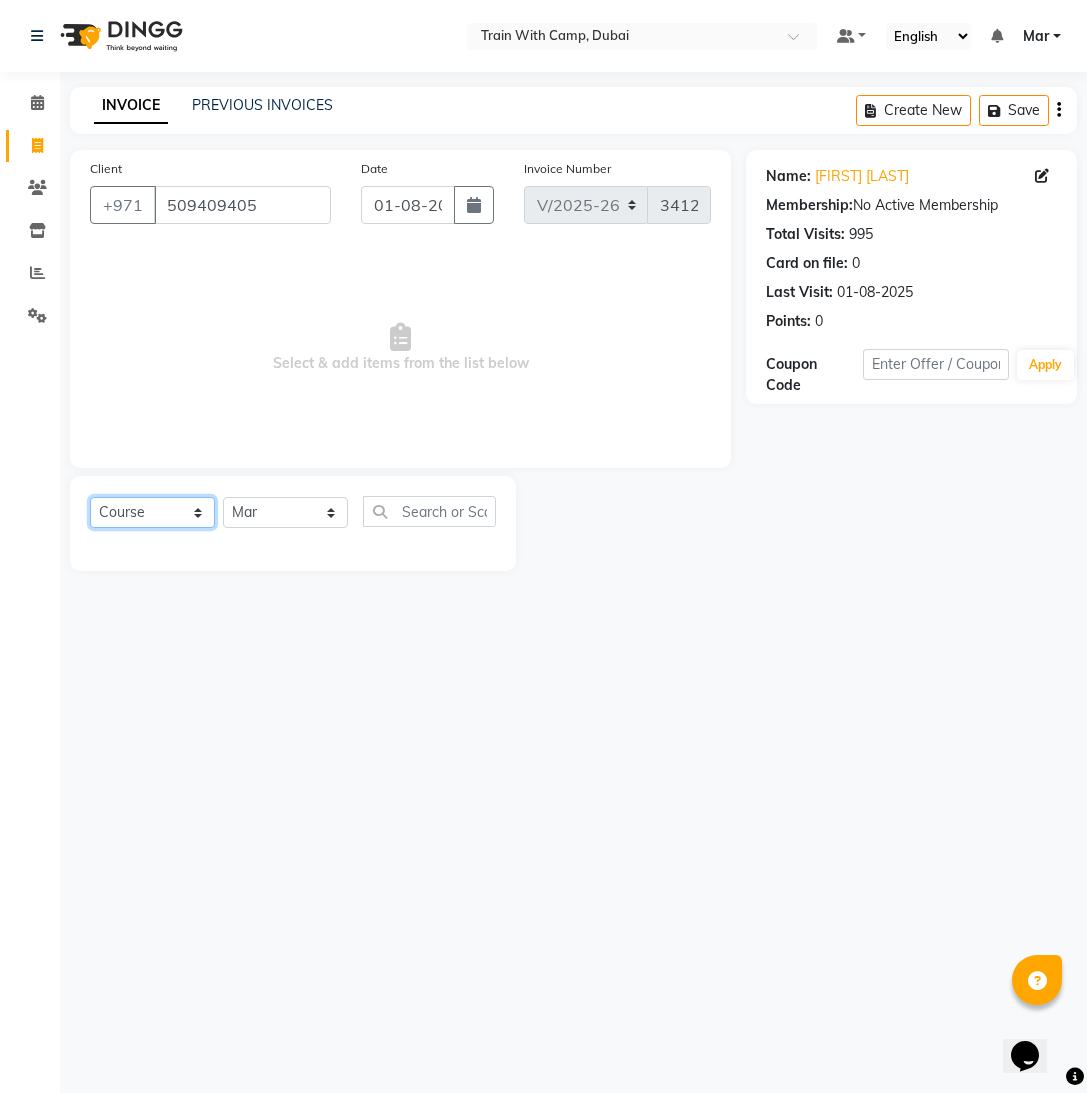 select on "product" 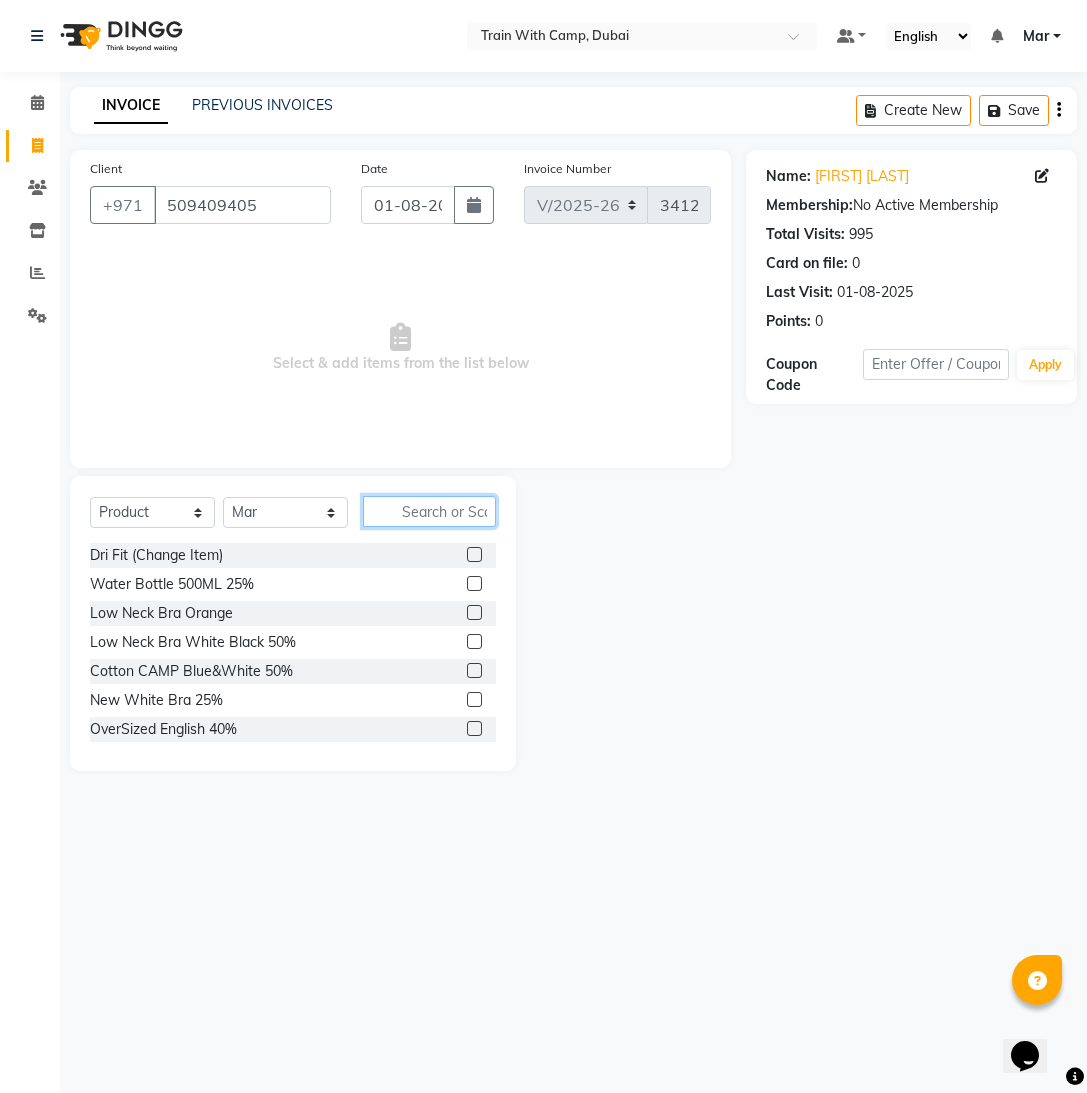 click 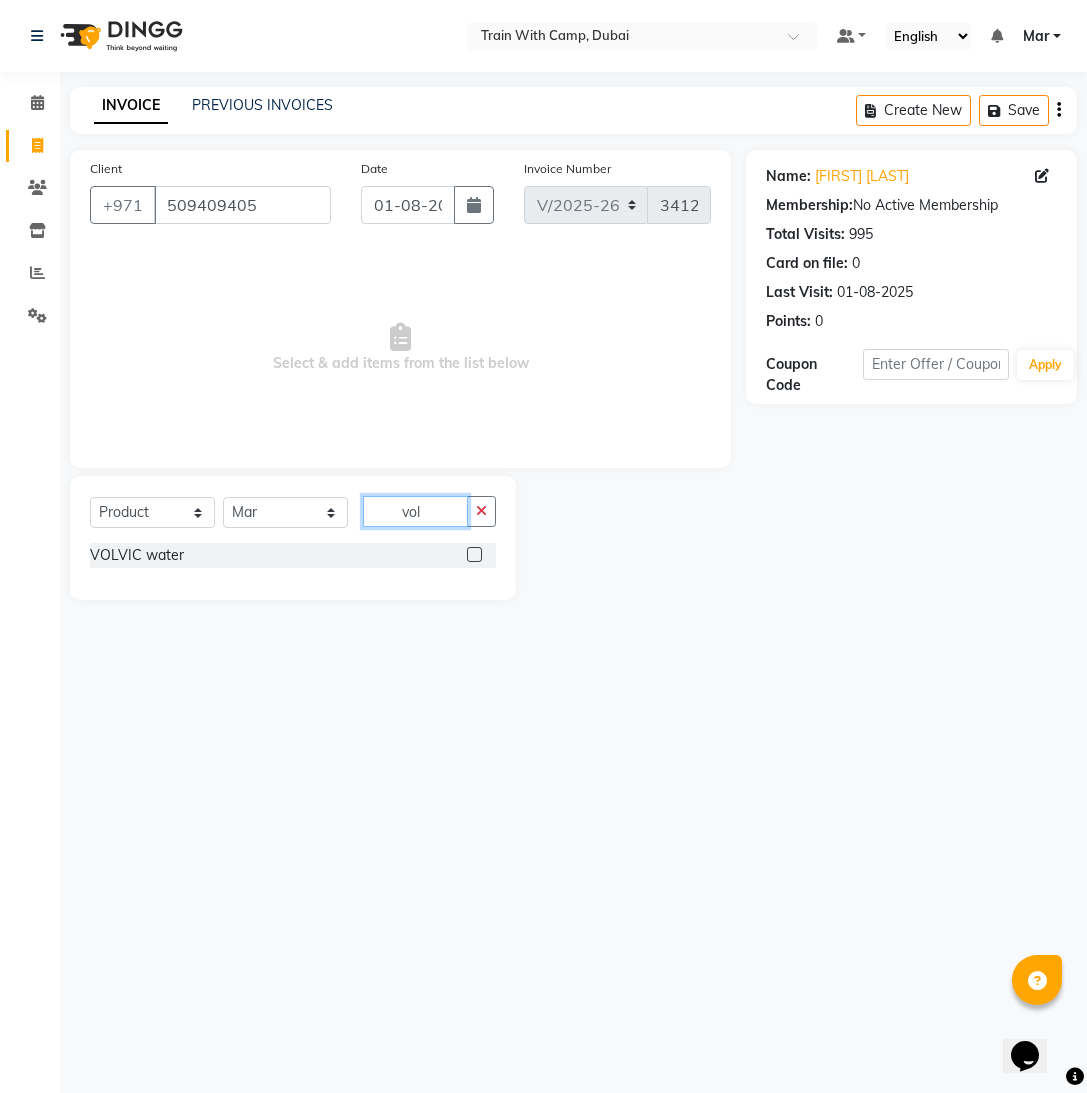 type on "vol" 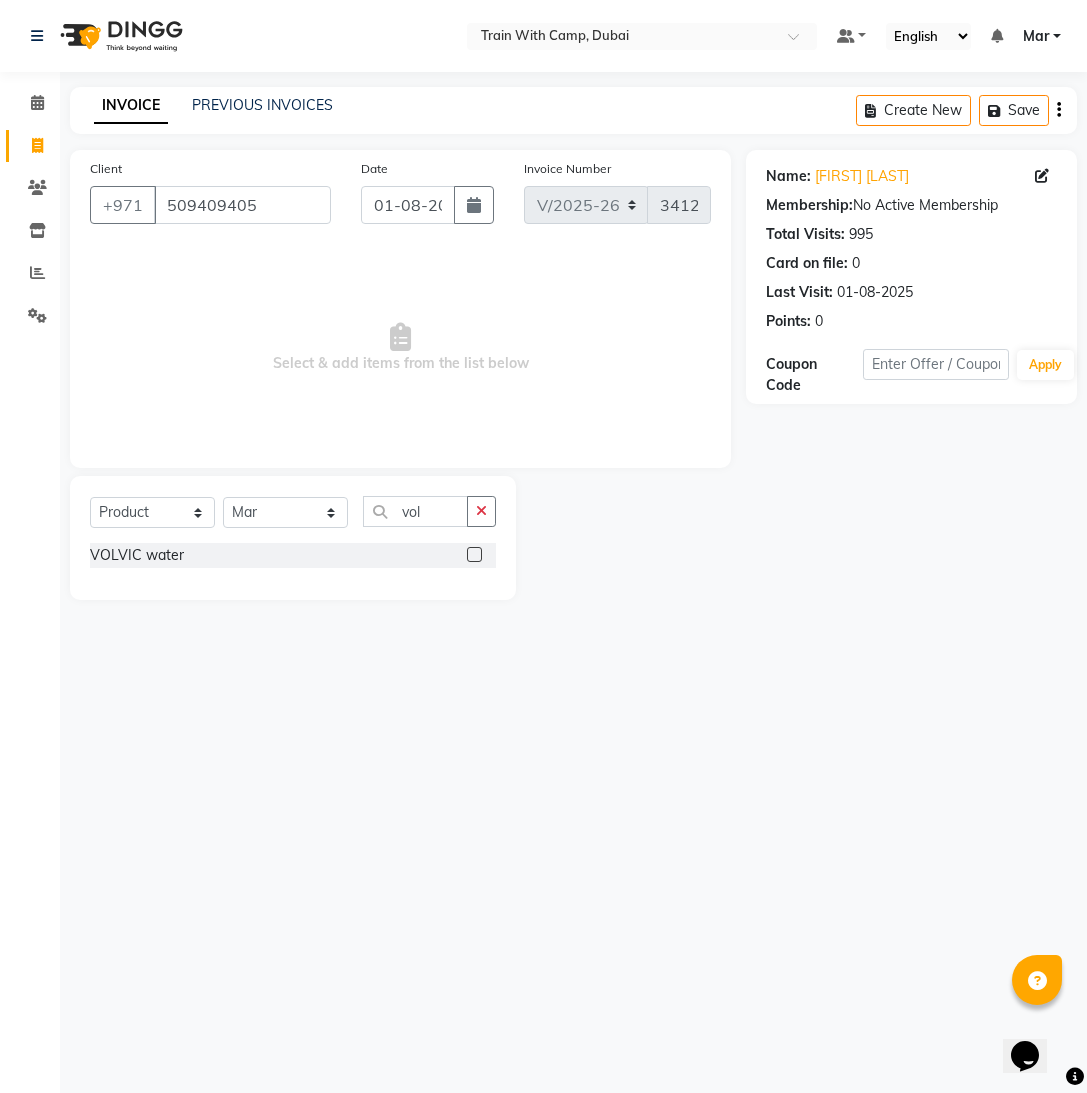 click 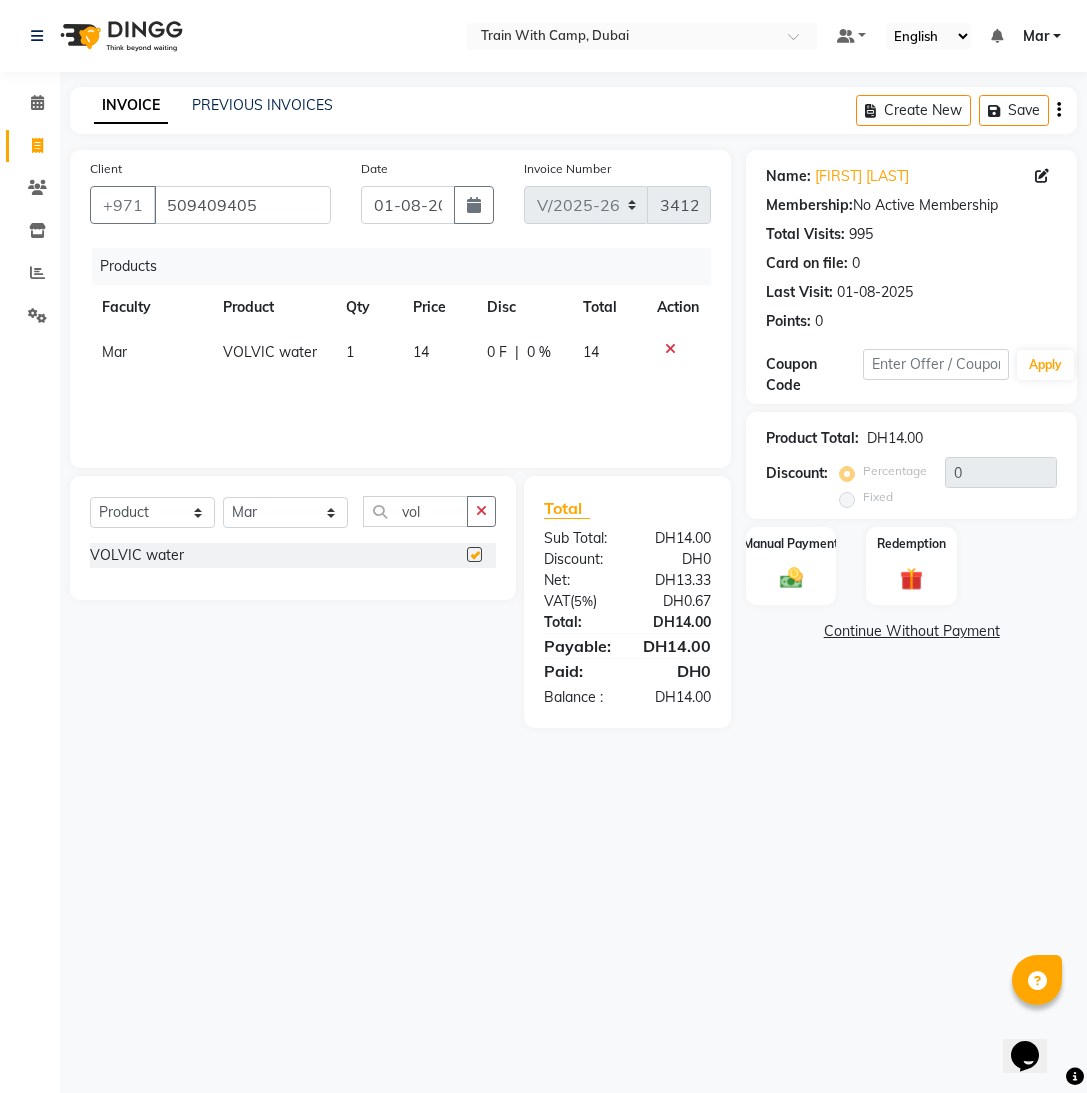 checkbox on "false" 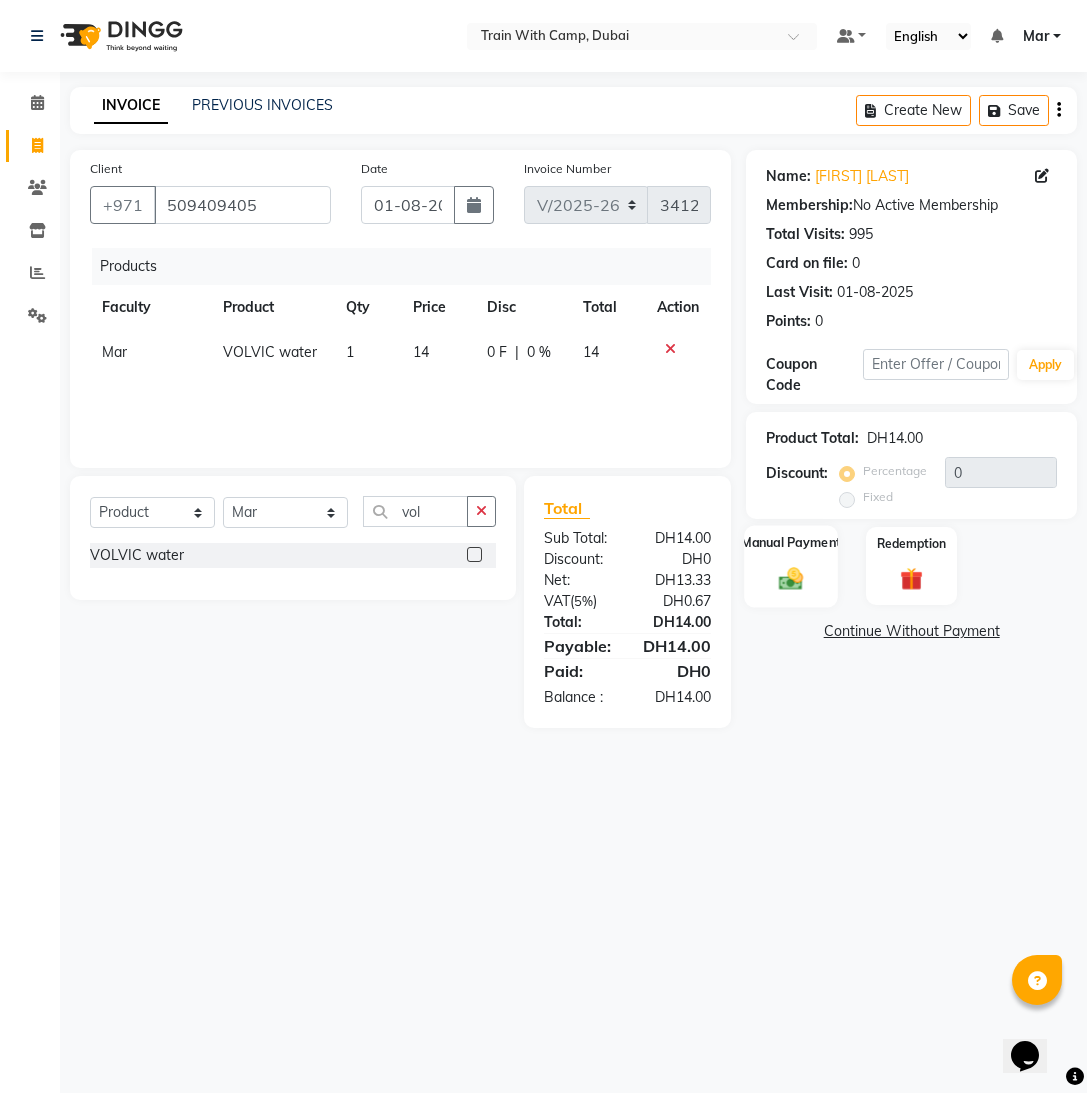 click on "Manual Payment" 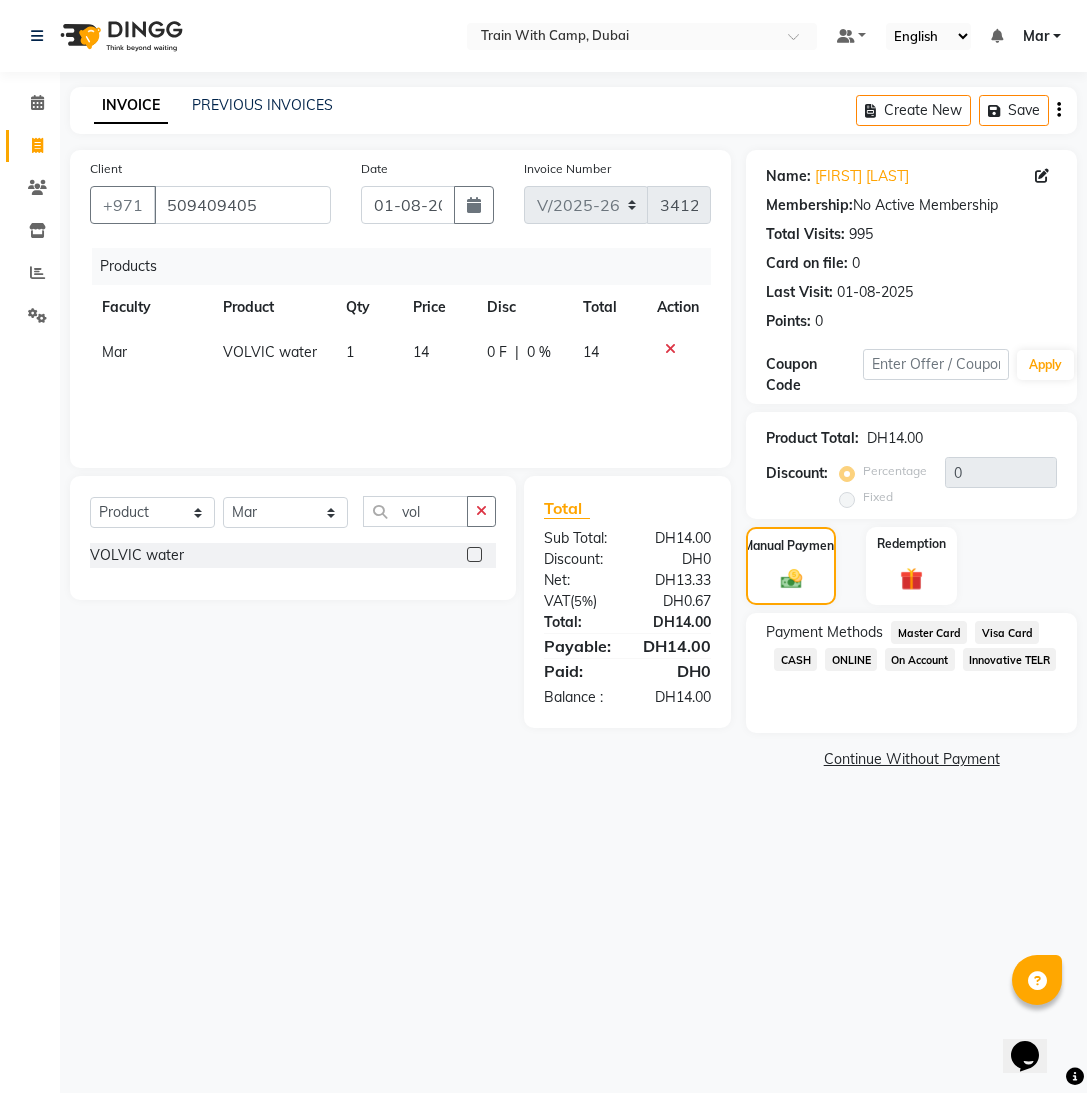 click on "Master Card" 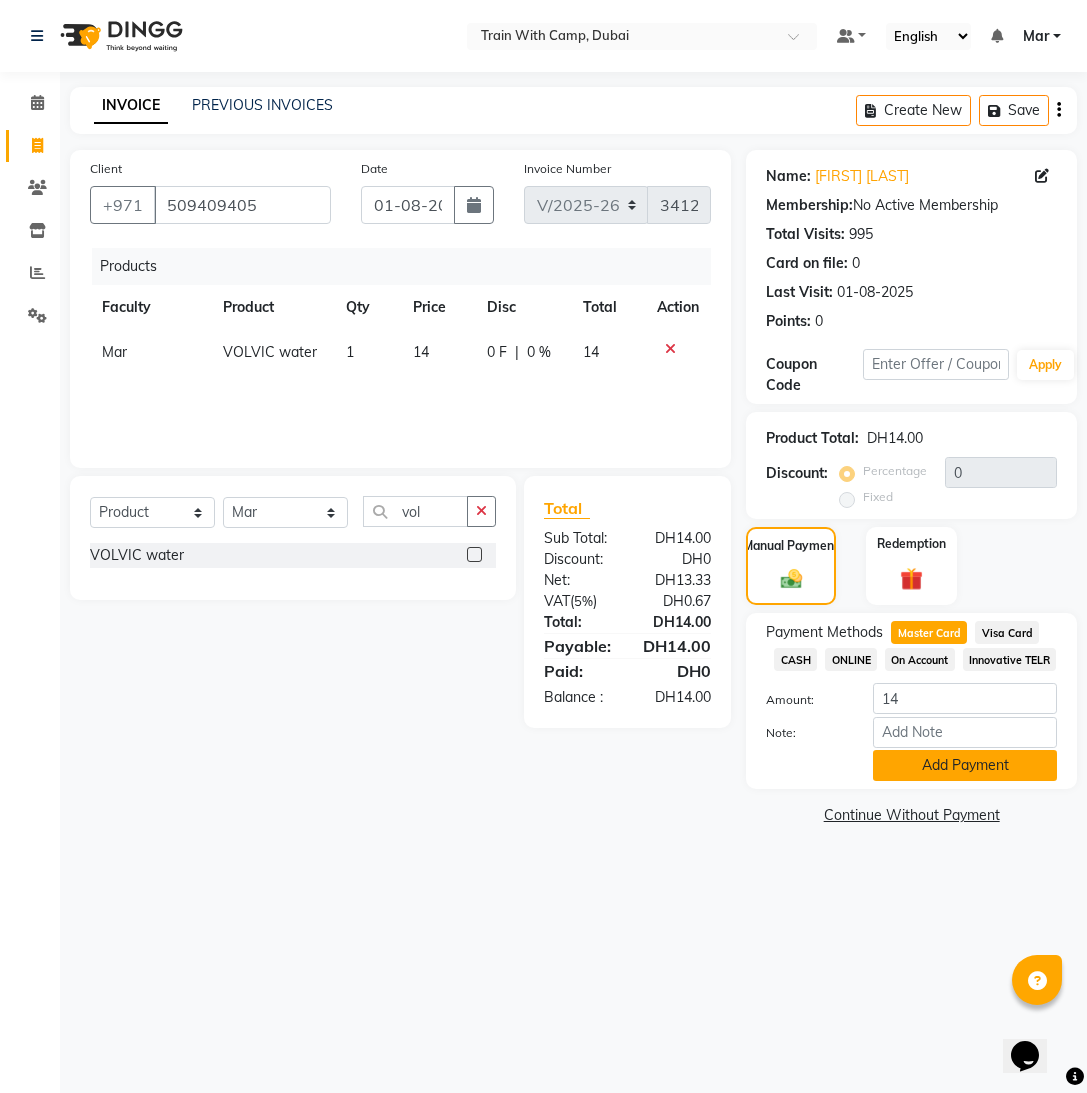 click on "Add Payment" 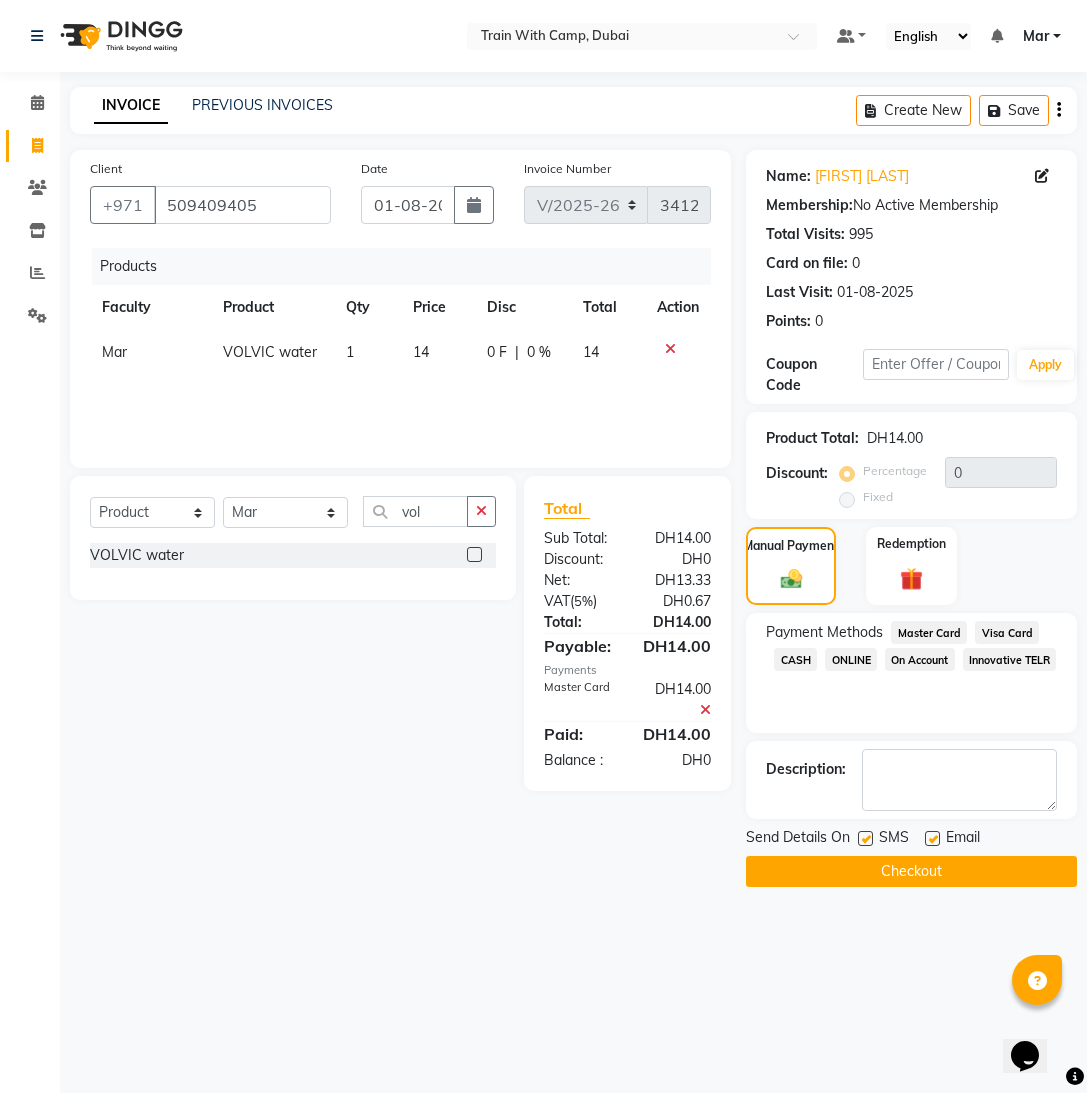 click 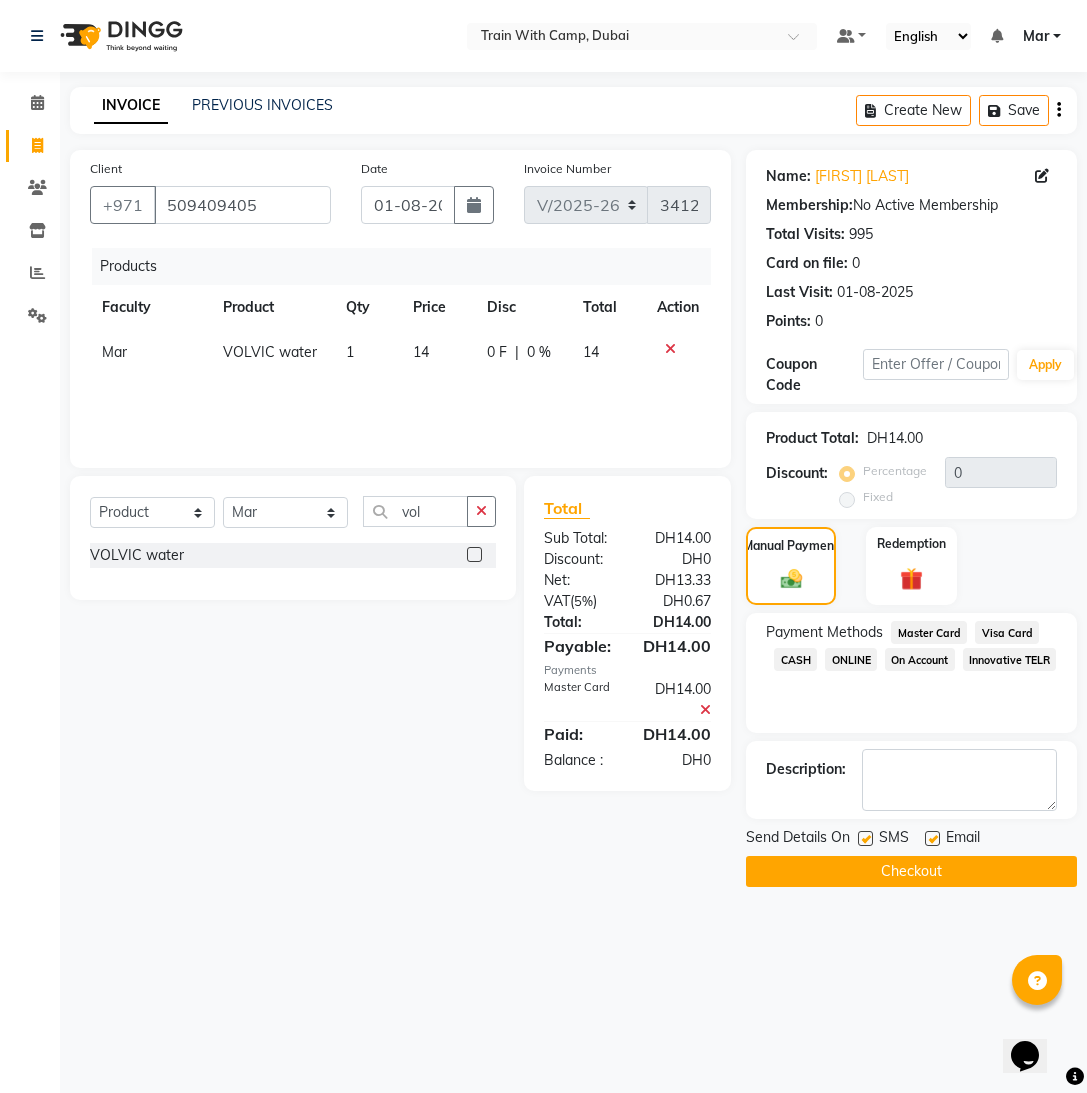click at bounding box center [931, 839] 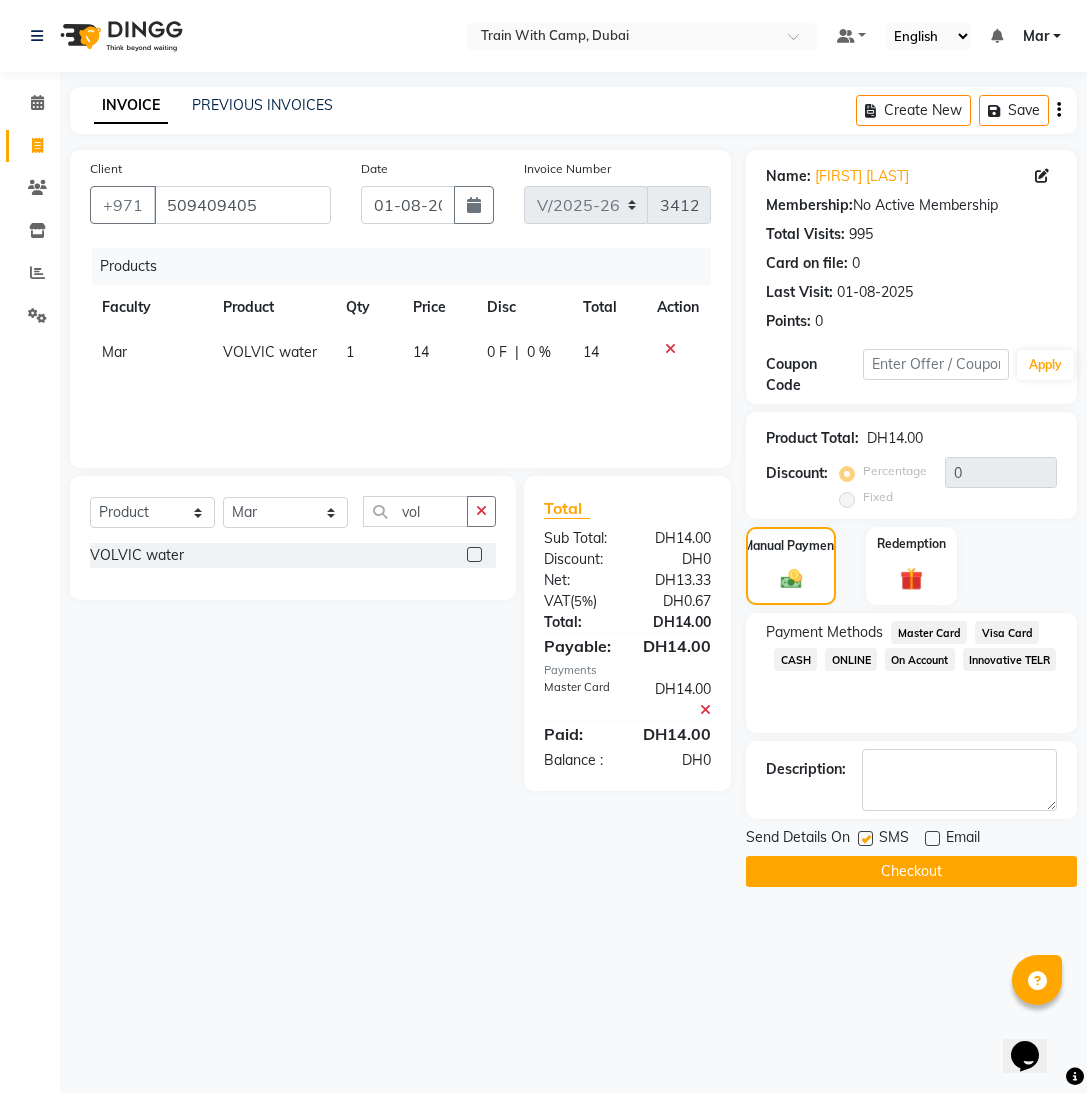 click 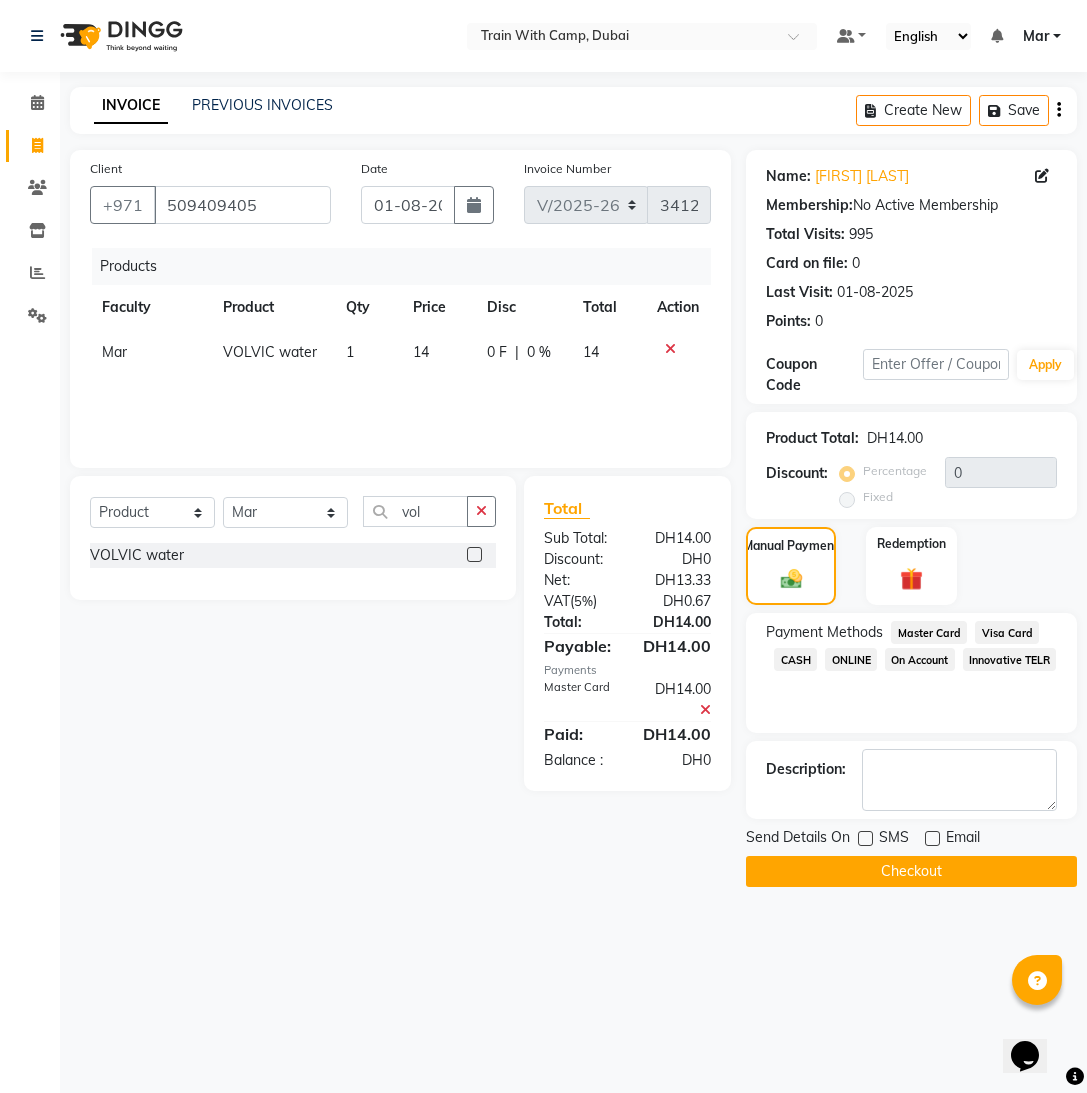 click on "Checkout" 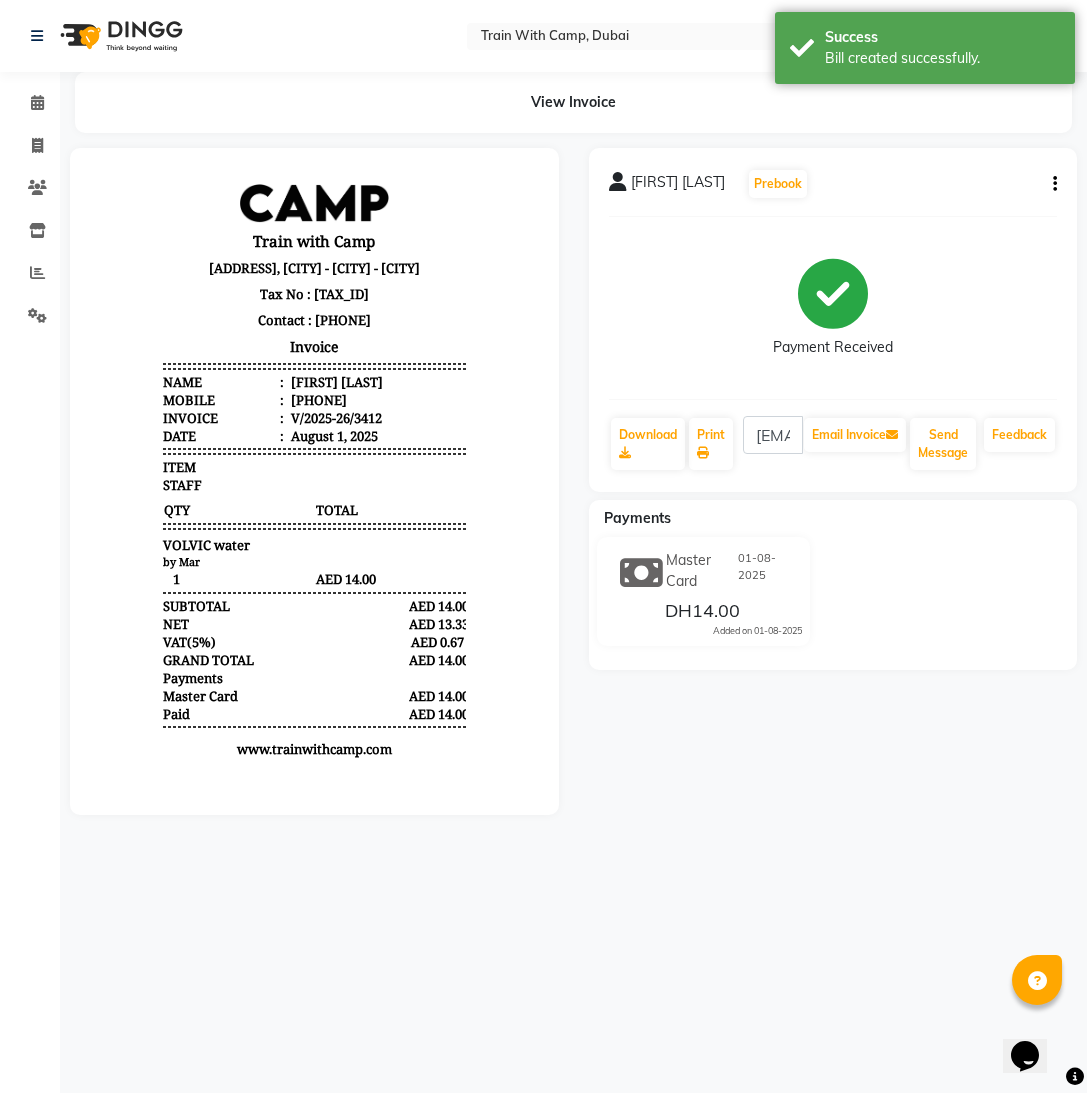 scroll, scrollTop: 0, scrollLeft: 0, axis: both 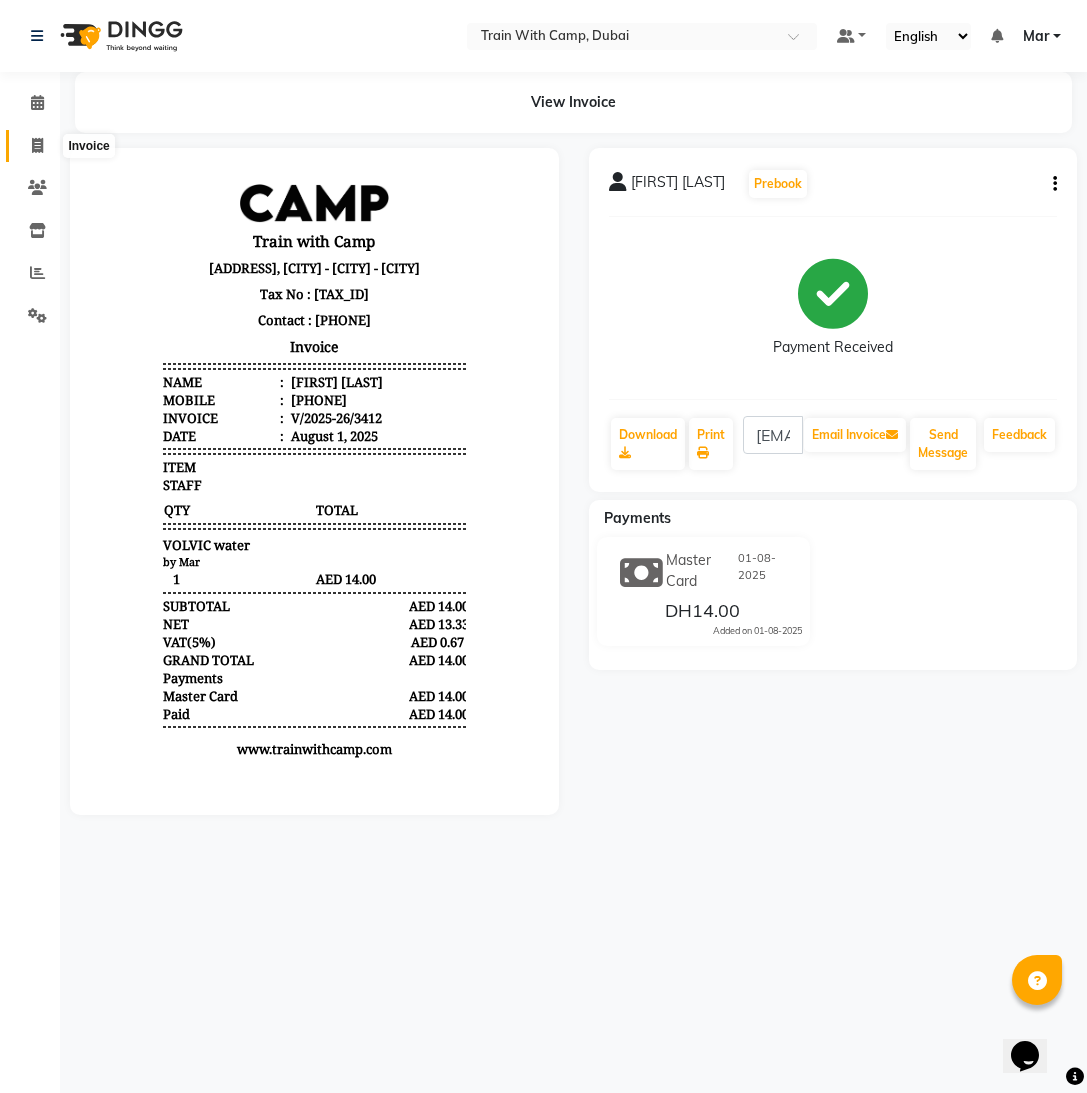 click 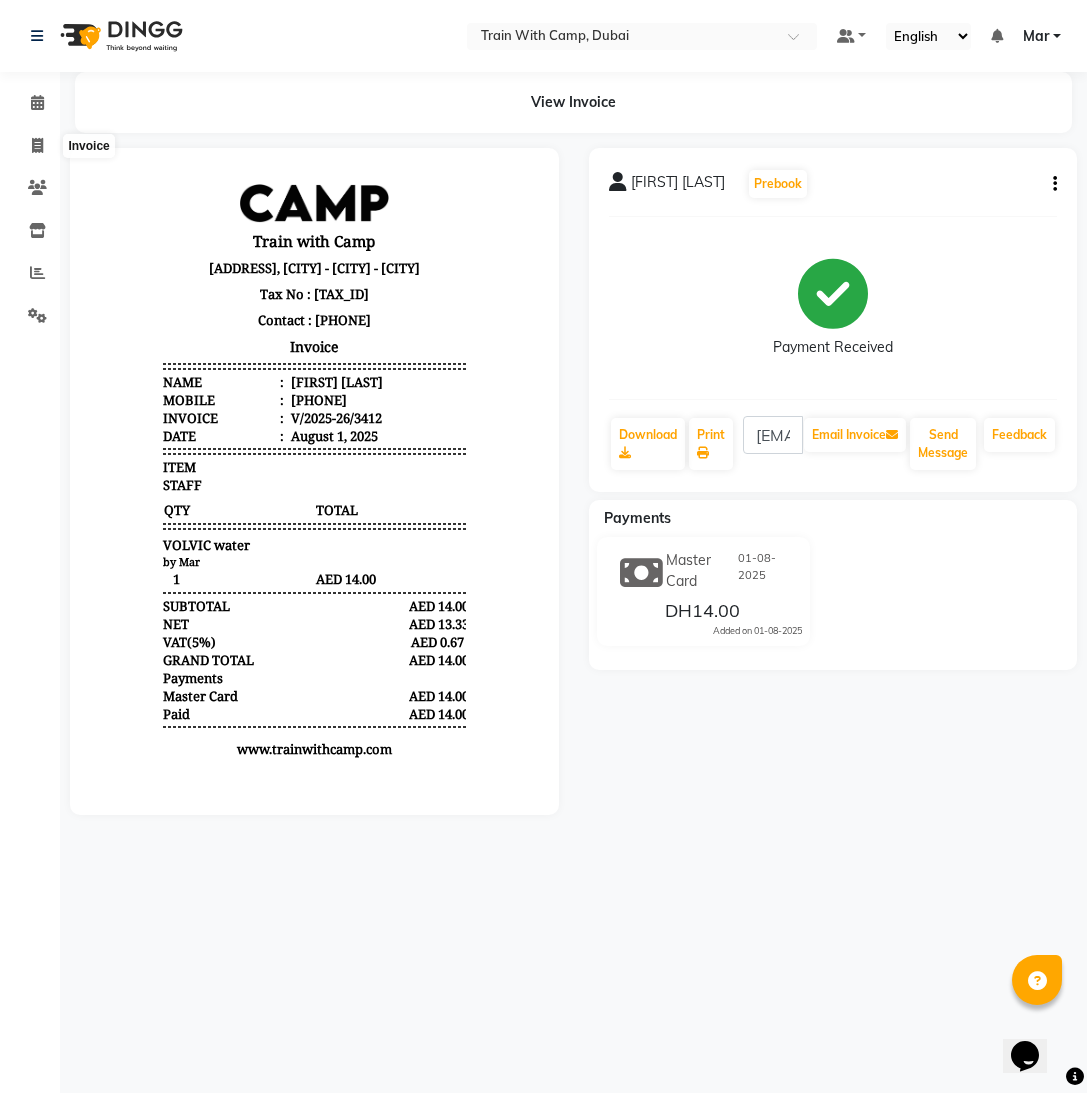 select on "service" 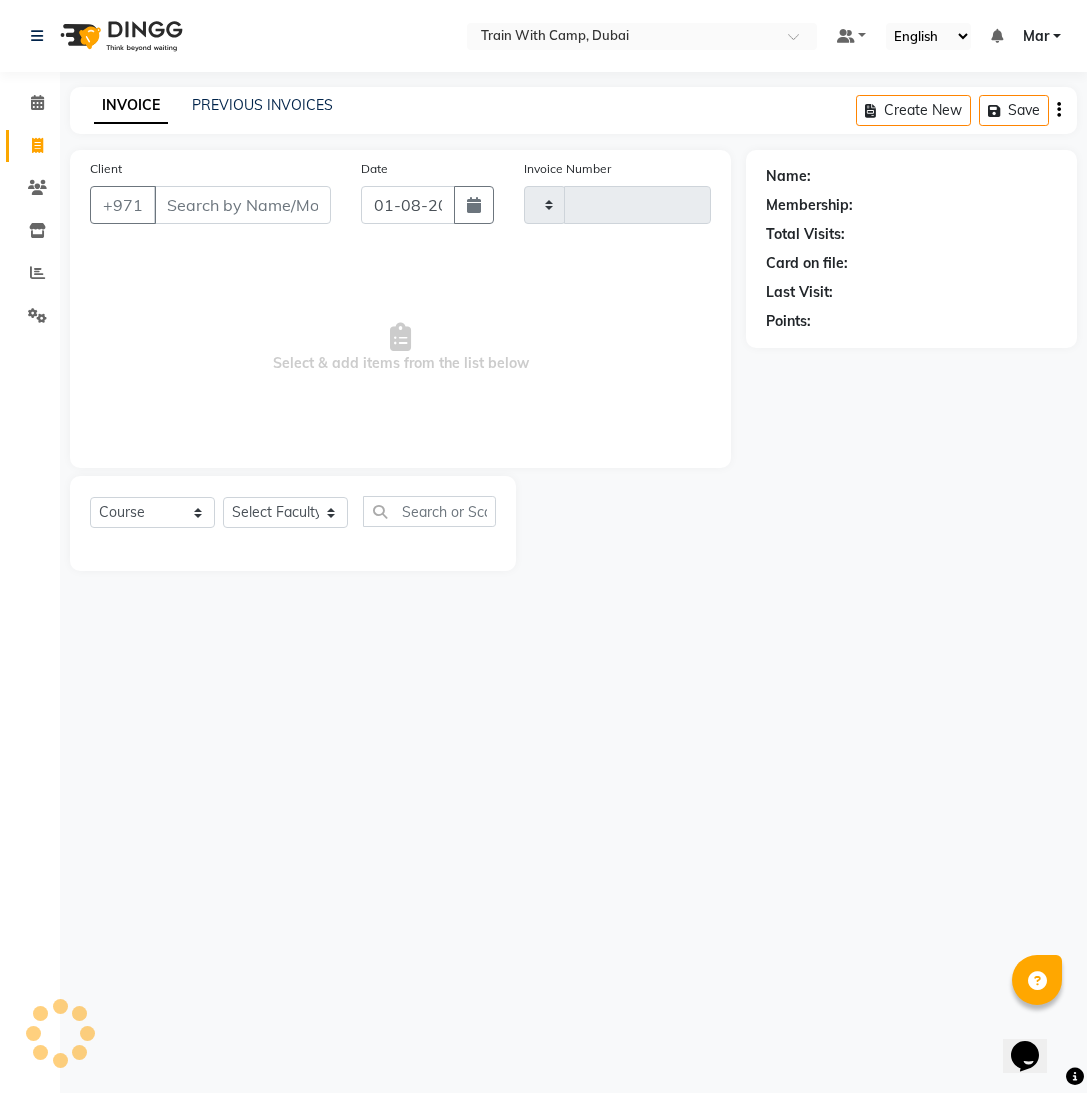 type on "3413" 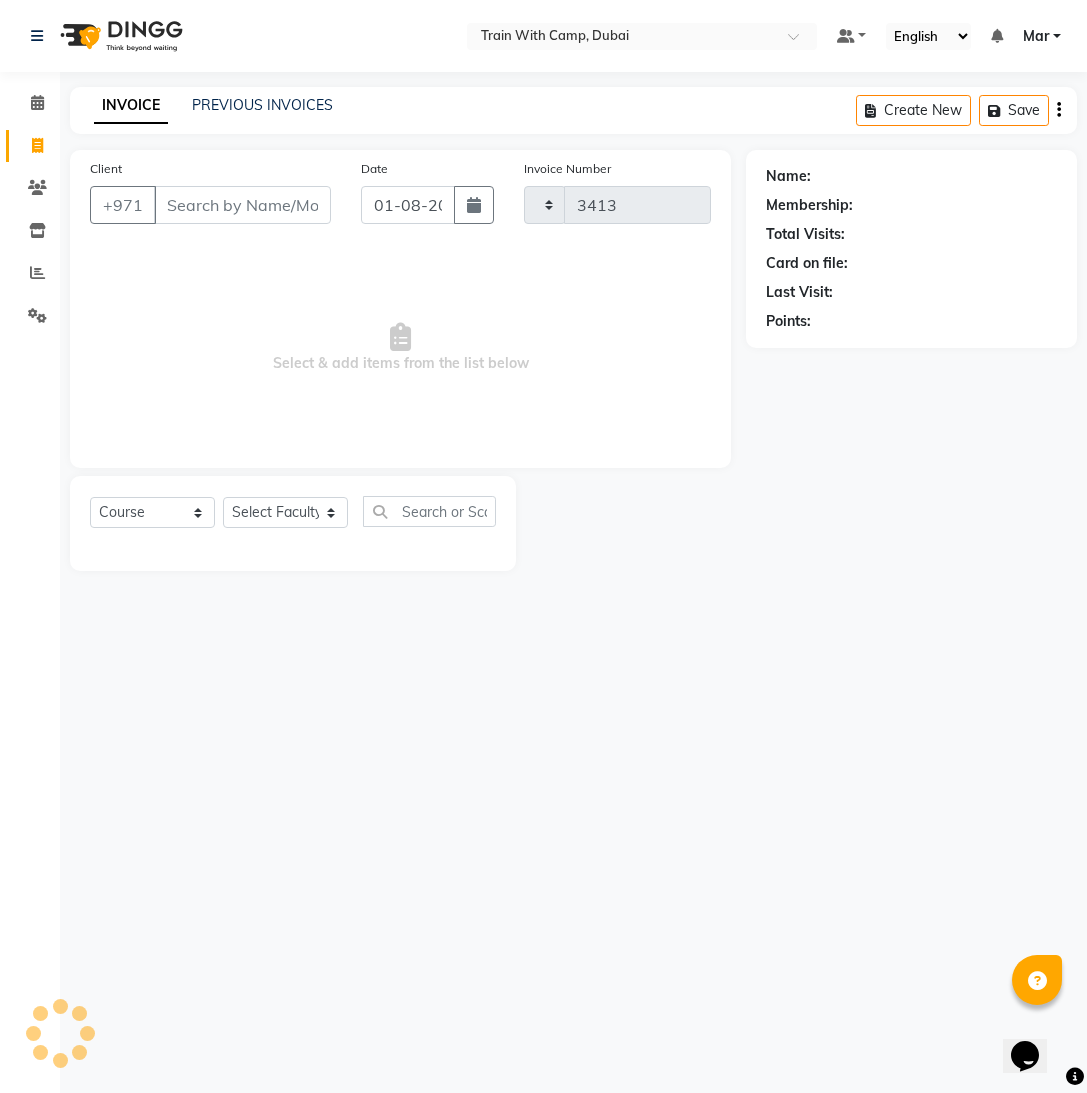select on "910" 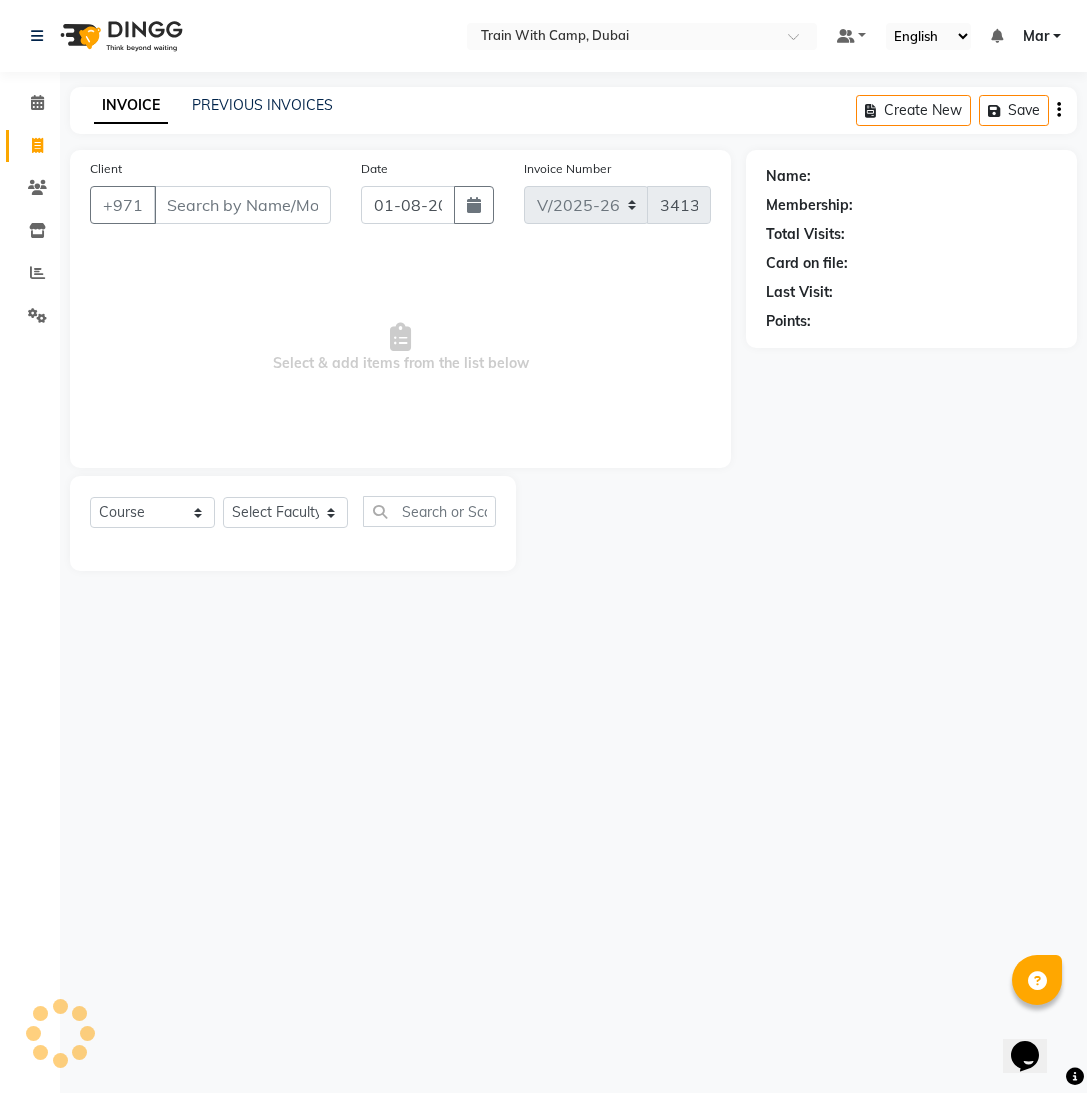 select on "14898" 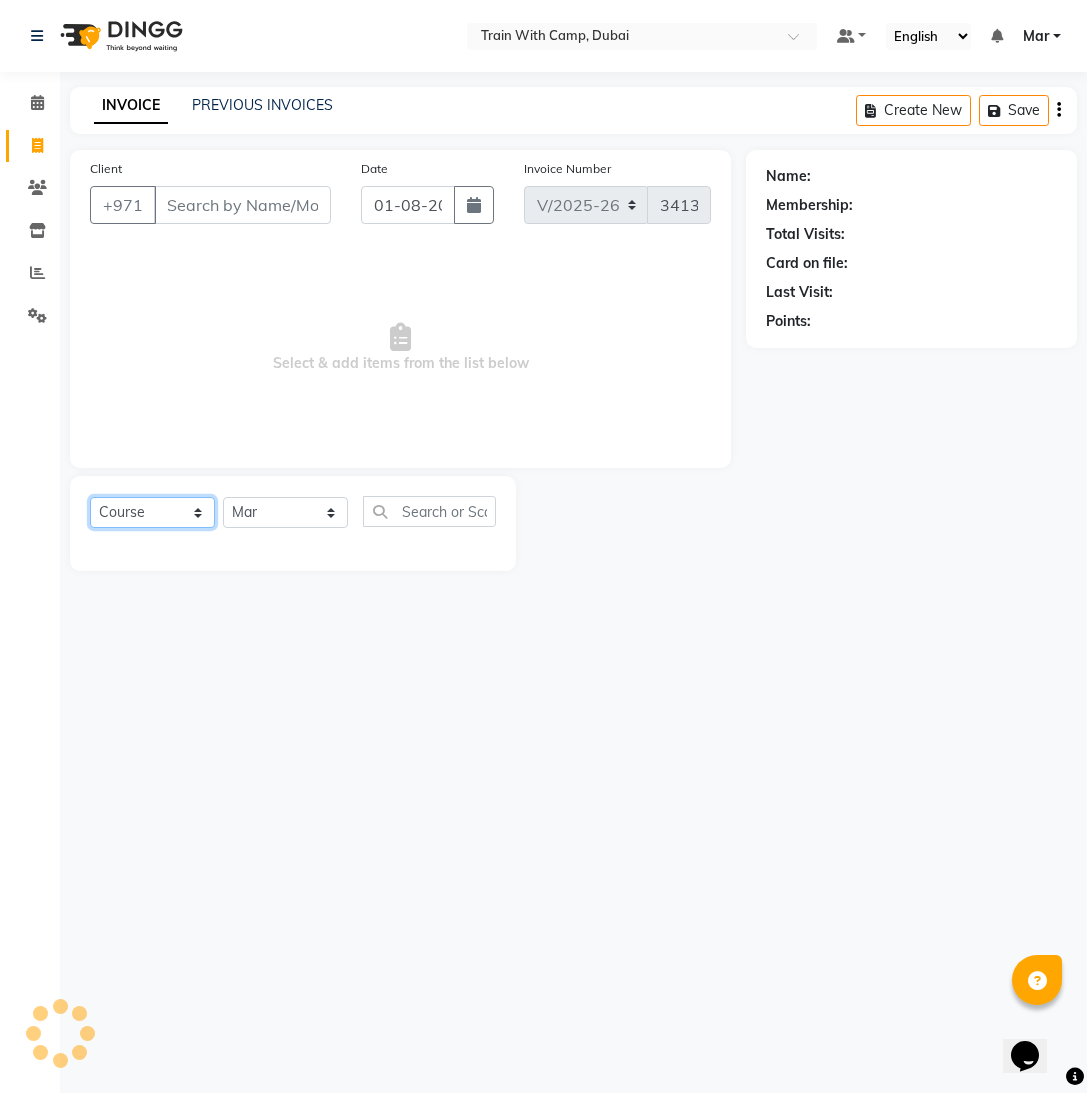 click on "Select  Course  Product  Membership  Package Voucher Prepaid Gift Card" 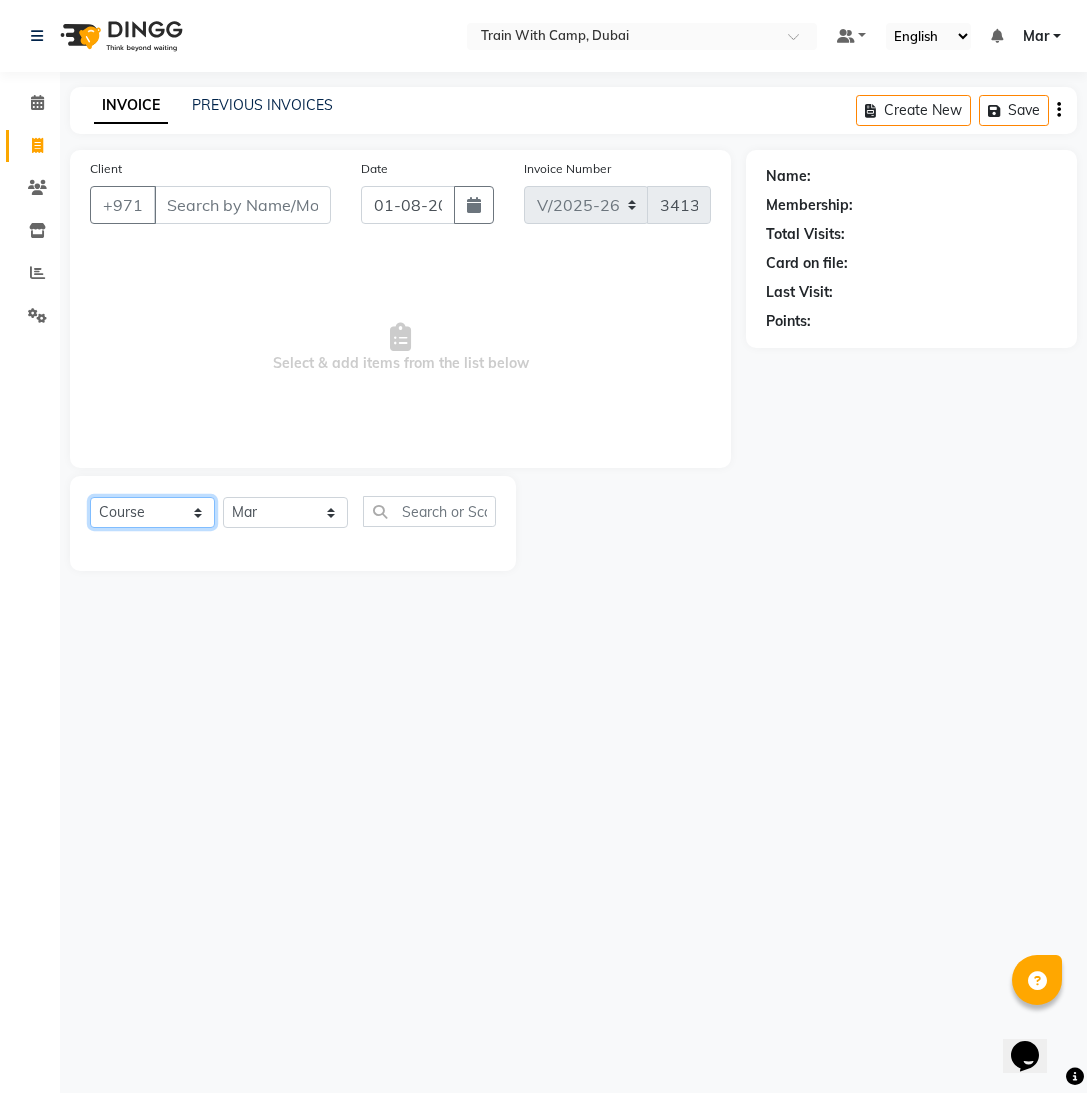 select on "product" 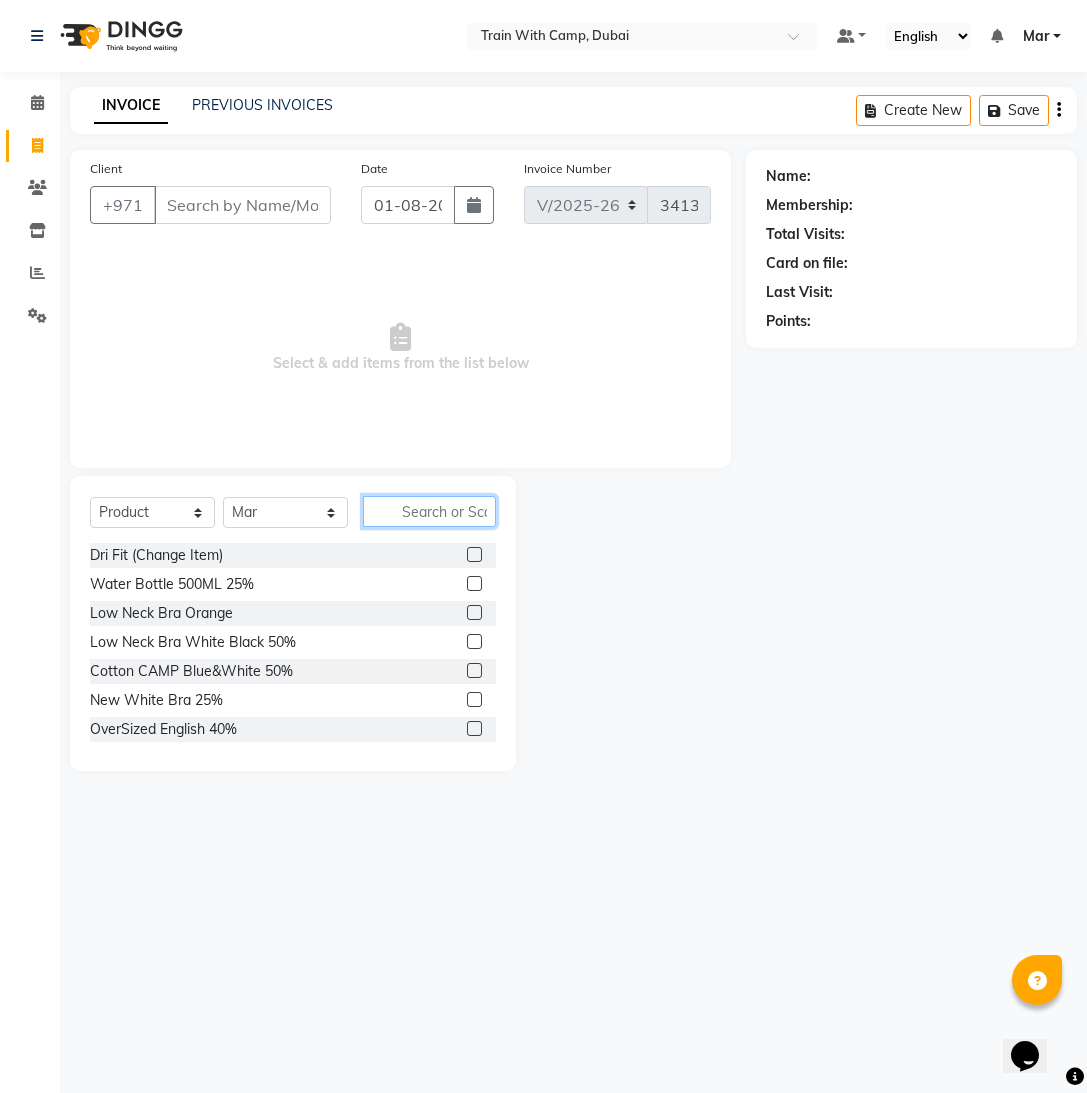 click 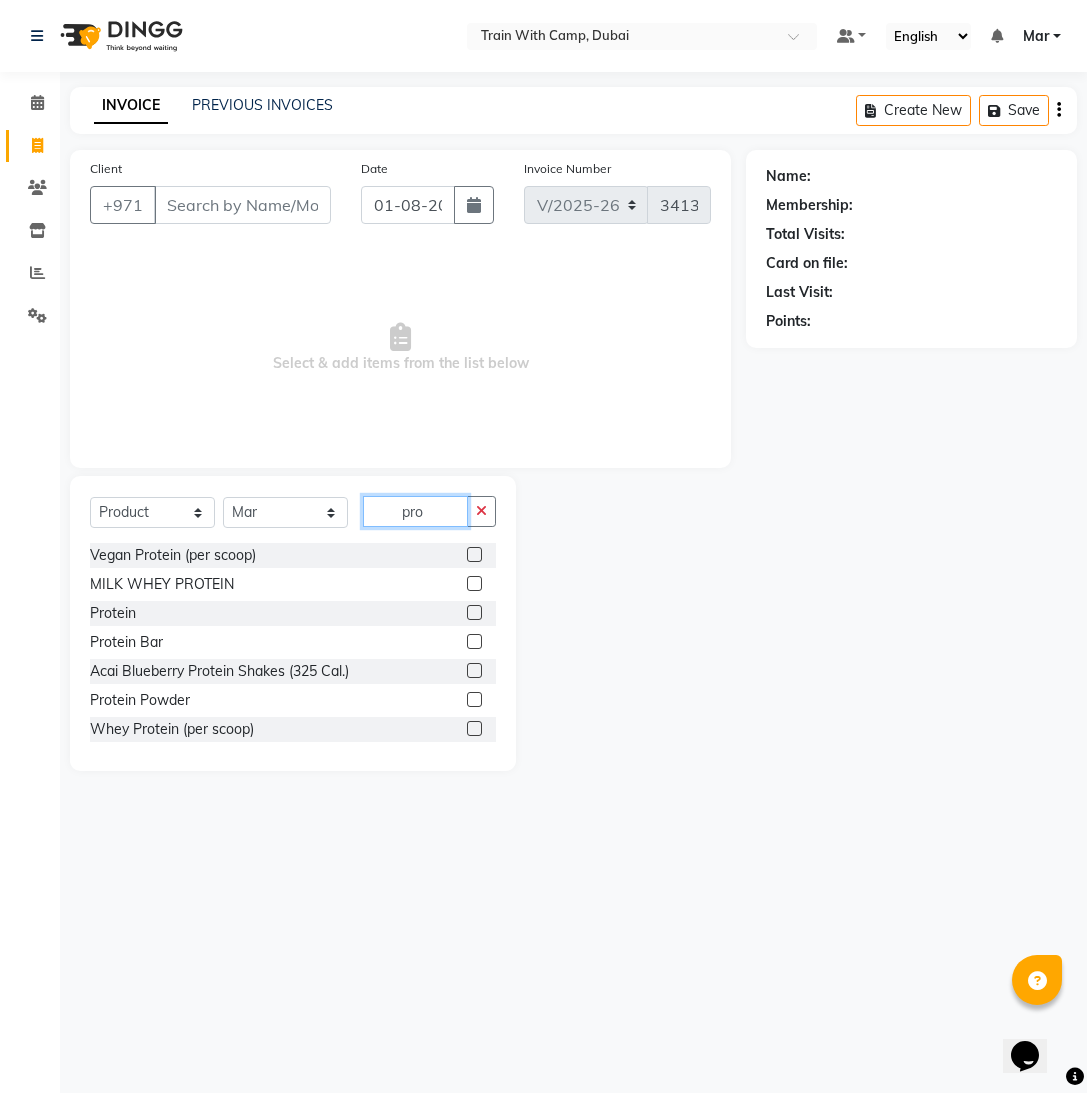 type on "pro" 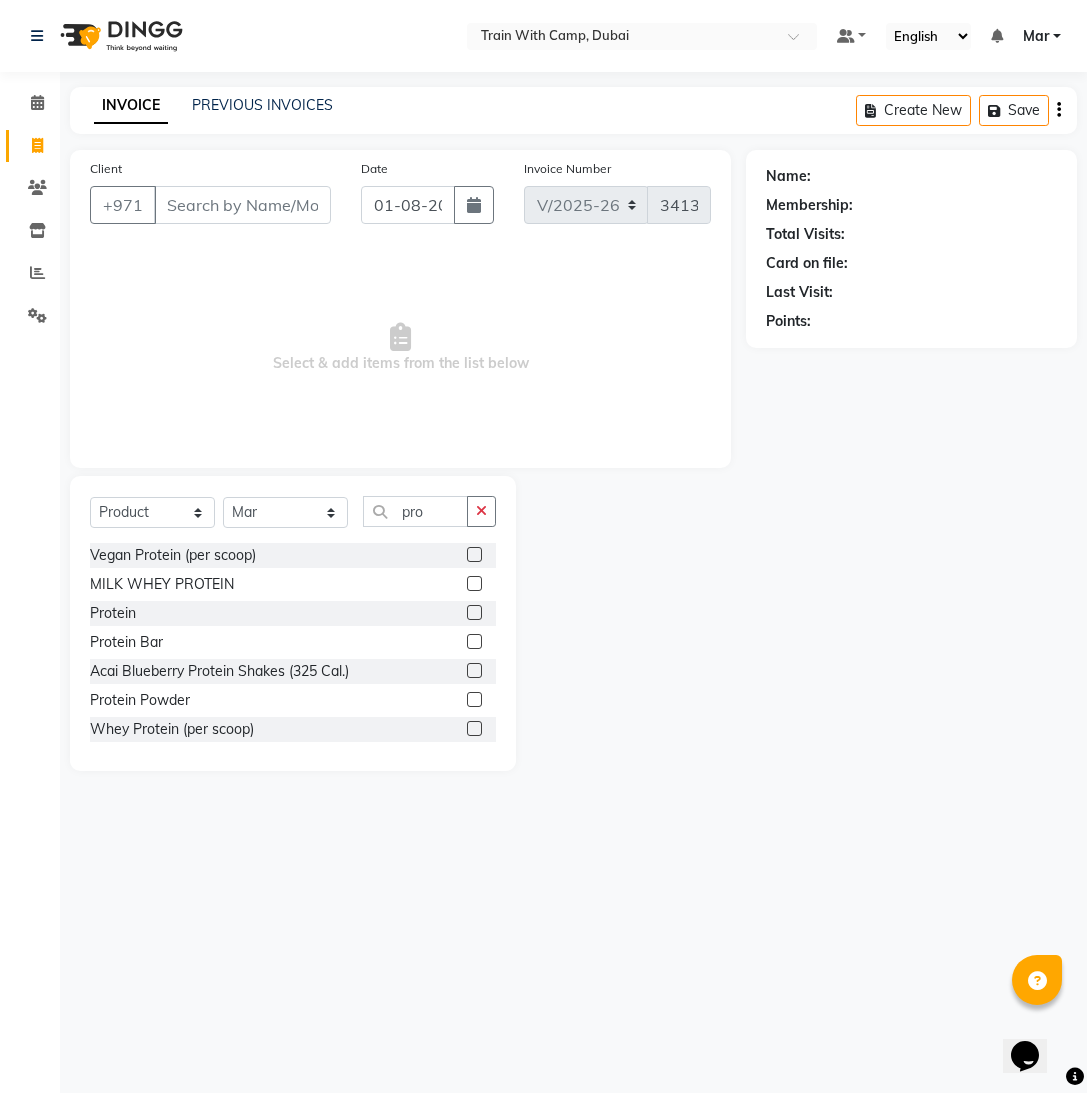 click 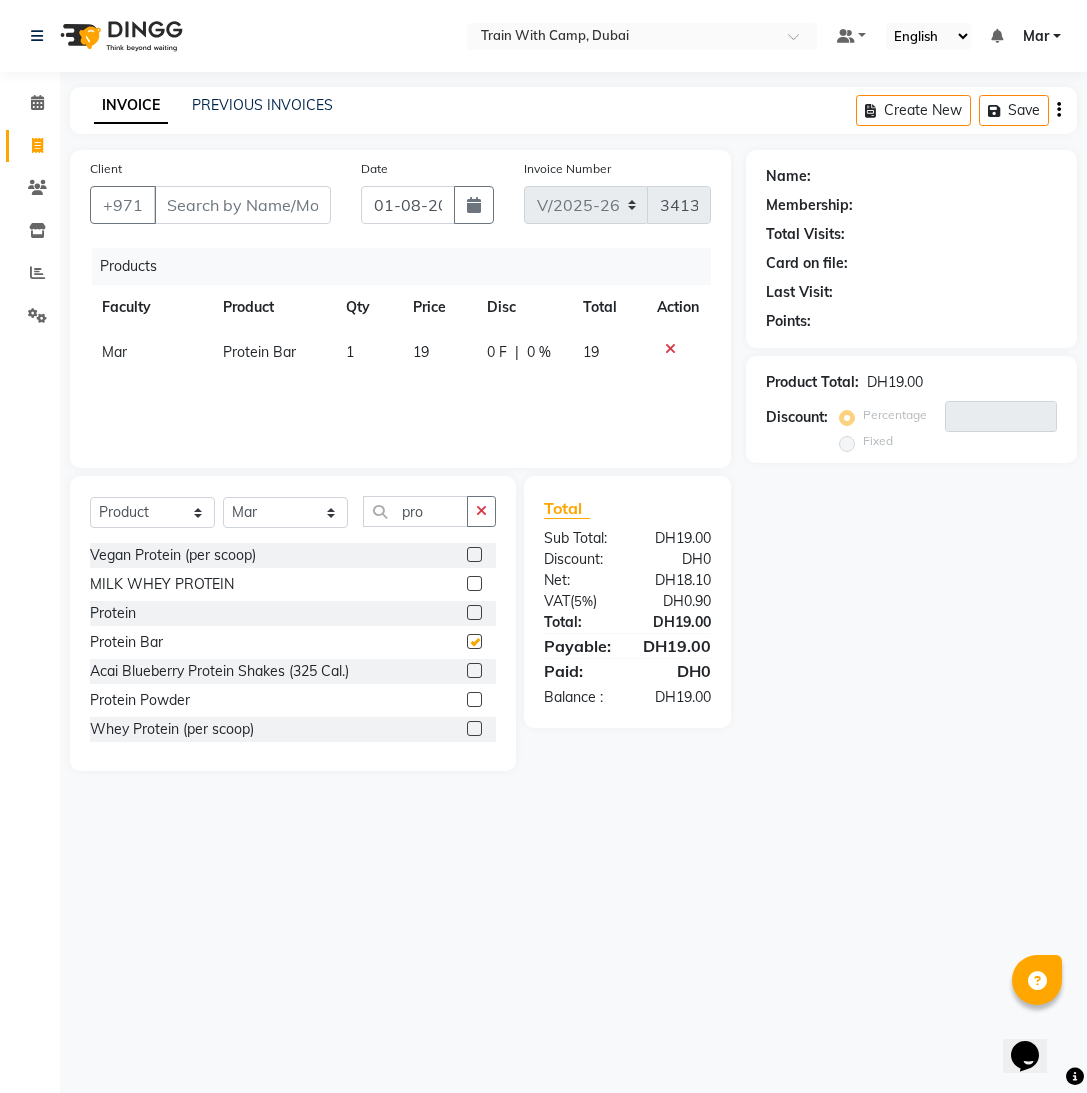 checkbox on "false" 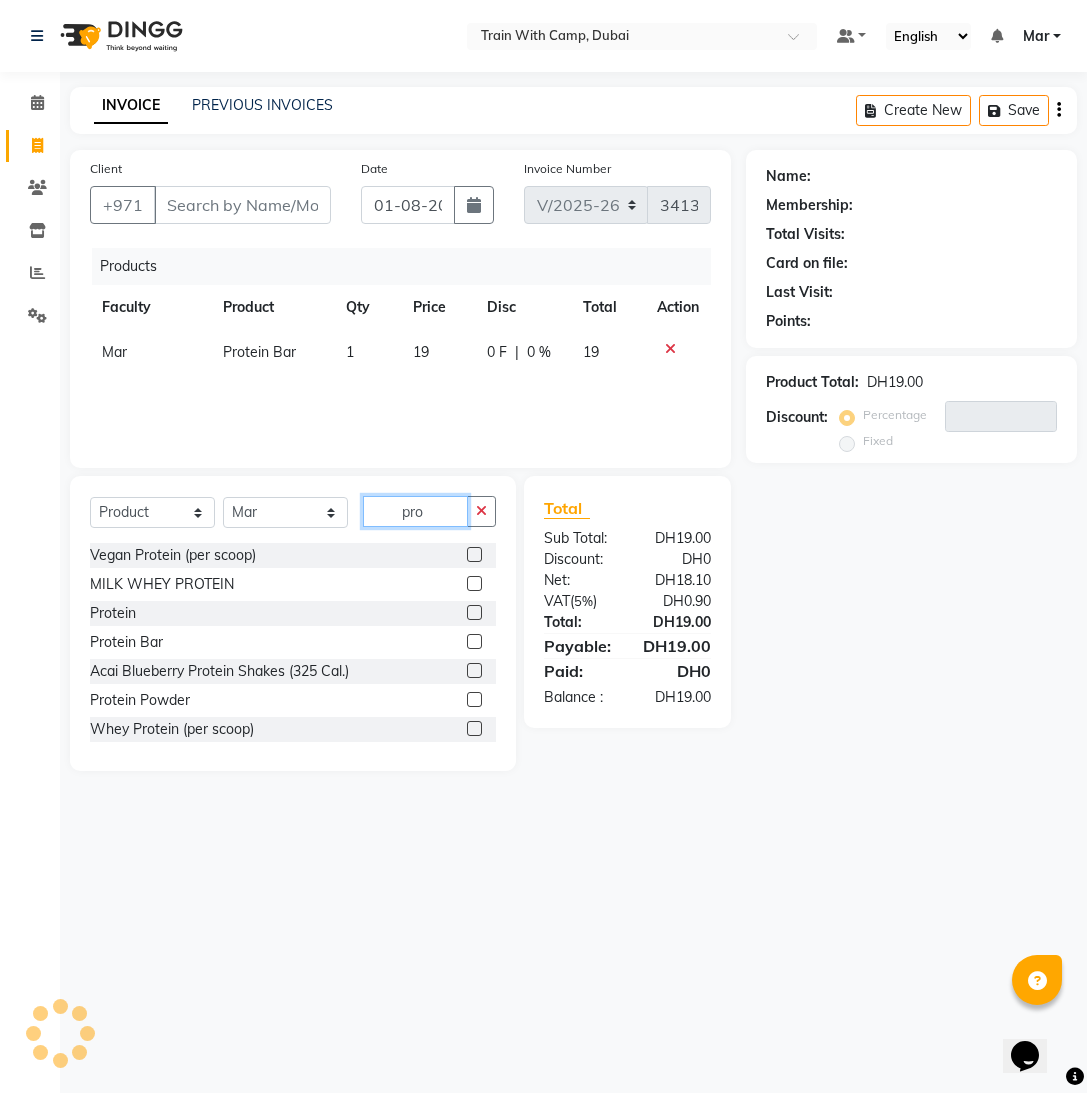drag, startPoint x: 434, startPoint y: 516, endPoint x: 293, endPoint y: 513, distance: 141.0319 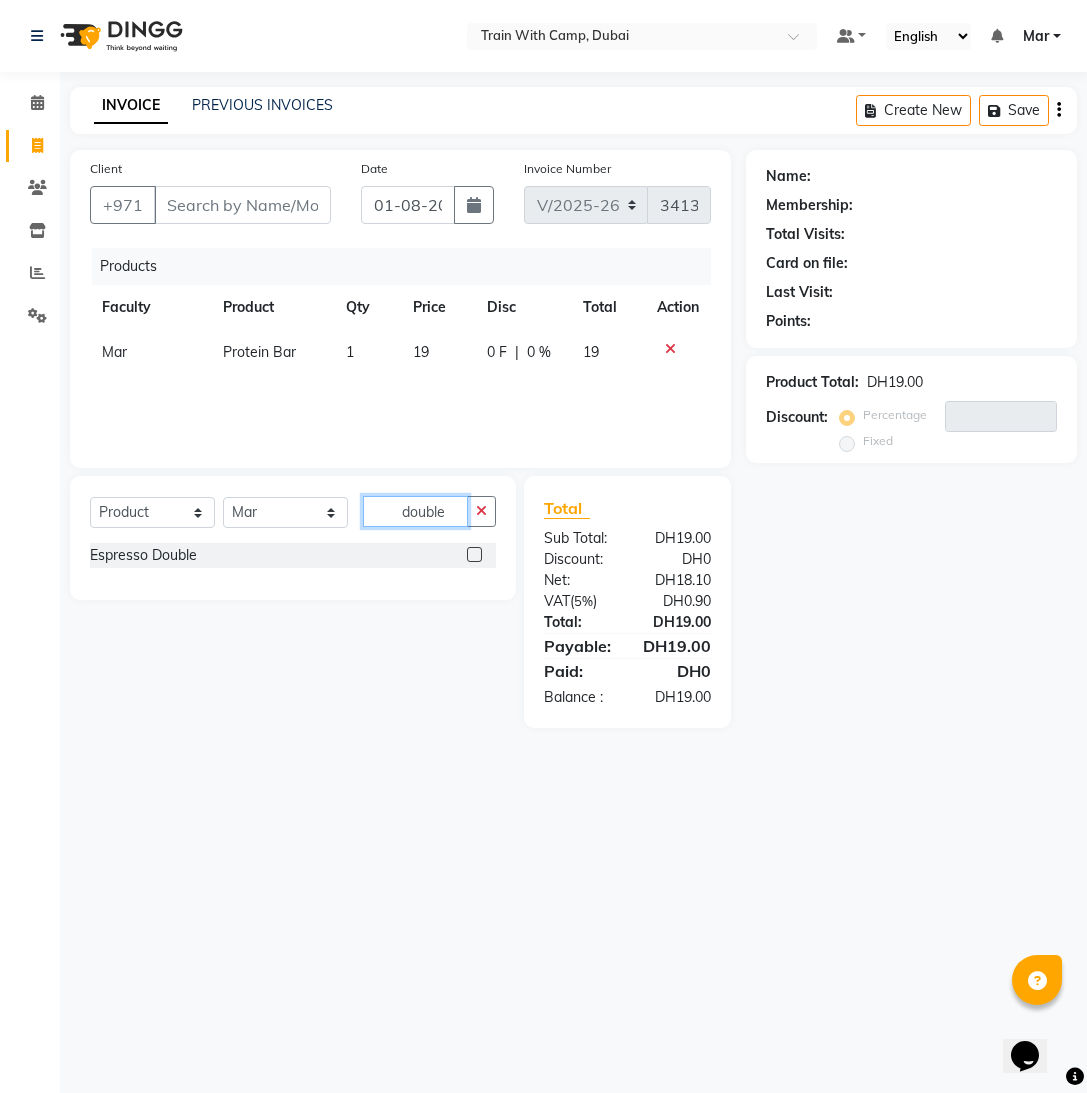 type on "double" 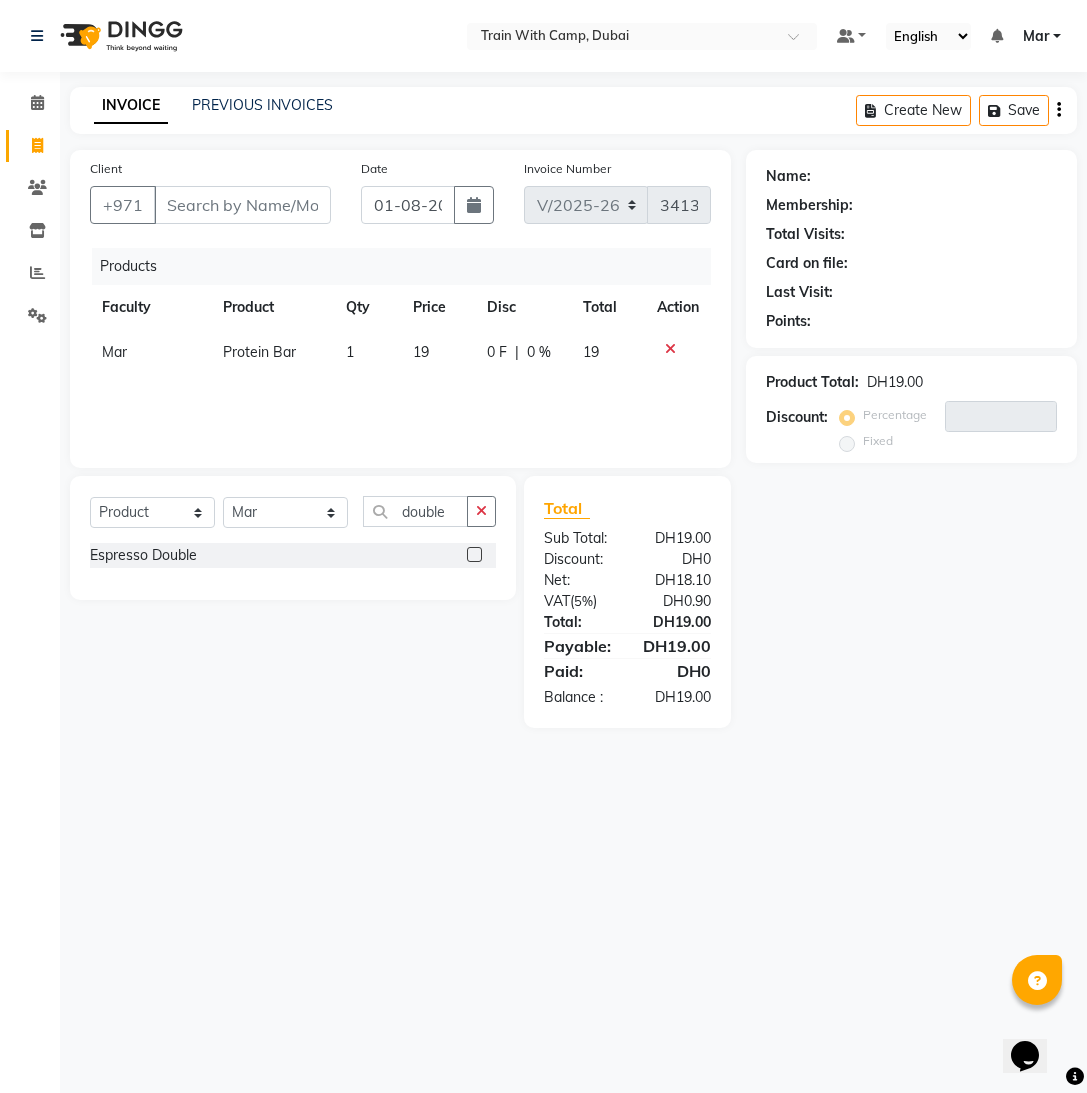 click 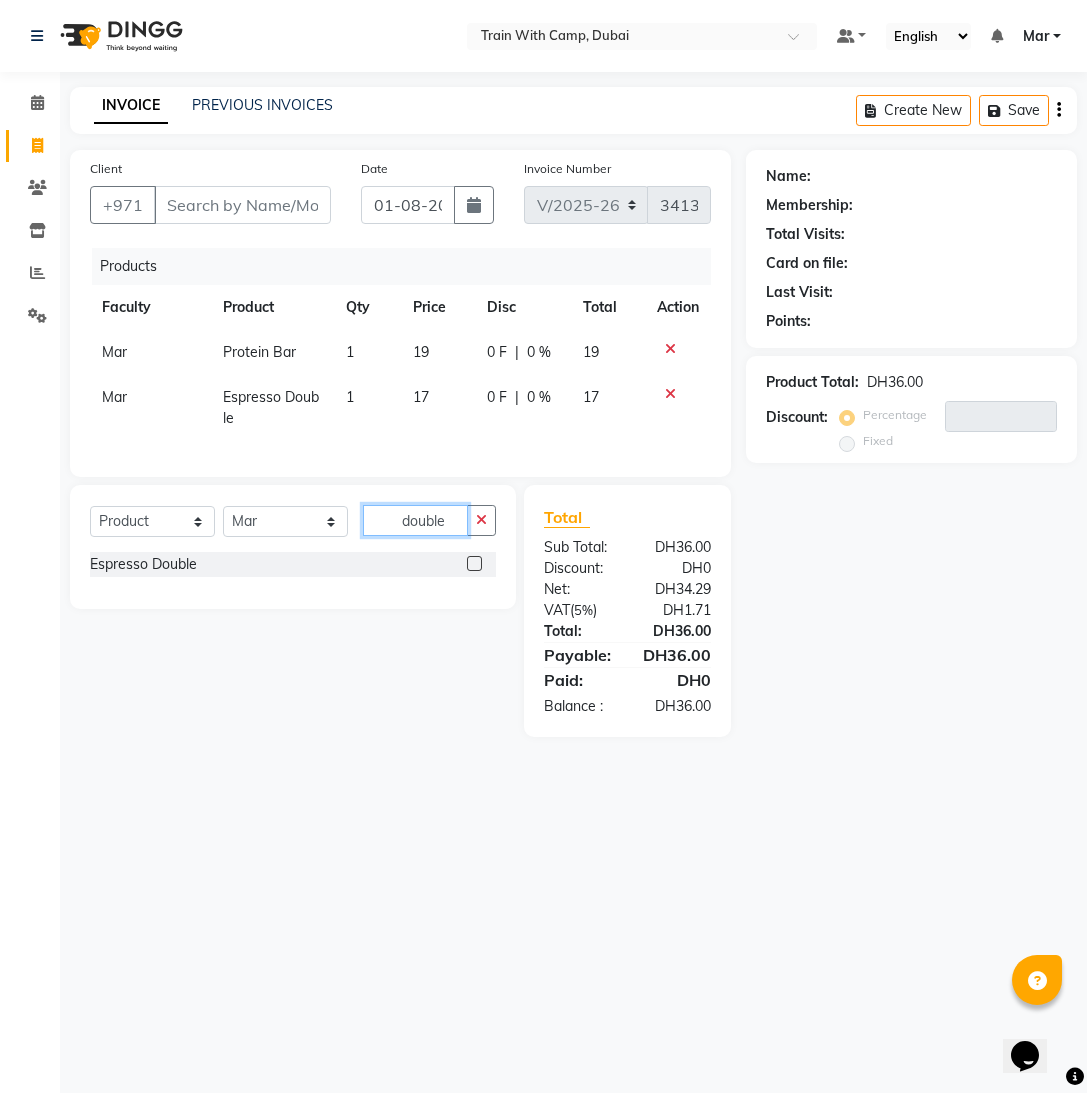 checkbox on "false" 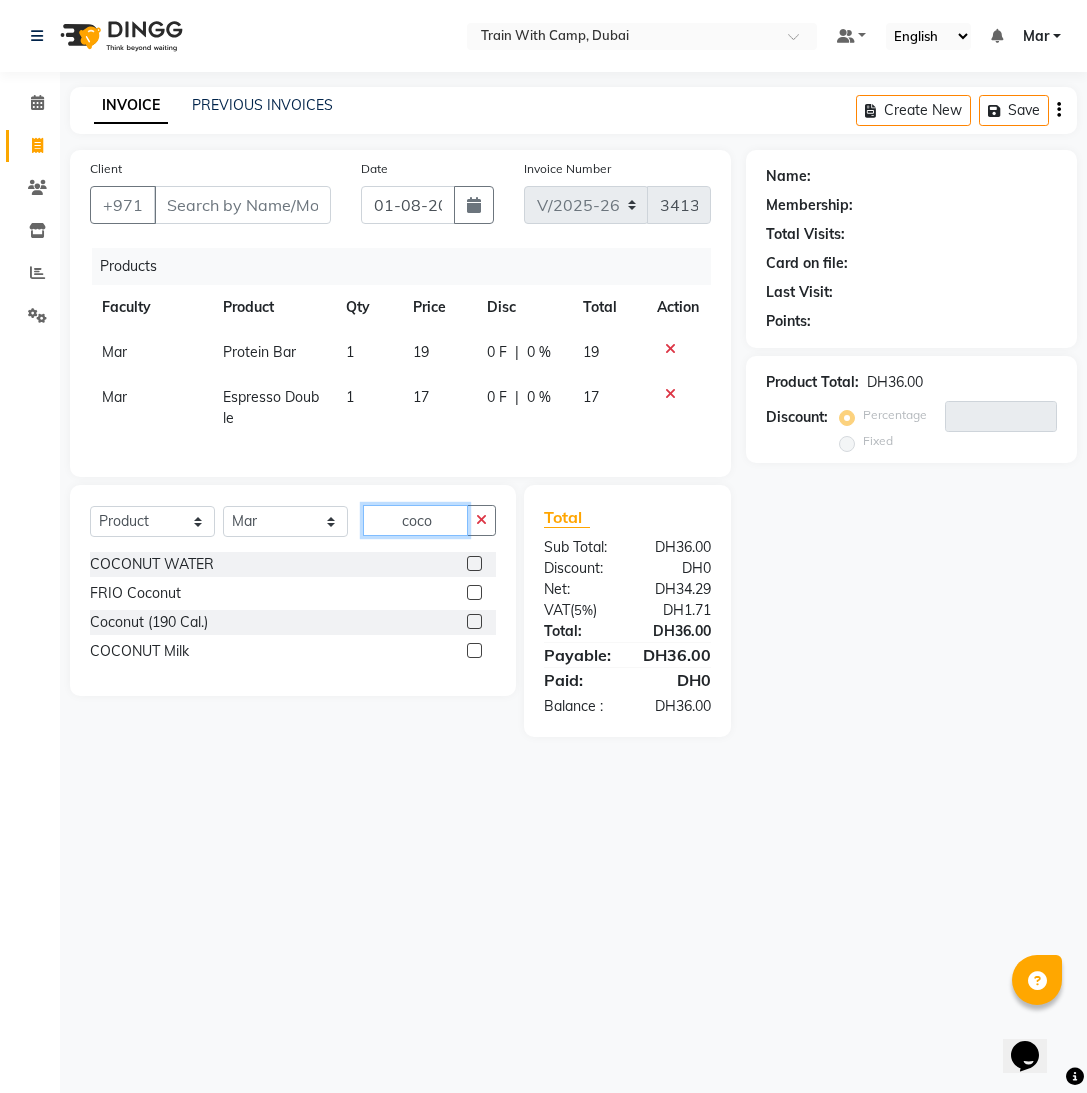 type on "coco" 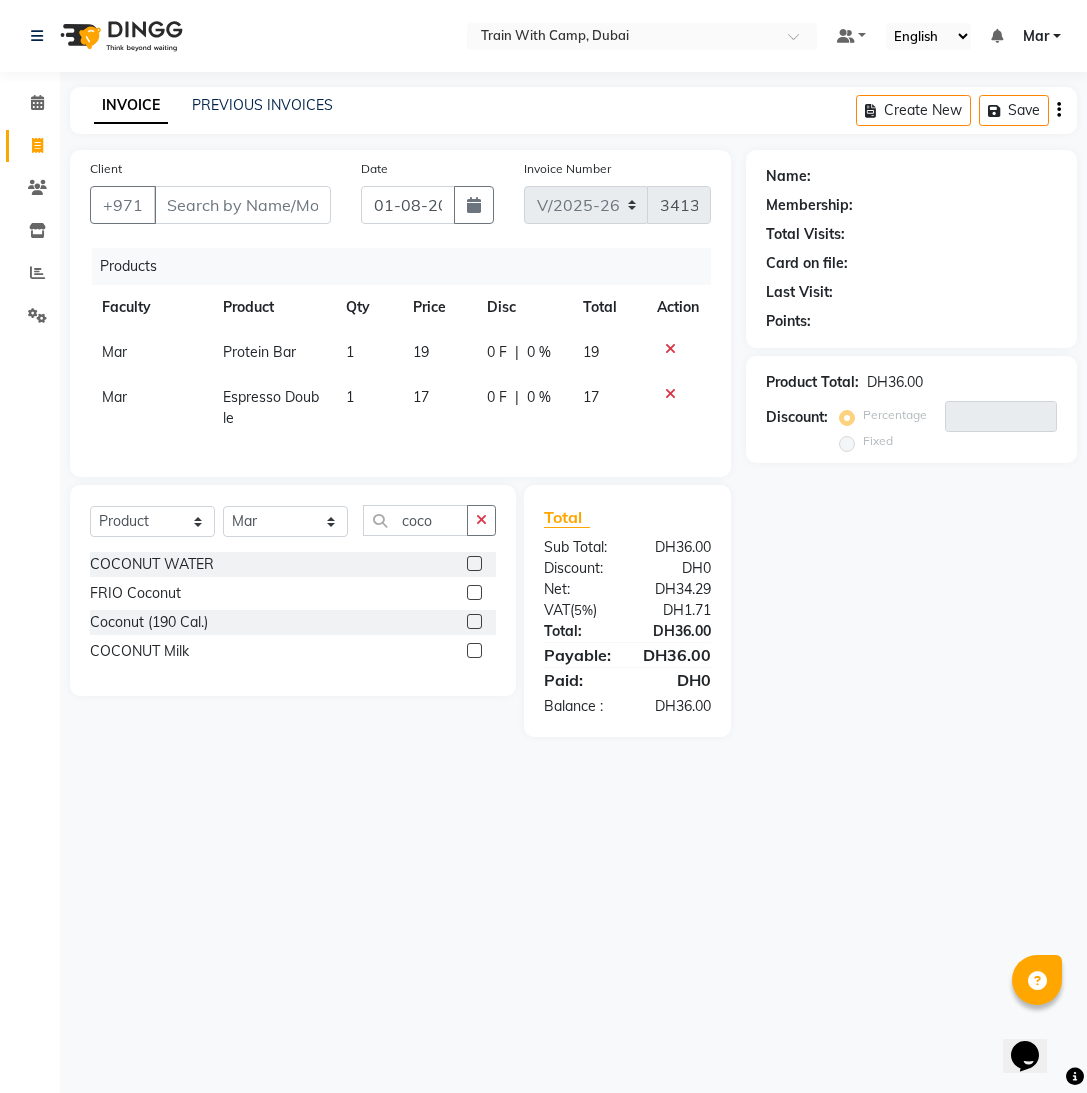 click 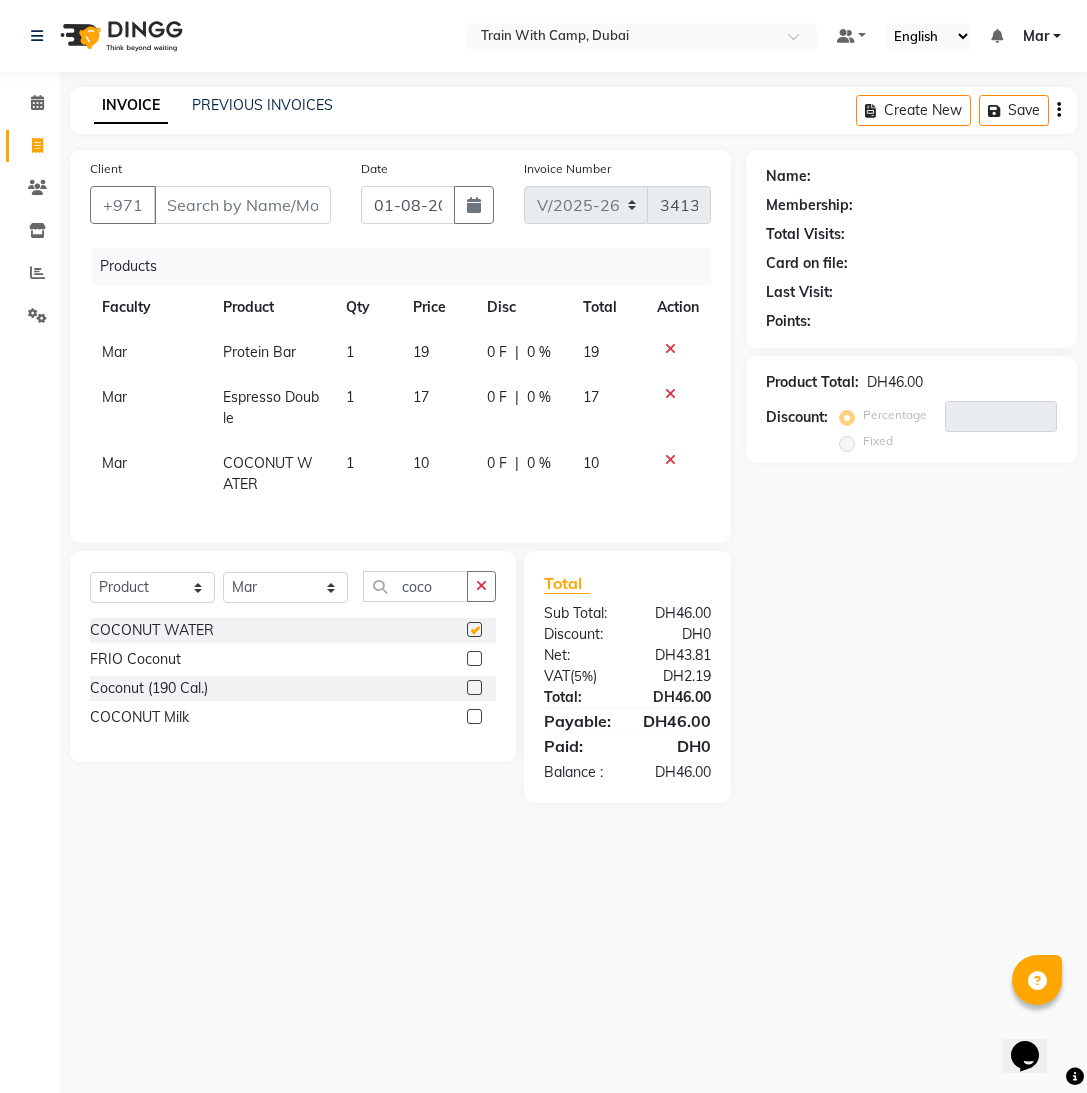 checkbox on "false" 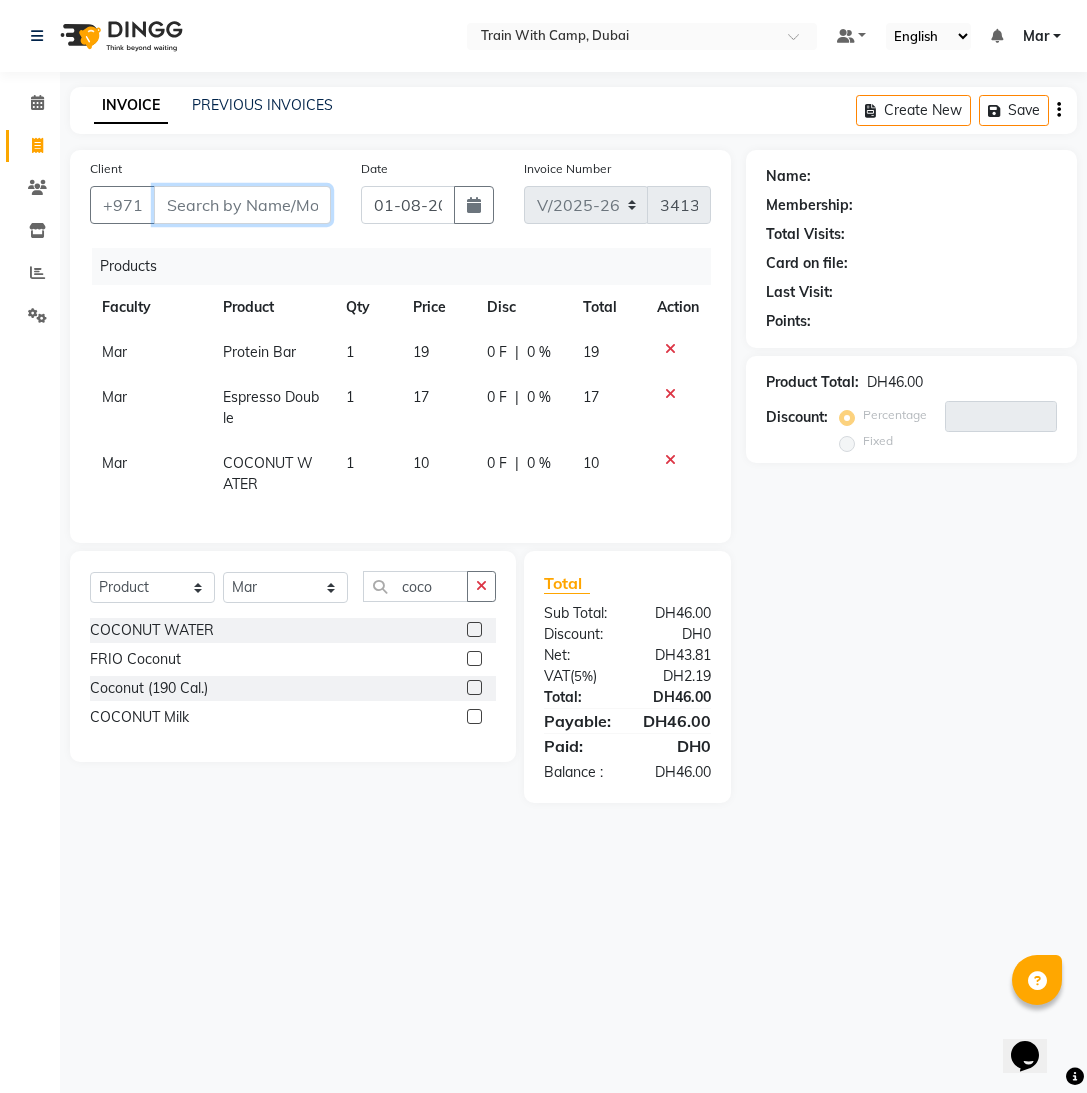 click on "Client" at bounding box center (242, 205) 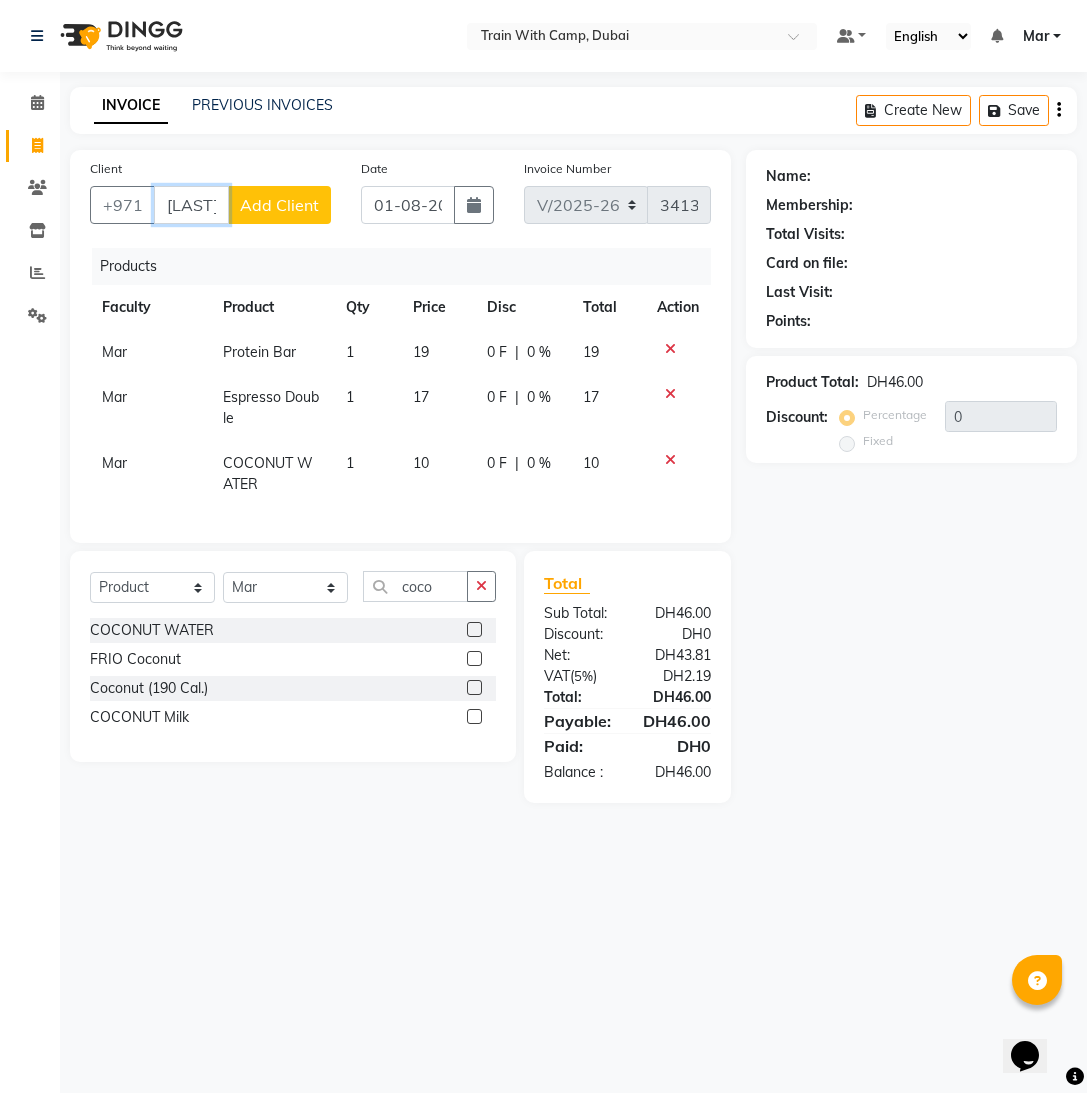 scroll, scrollTop: 0, scrollLeft: 4, axis: horizontal 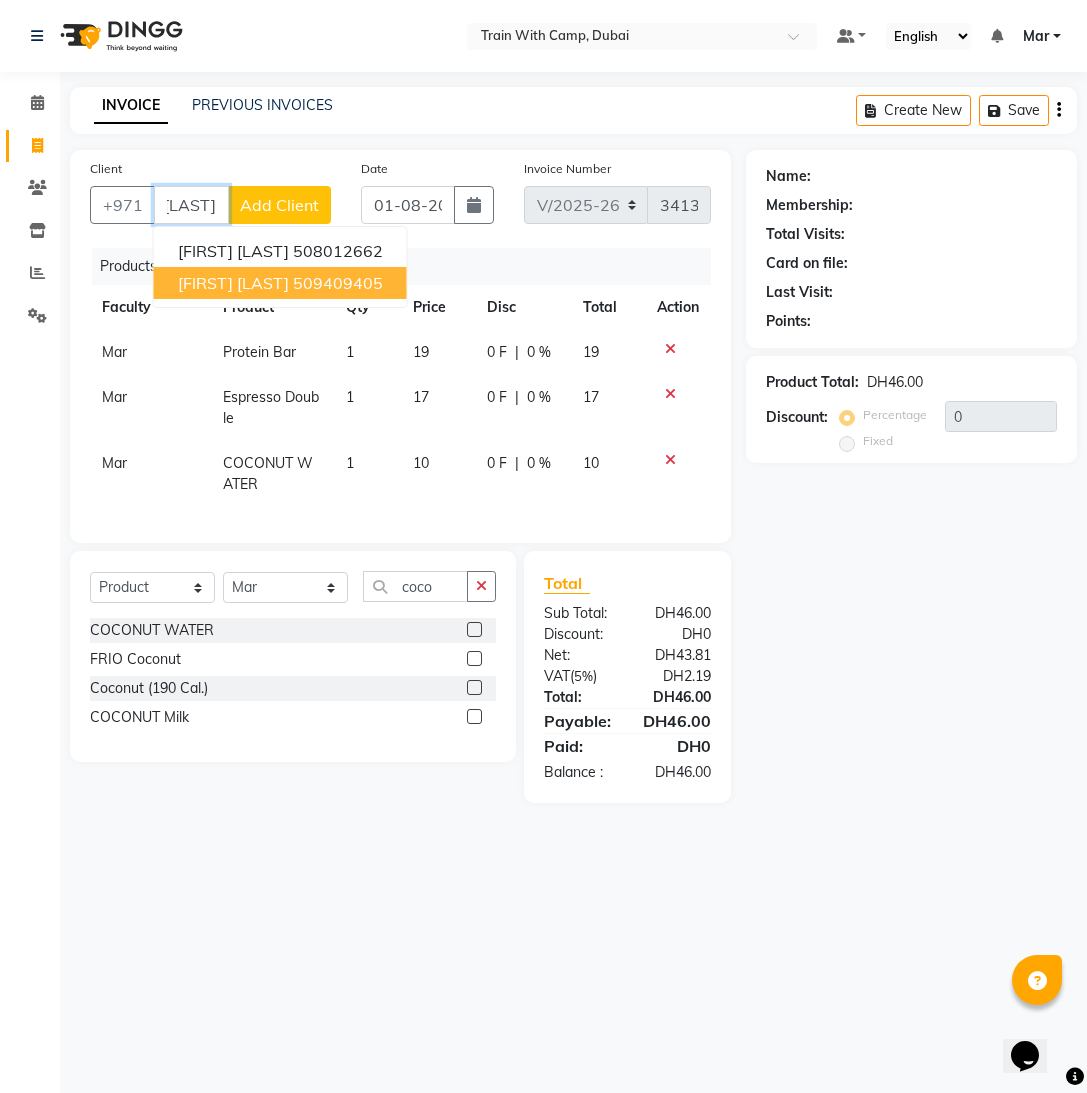 click on "Mohamed Elsayed" at bounding box center (233, 283) 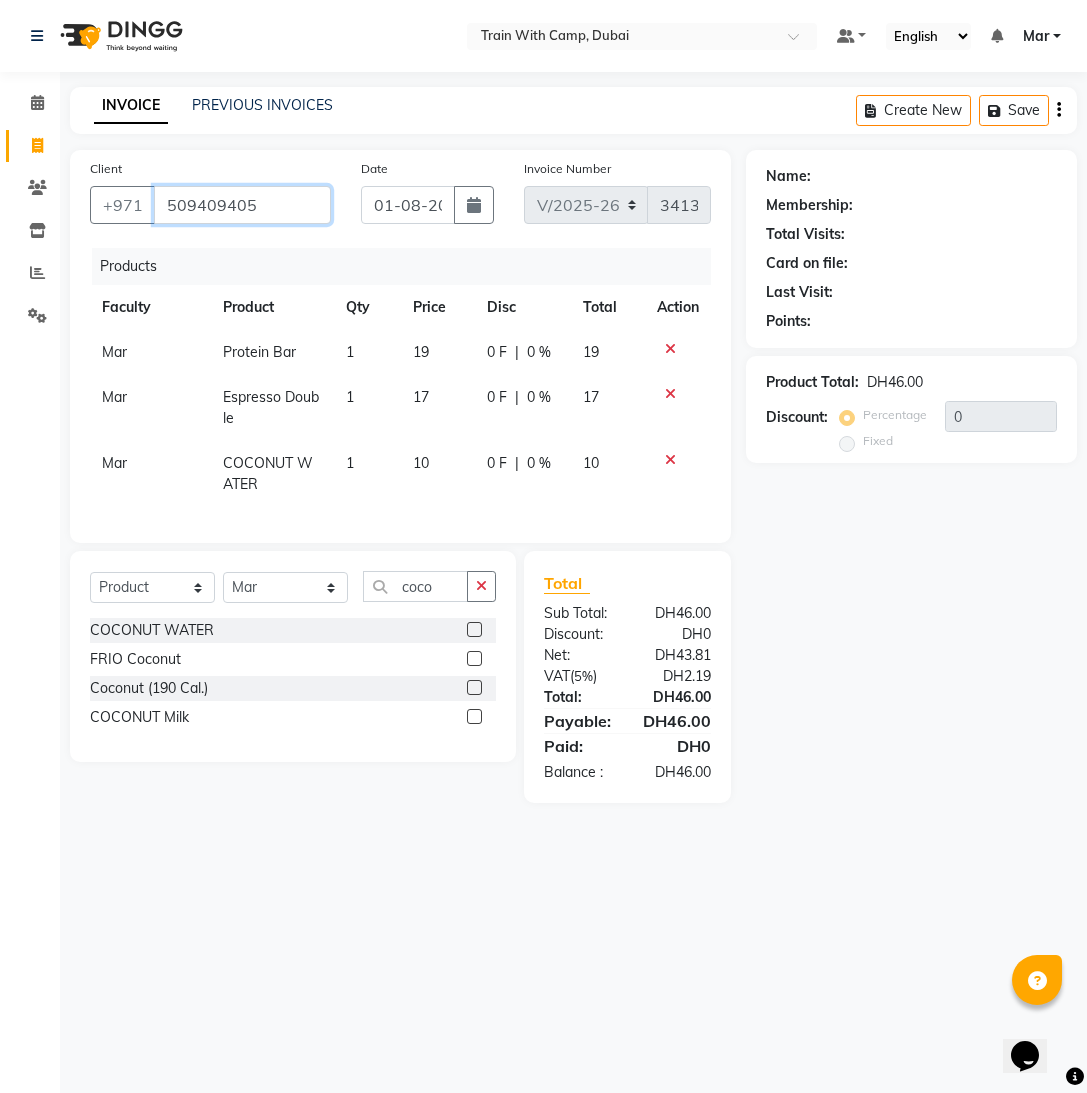 scroll, scrollTop: 0, scrollLeft: 0, axis: both 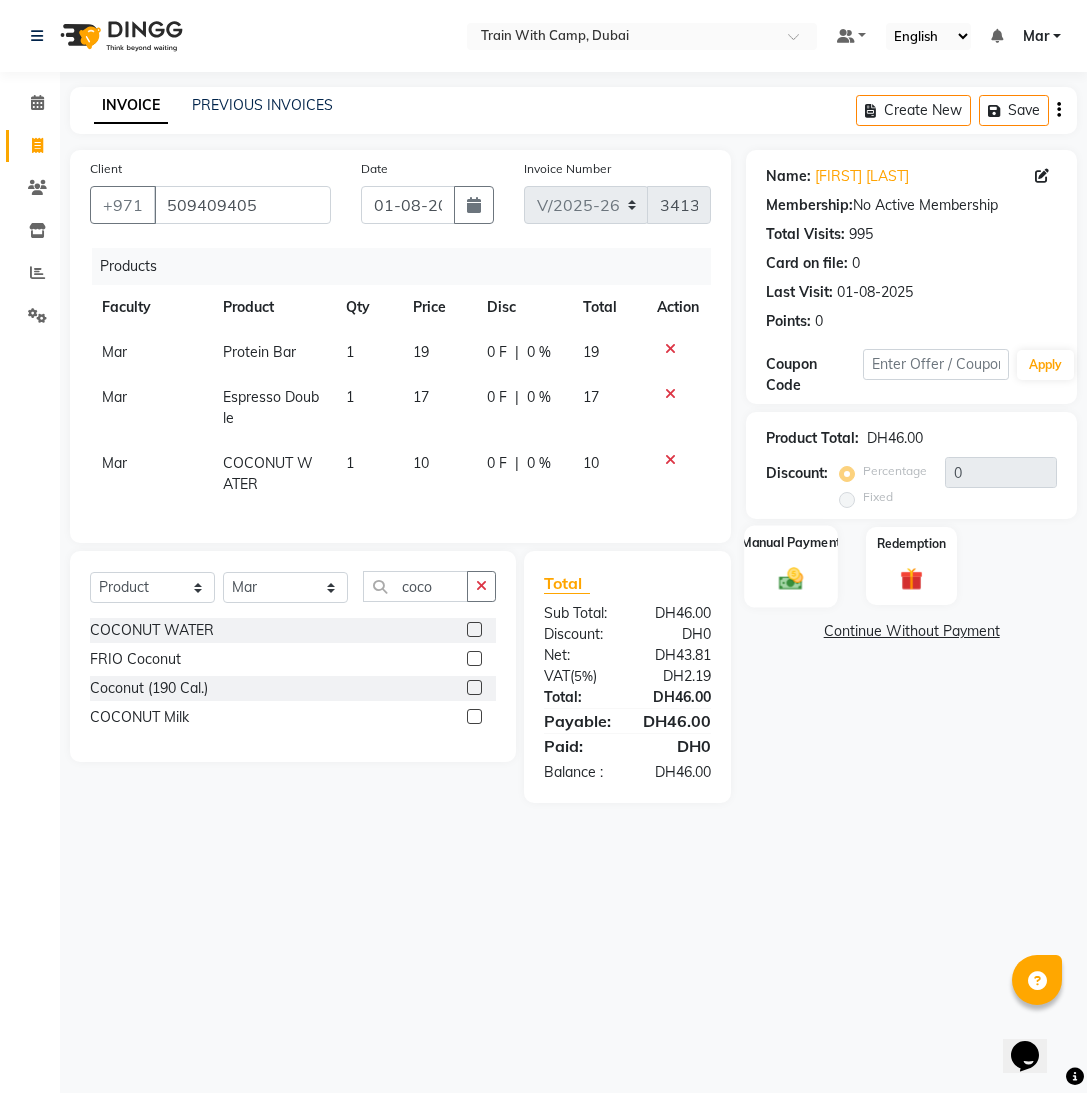click 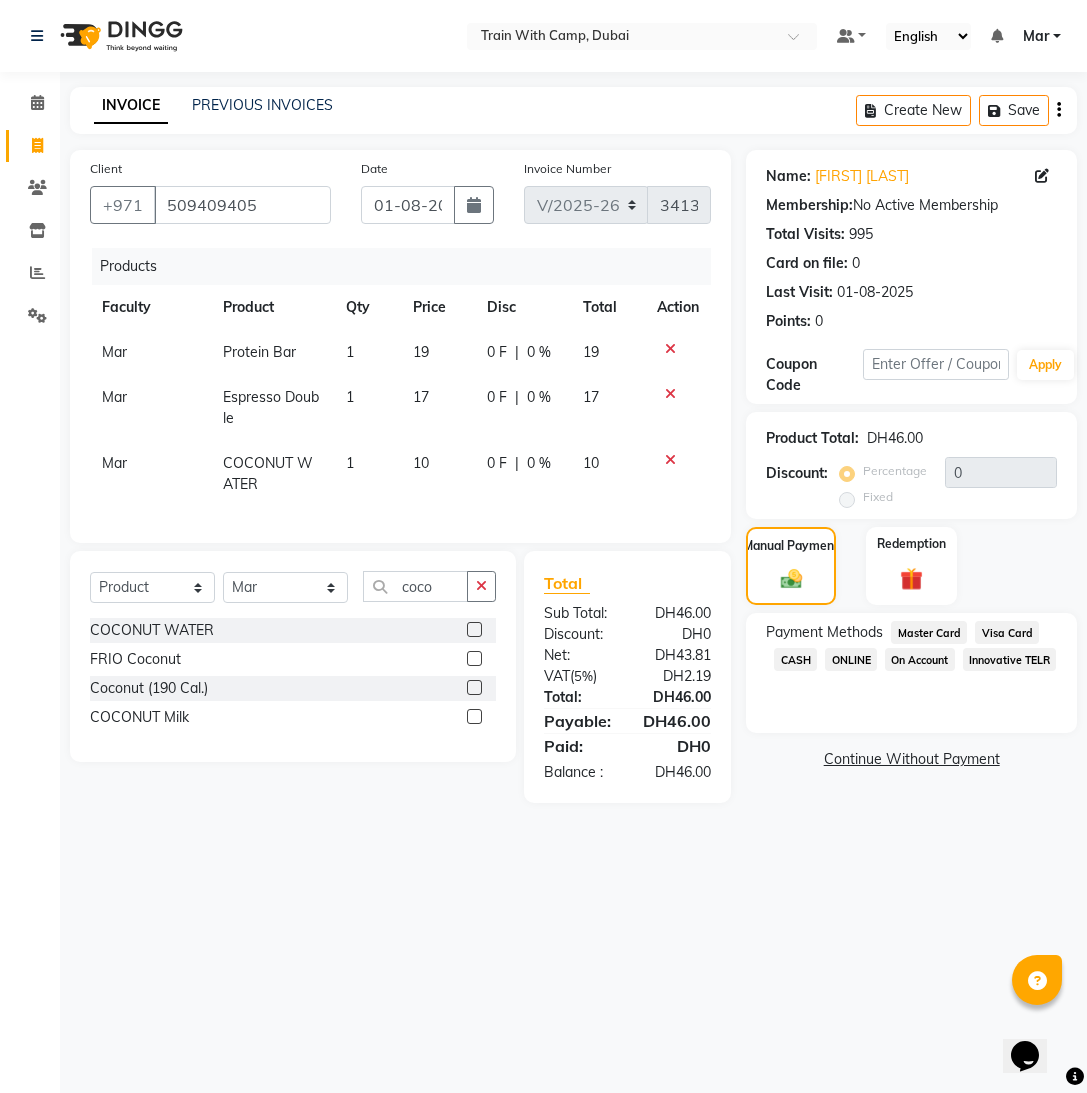click on "Visa Card" 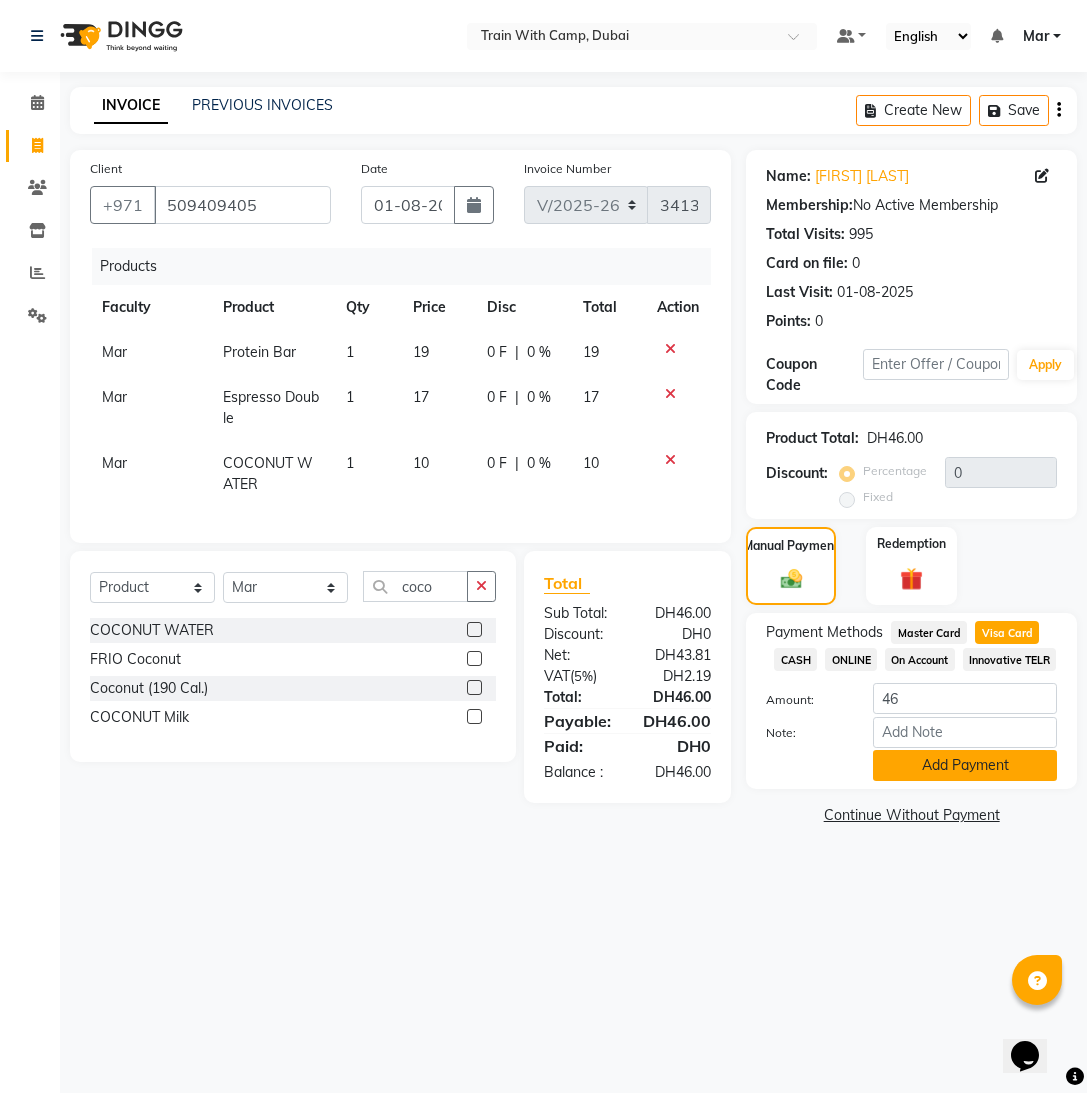 click on "Add Payment" 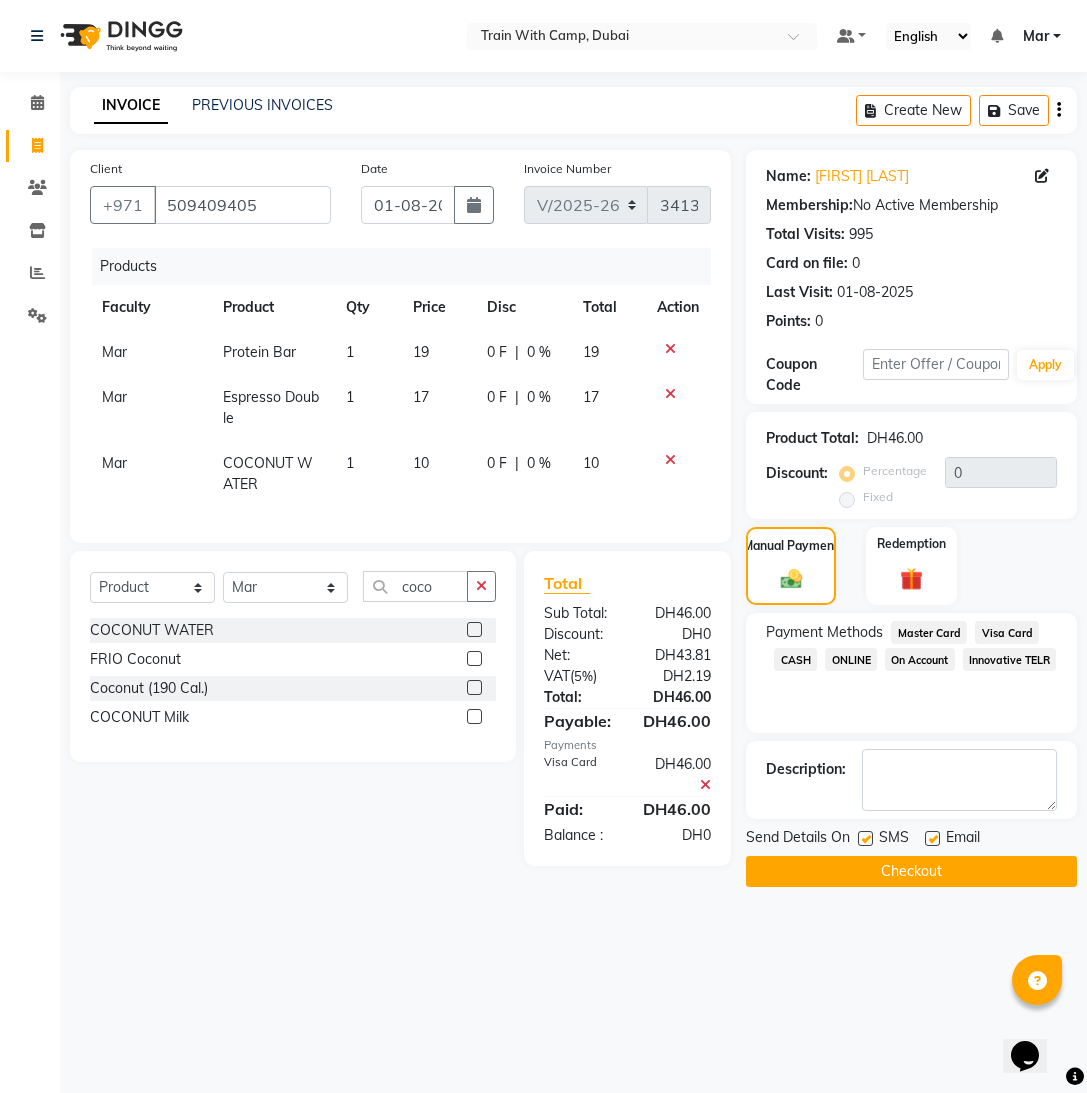 click 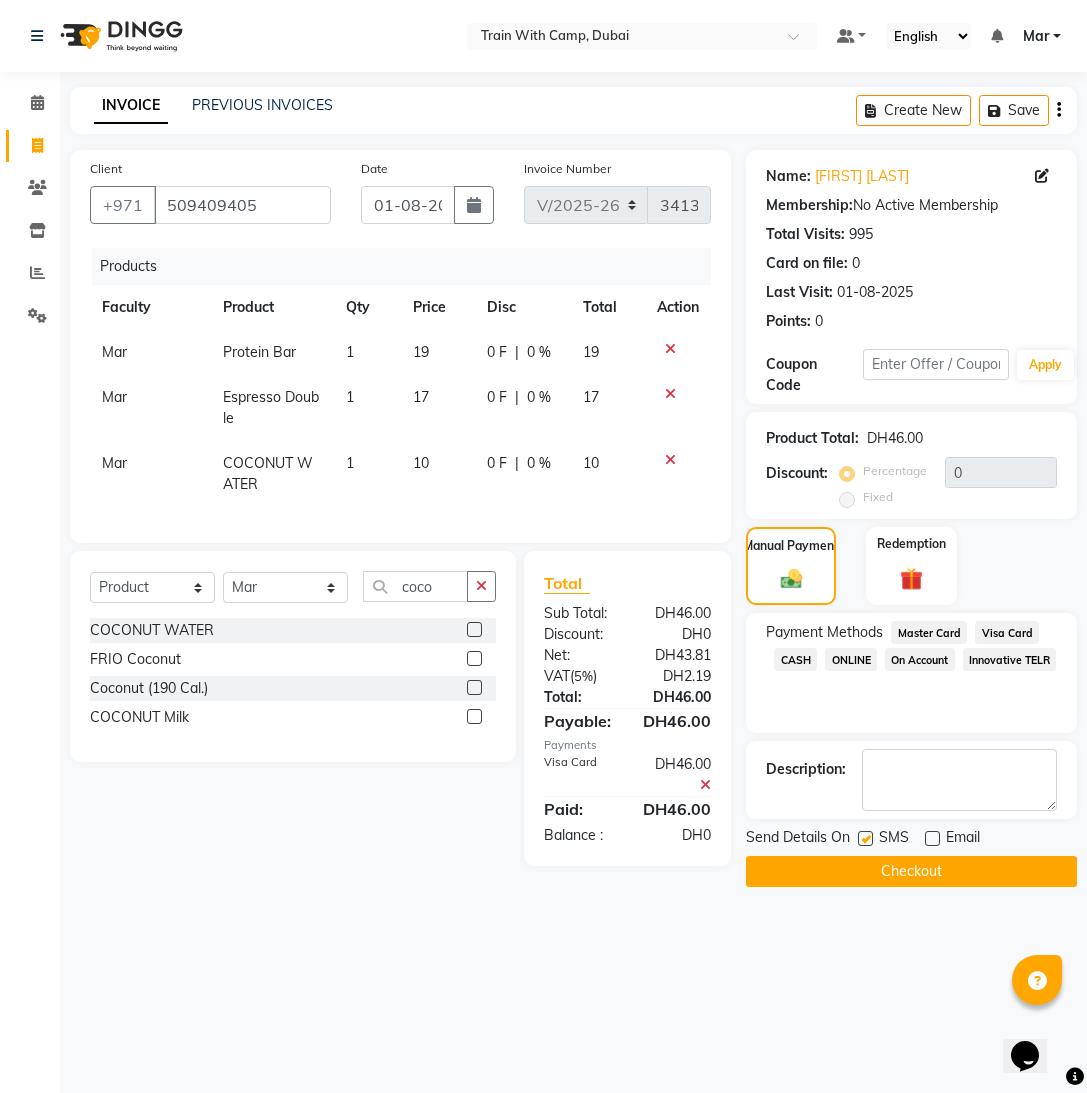 drag, startPoint x: 869, startPoint y: 843, endPoint x: 881, endPoint y: 854, distance: 16.27882 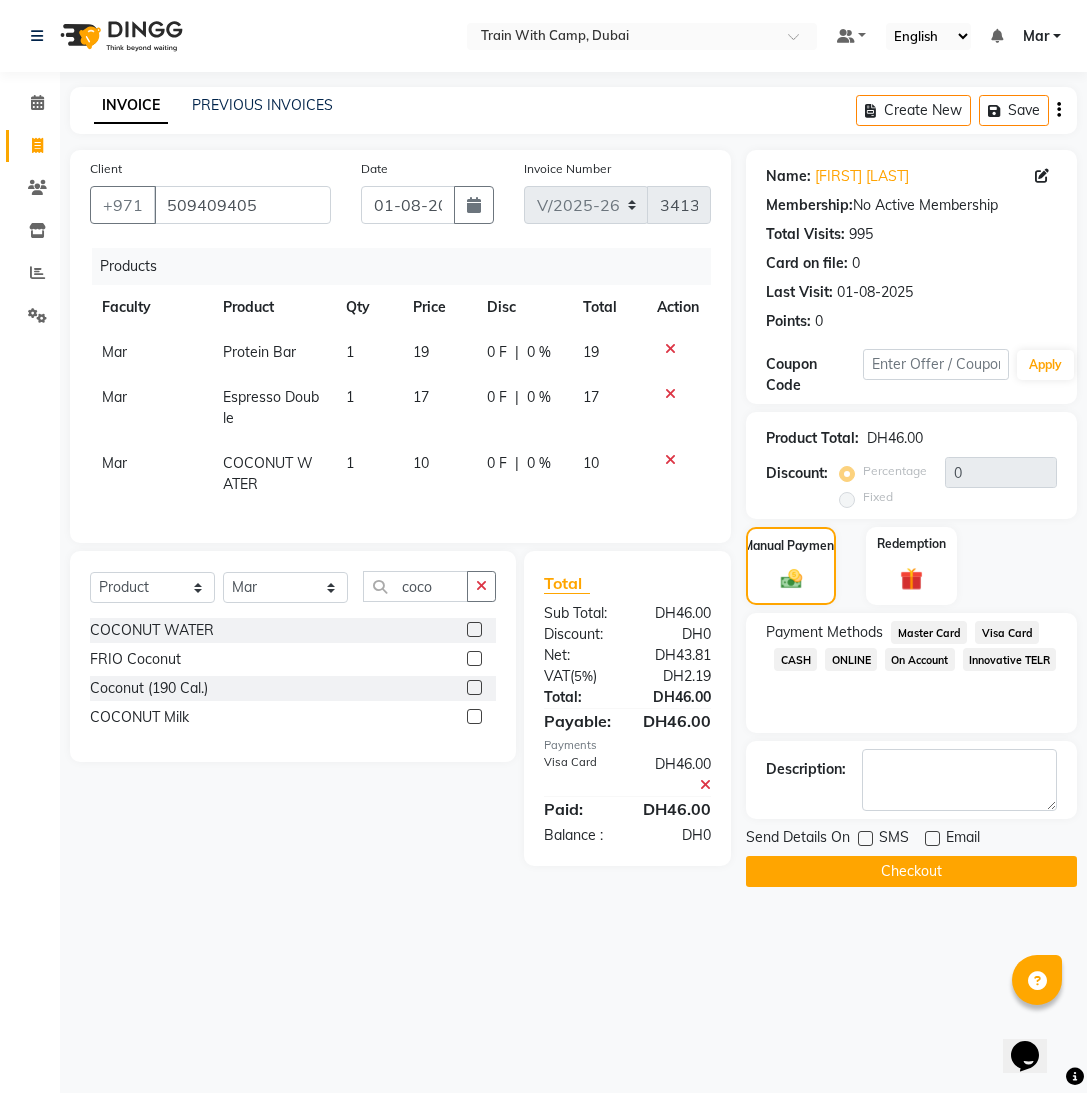 click on "Checkout" 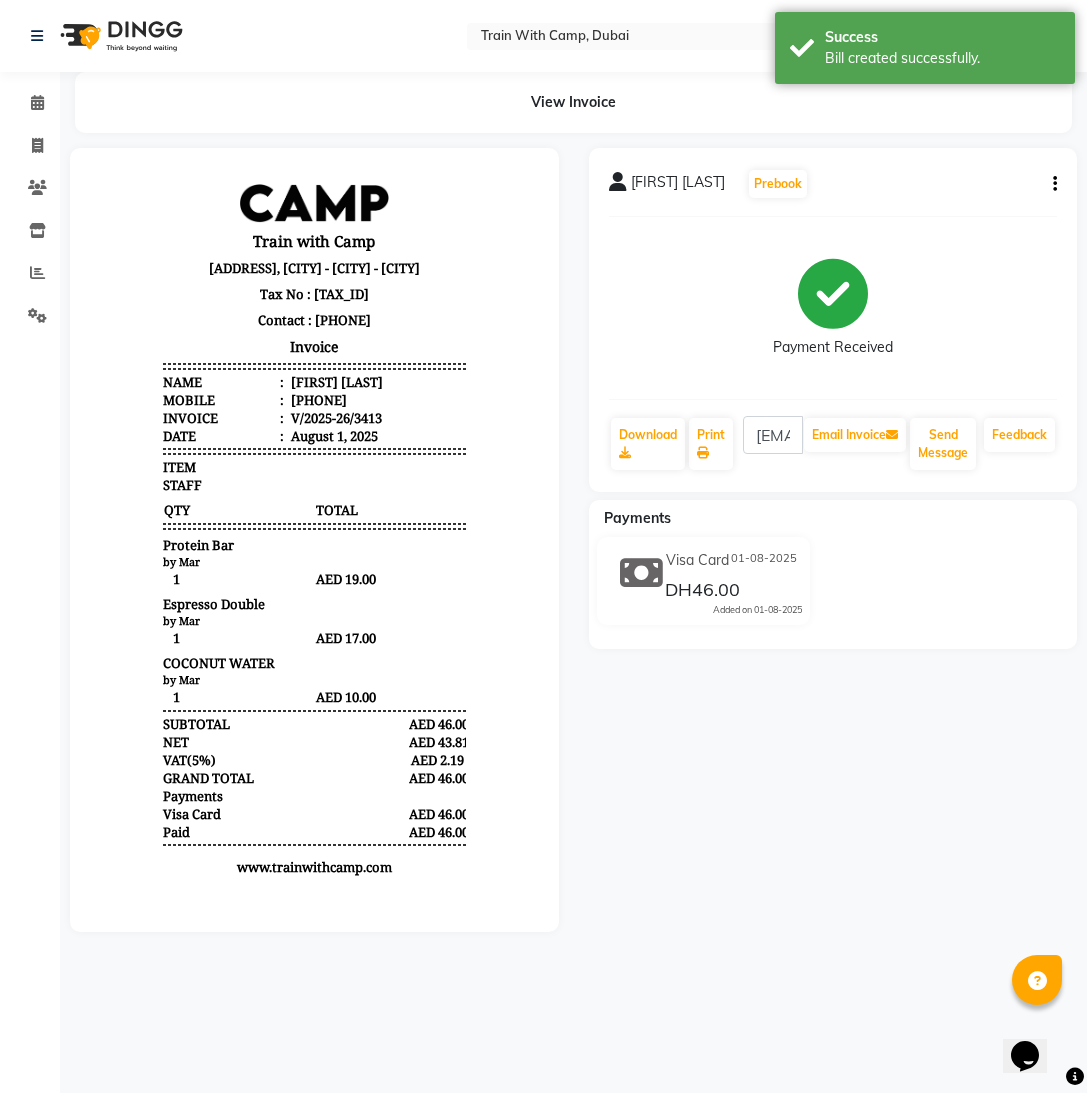 scroll, scrollTop: 0, scrollLeft: 0, axis: both 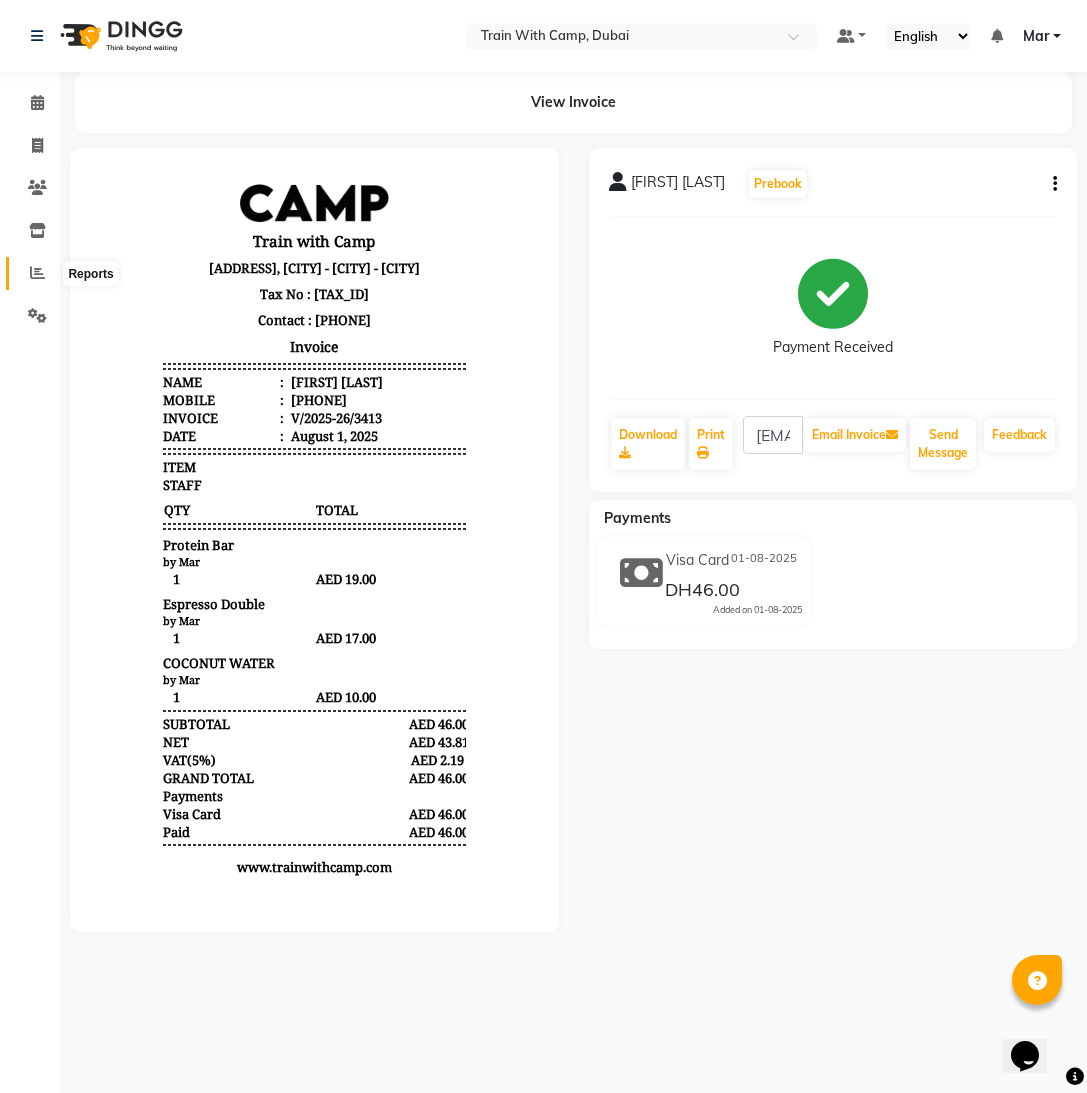 click 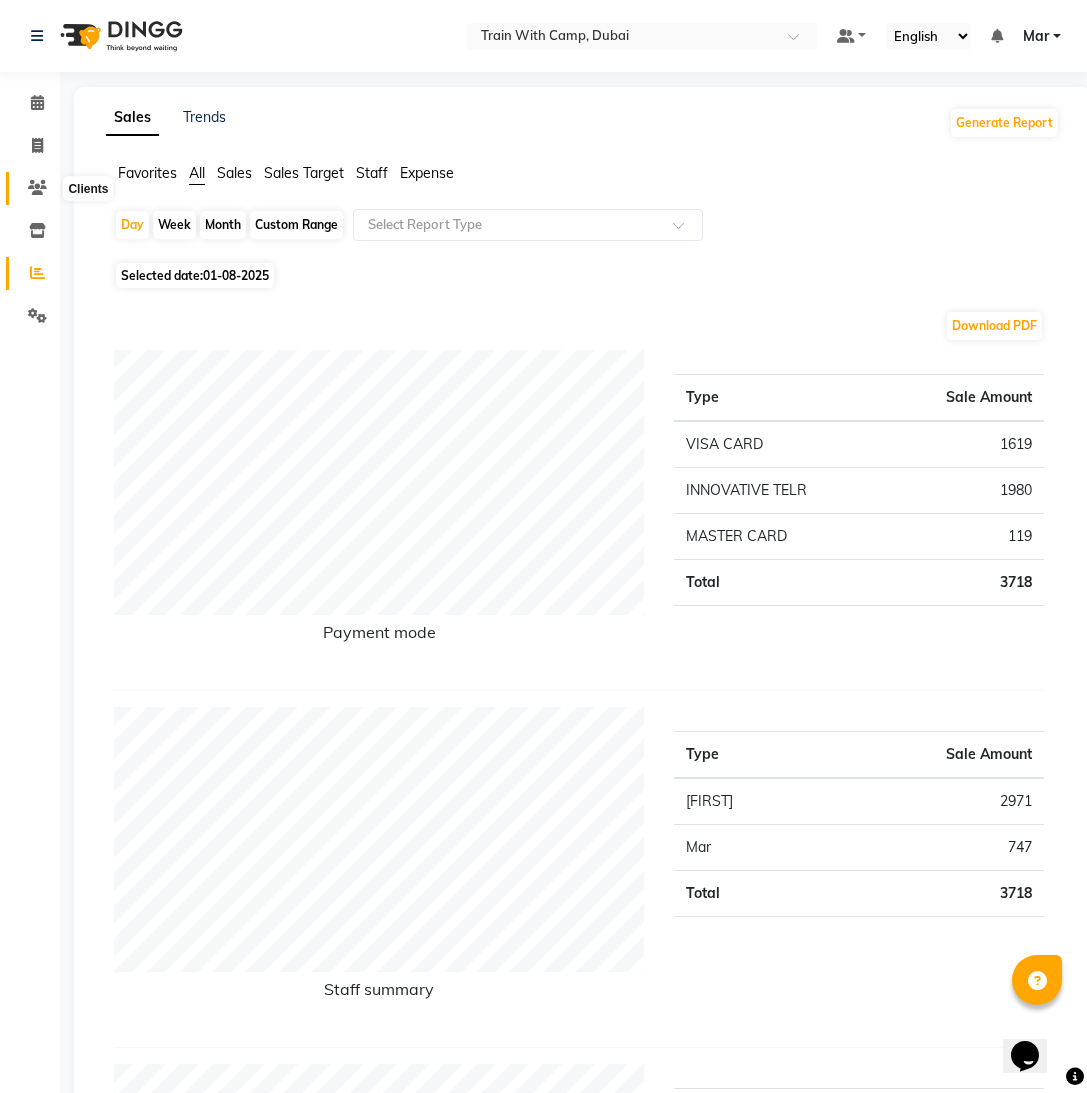 click 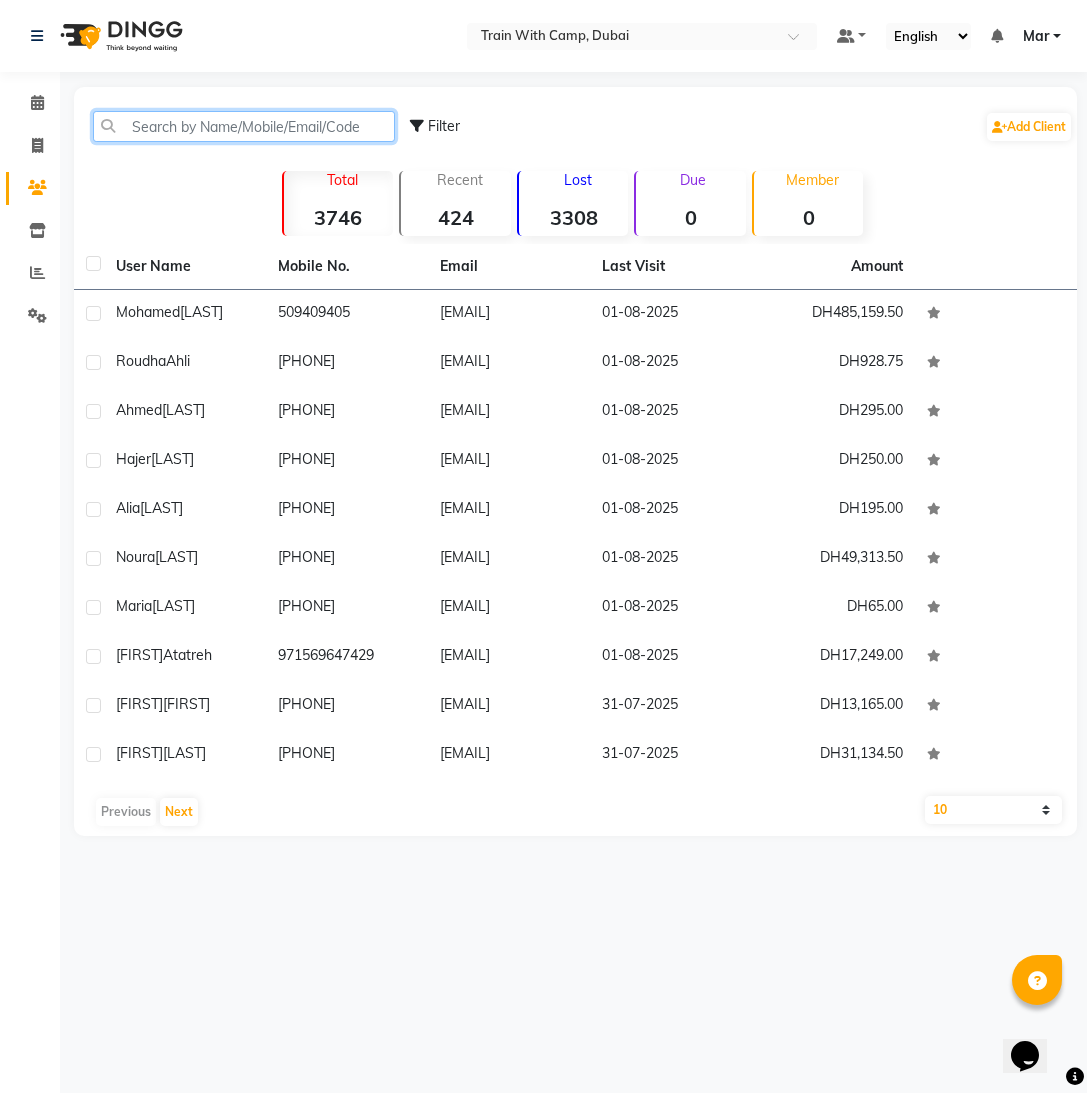 click 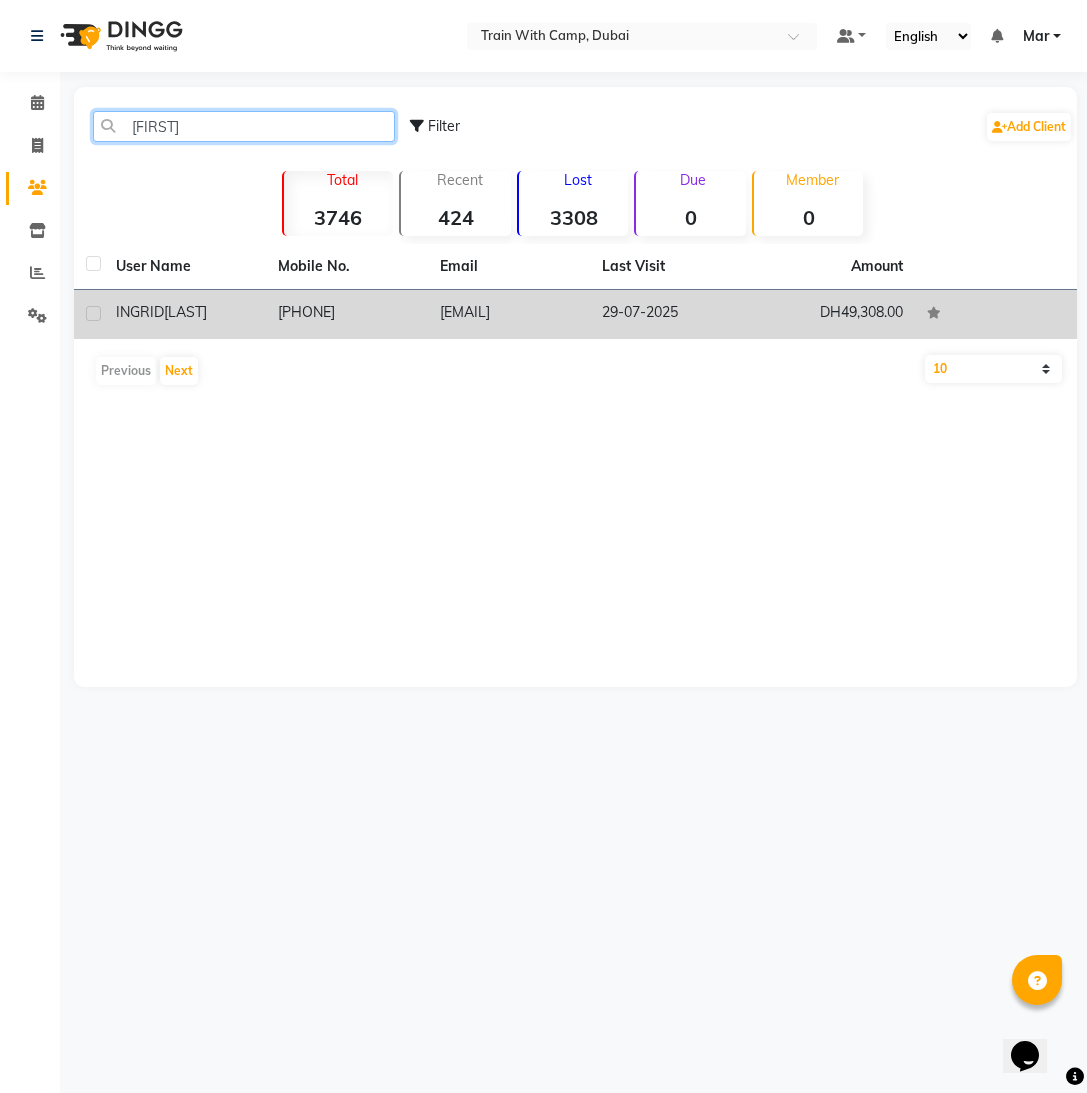 type on "ingrid" 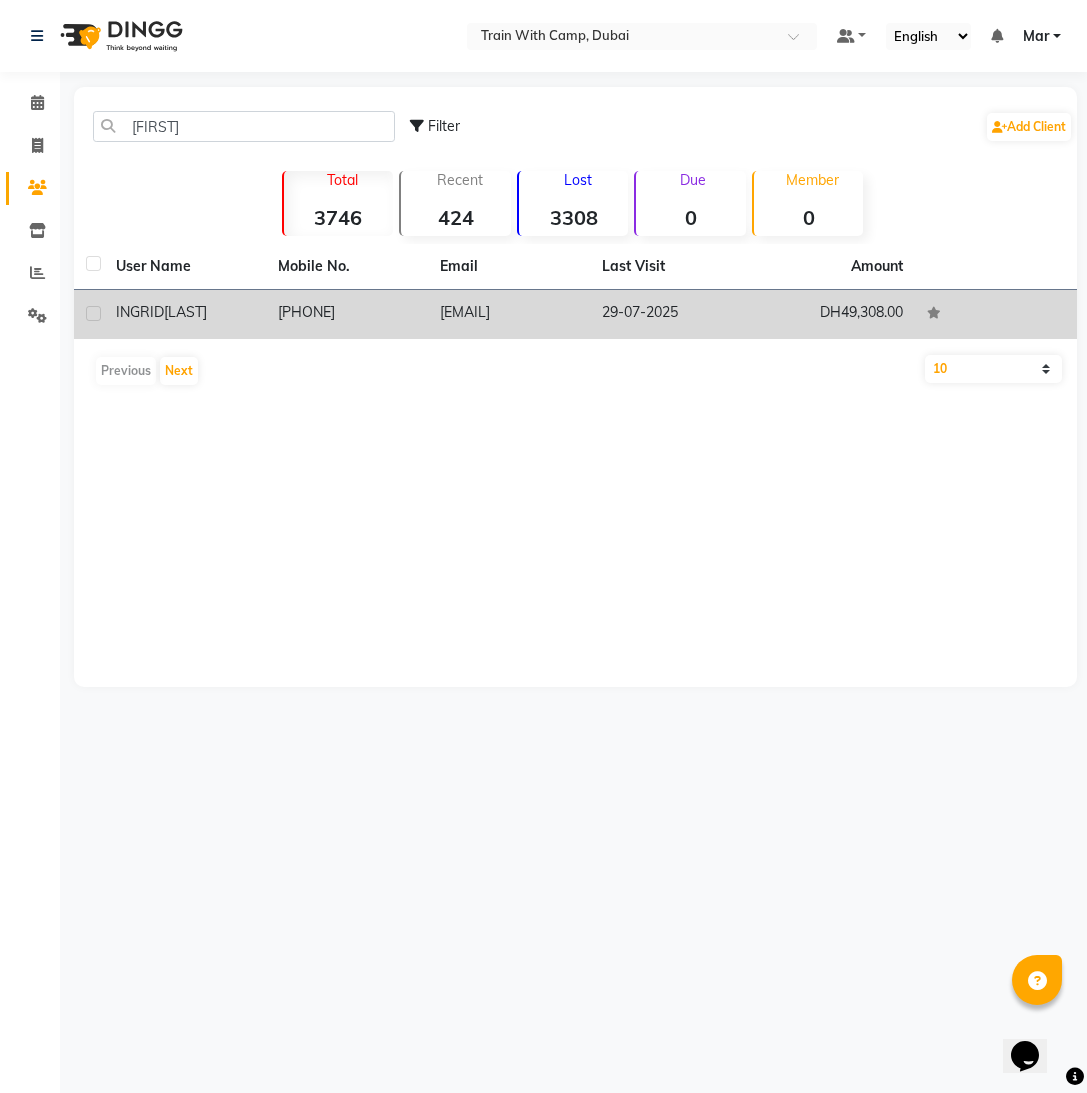 click on "ingridkehdi@gmail.com" 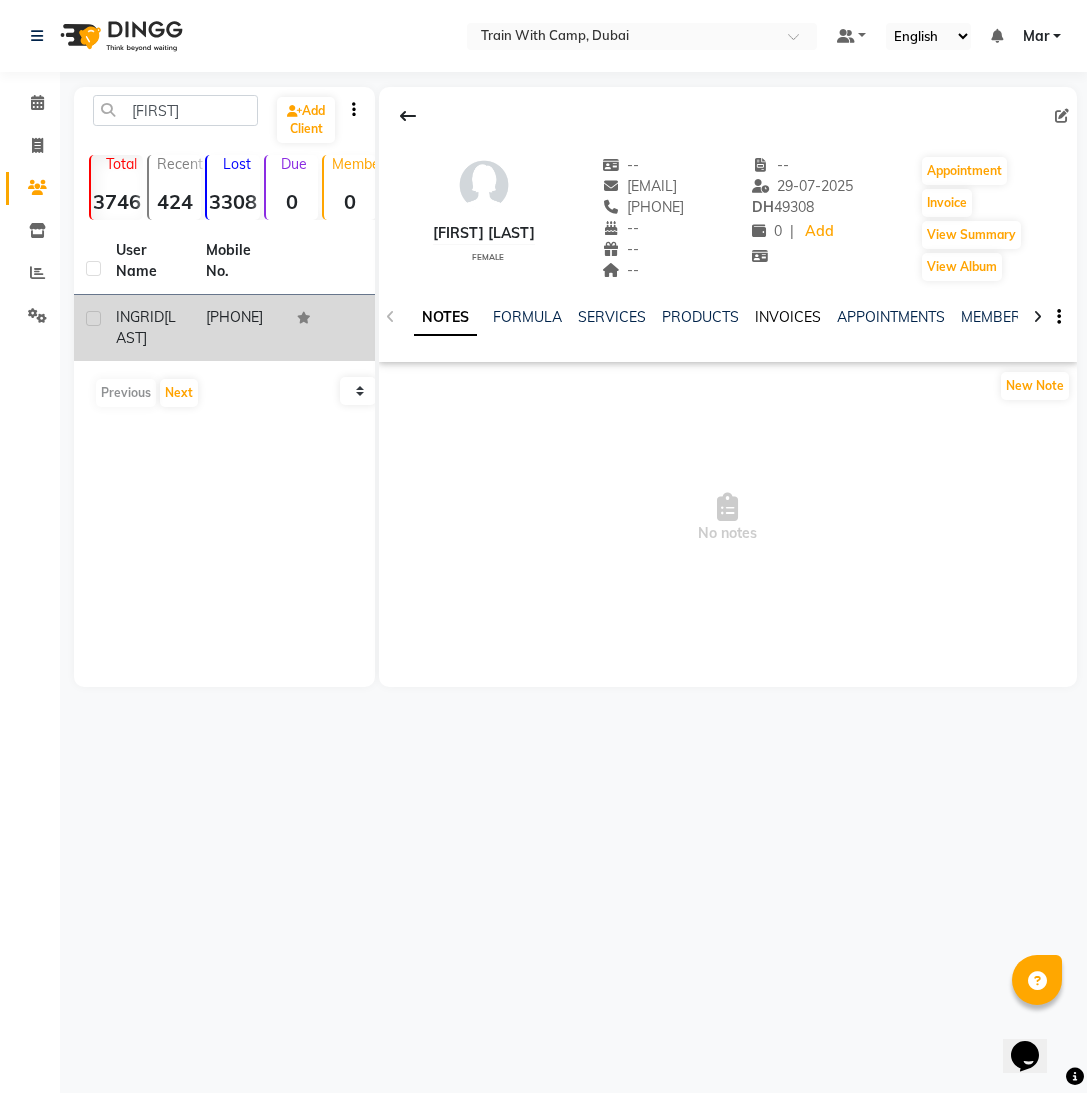 click on "INVOICES" 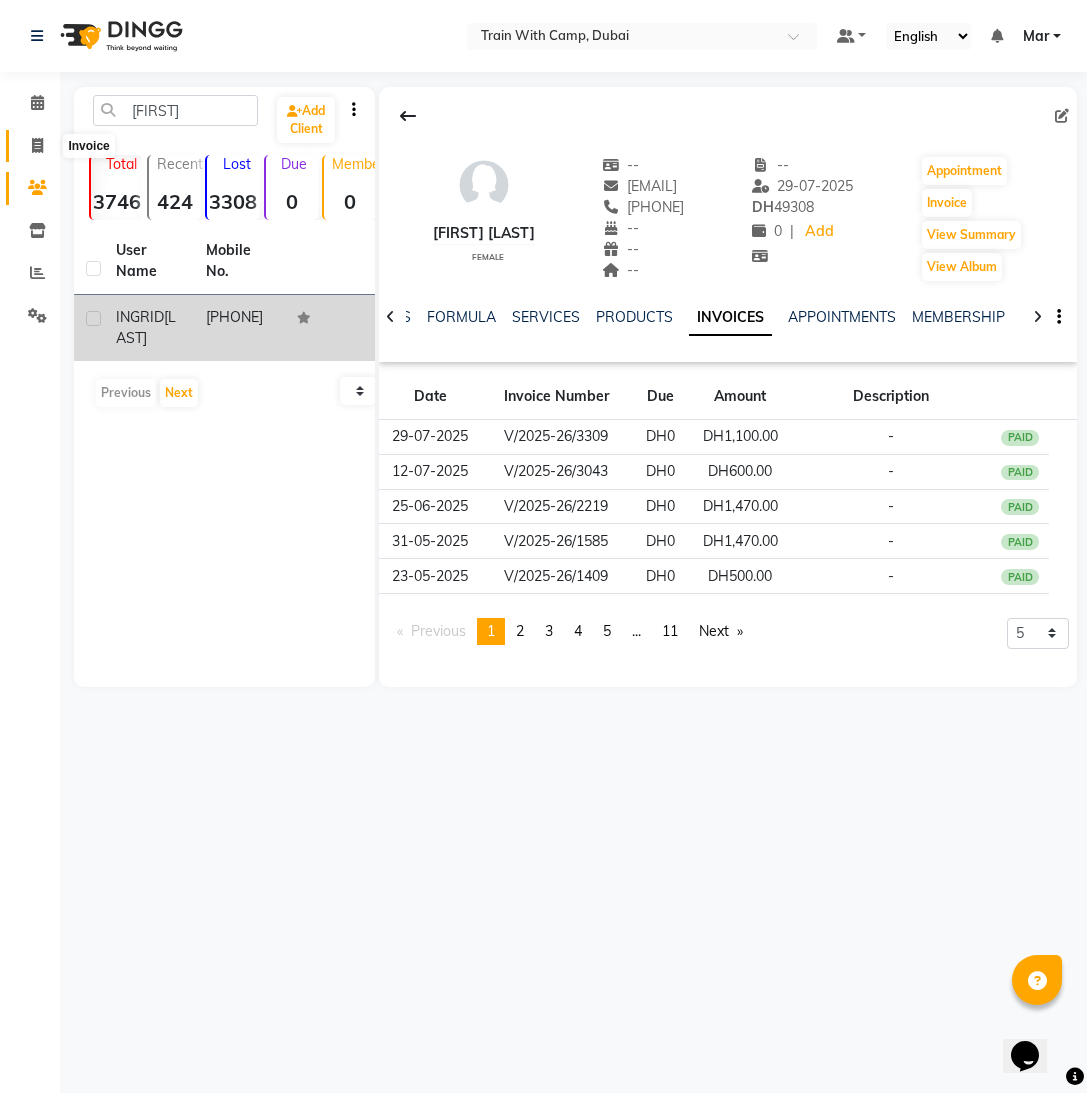 click 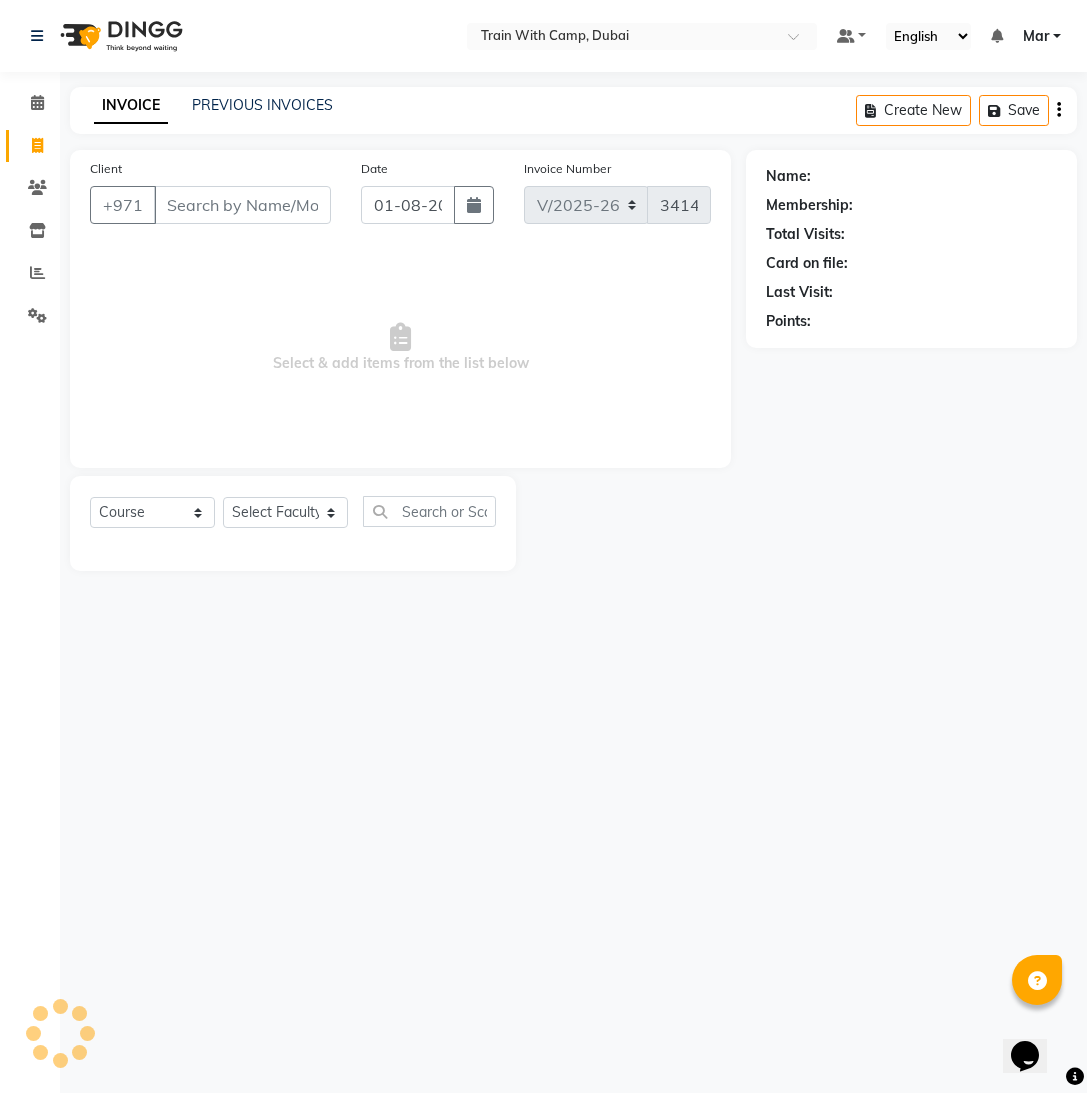 select on "14898" 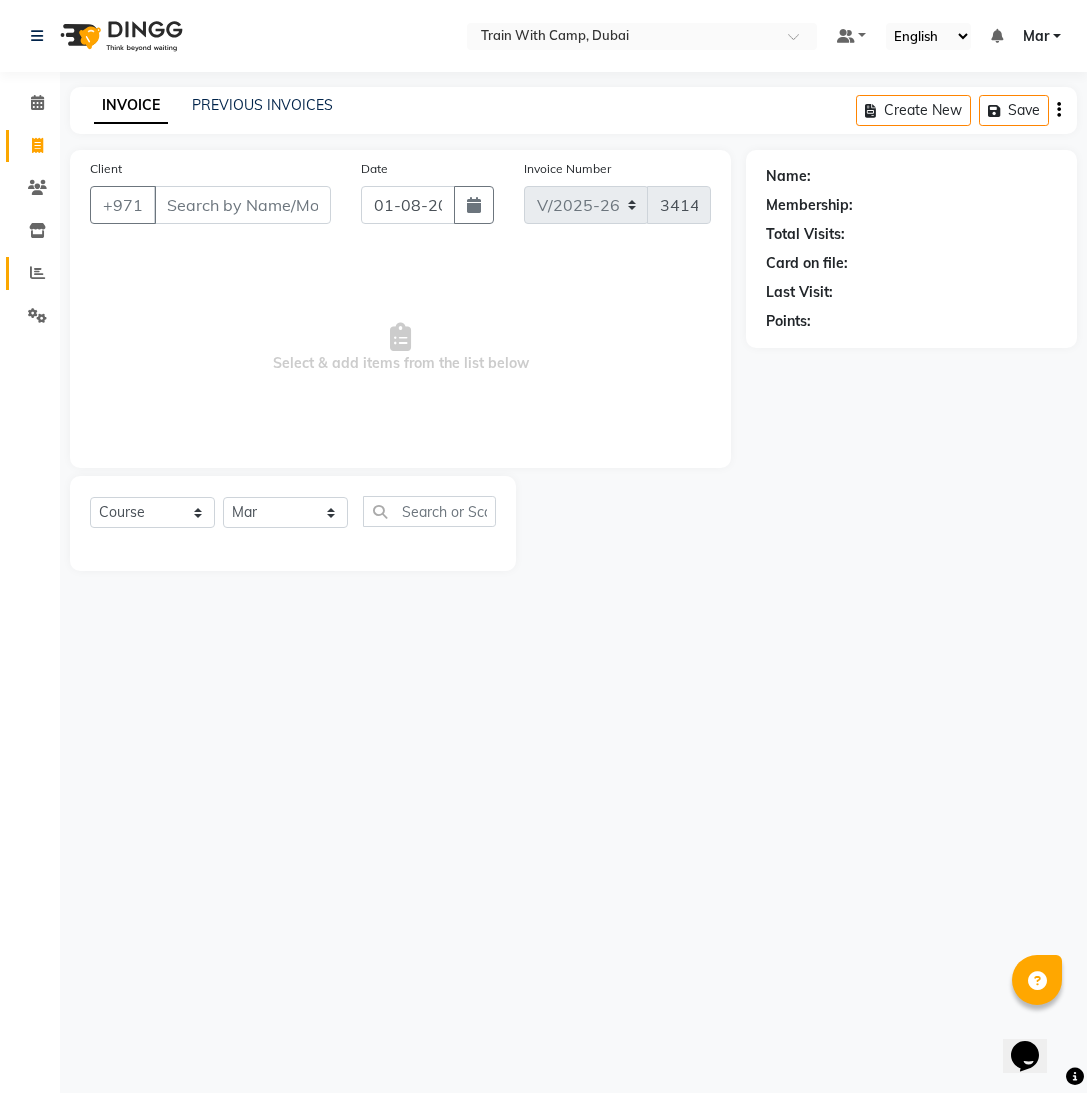 click 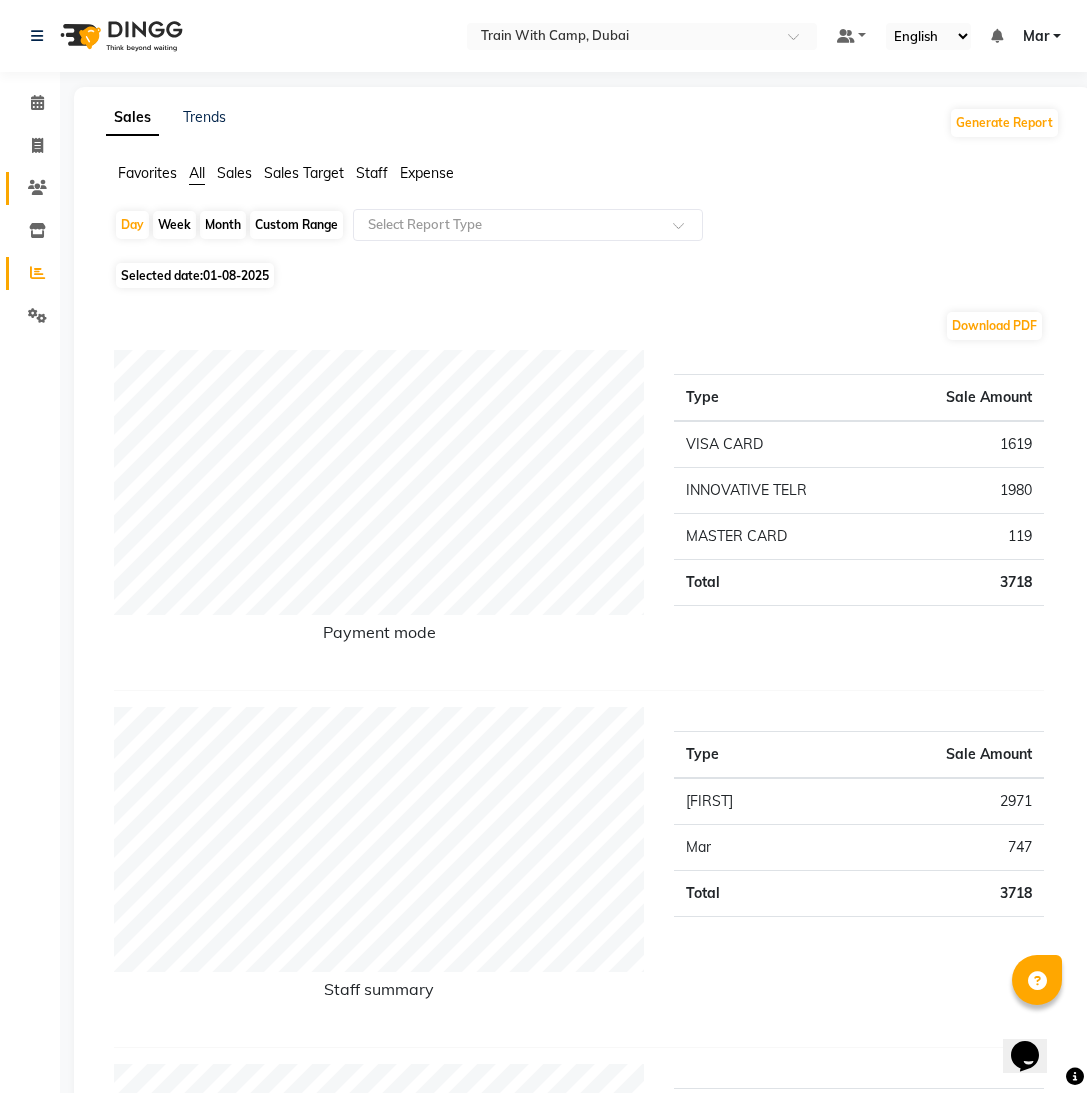 click 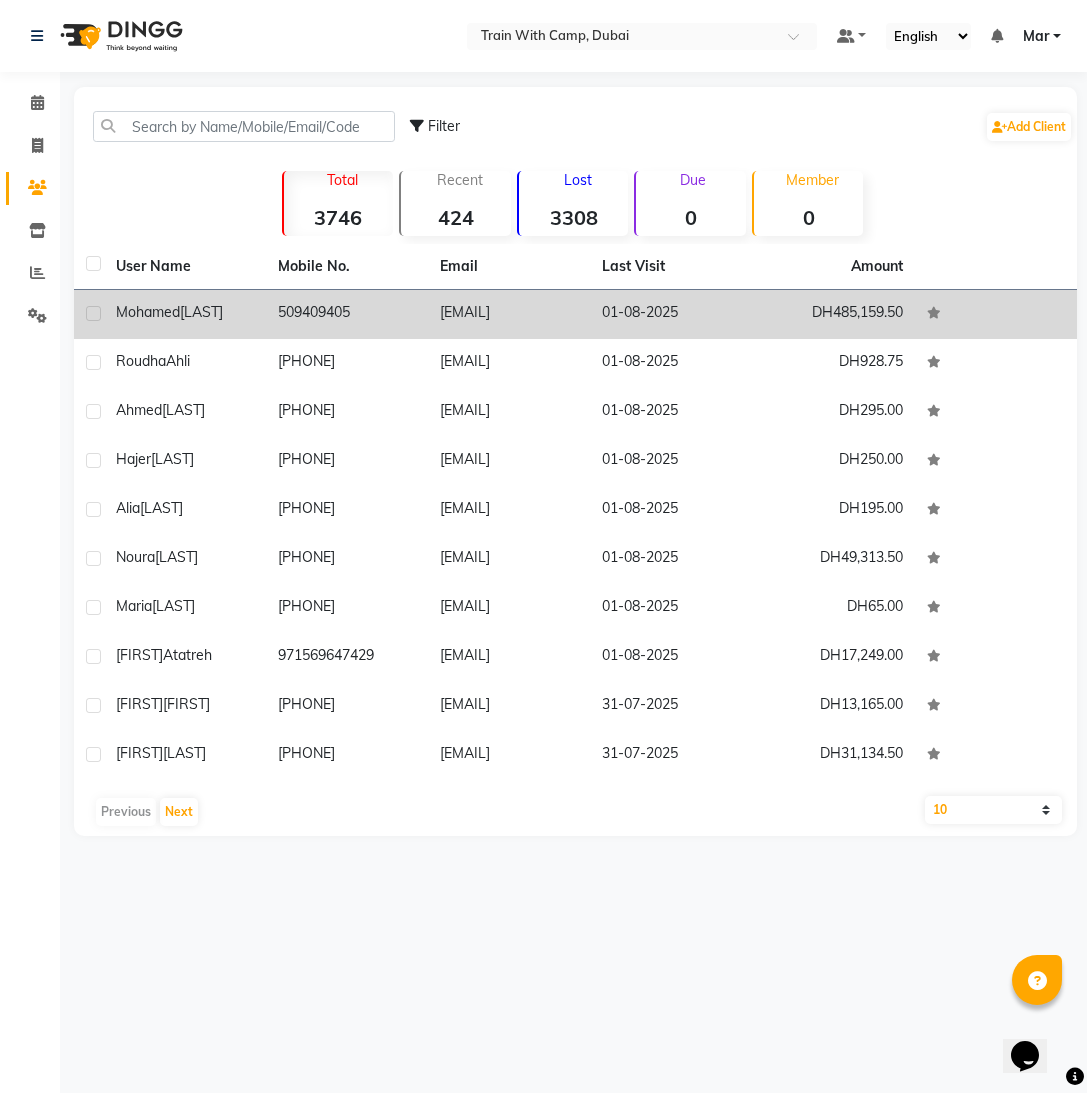 click on "m7.a@live.com" 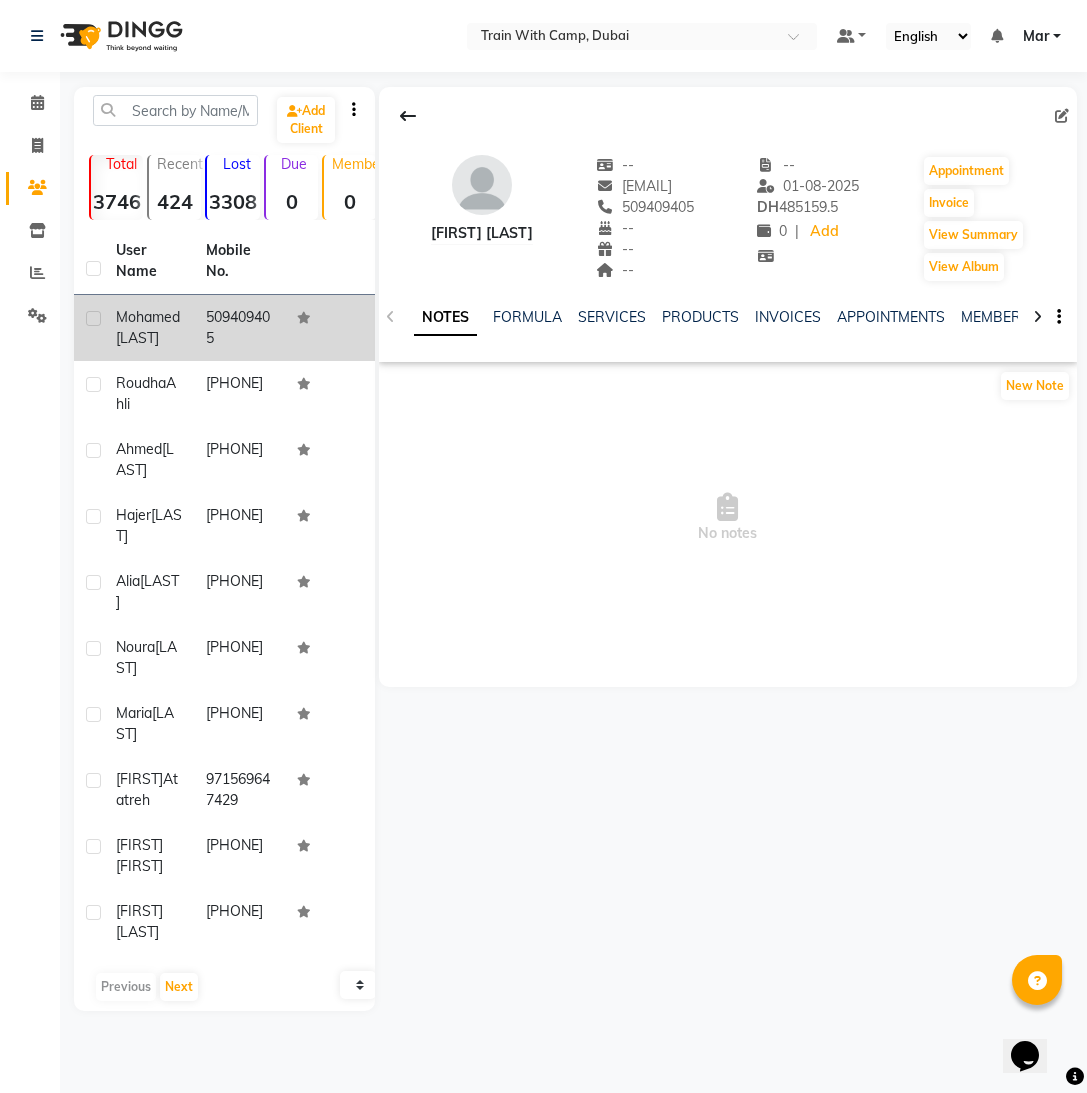 click on "NOTES FORMULA SERVICES PRODUCTS INVOICES APPOINTMENTS MEMBERSHIP PACKAGES VOUCHERS GIFTCARDS POINTS FORMS FAMILY CARDS WALLET" 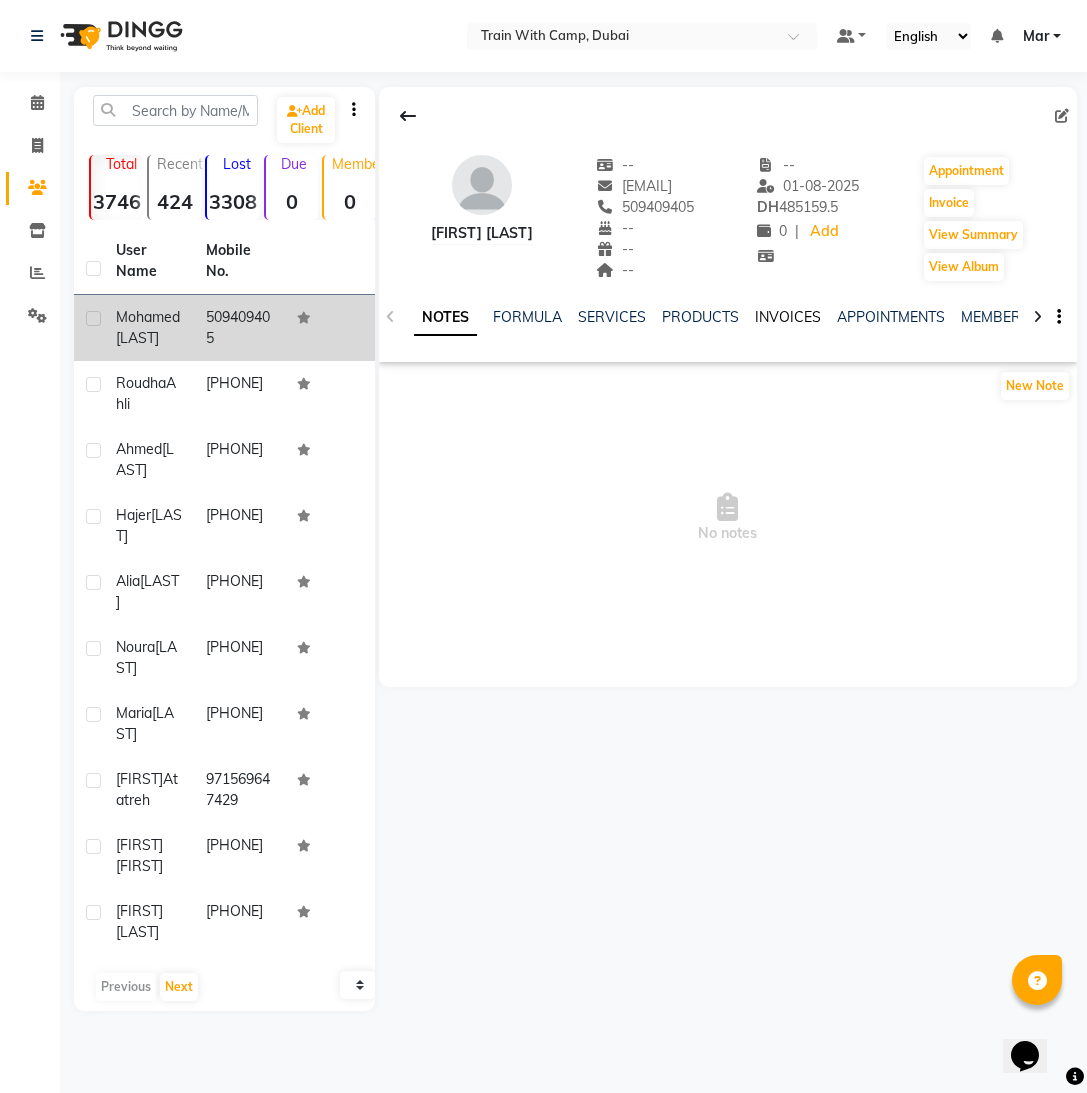 click on "INVOICES" 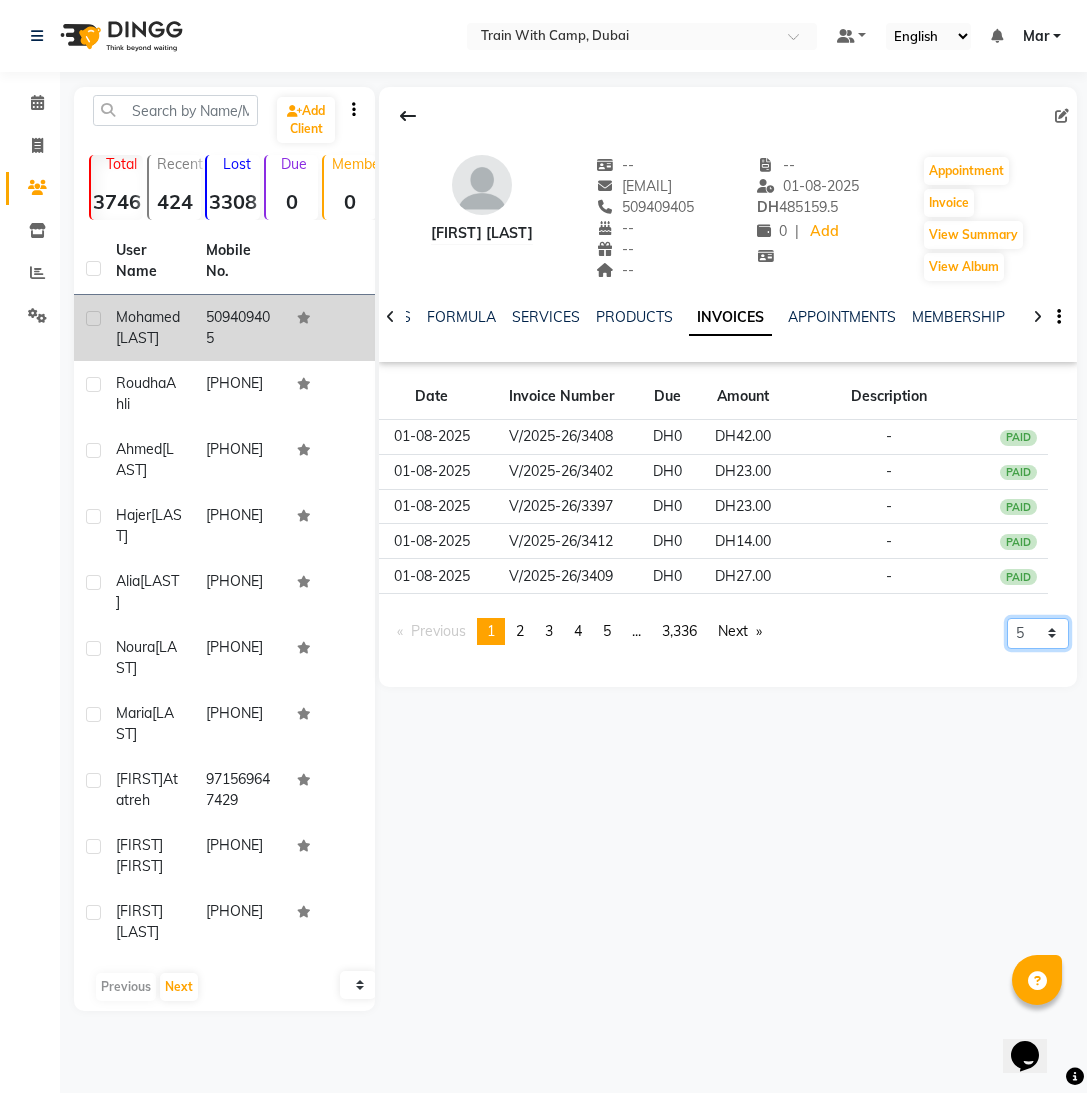click on "5 10 50 100 500" 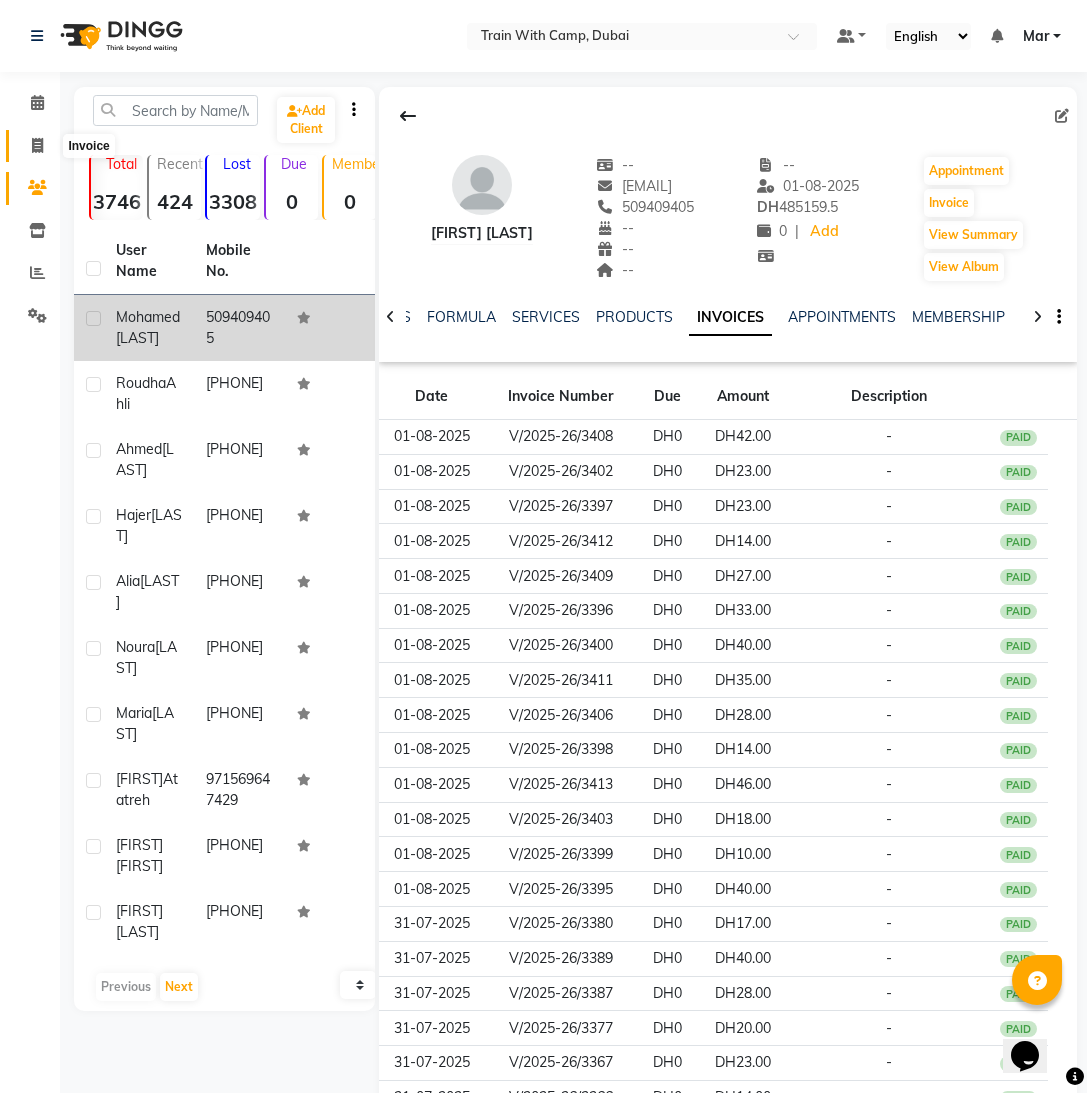 click 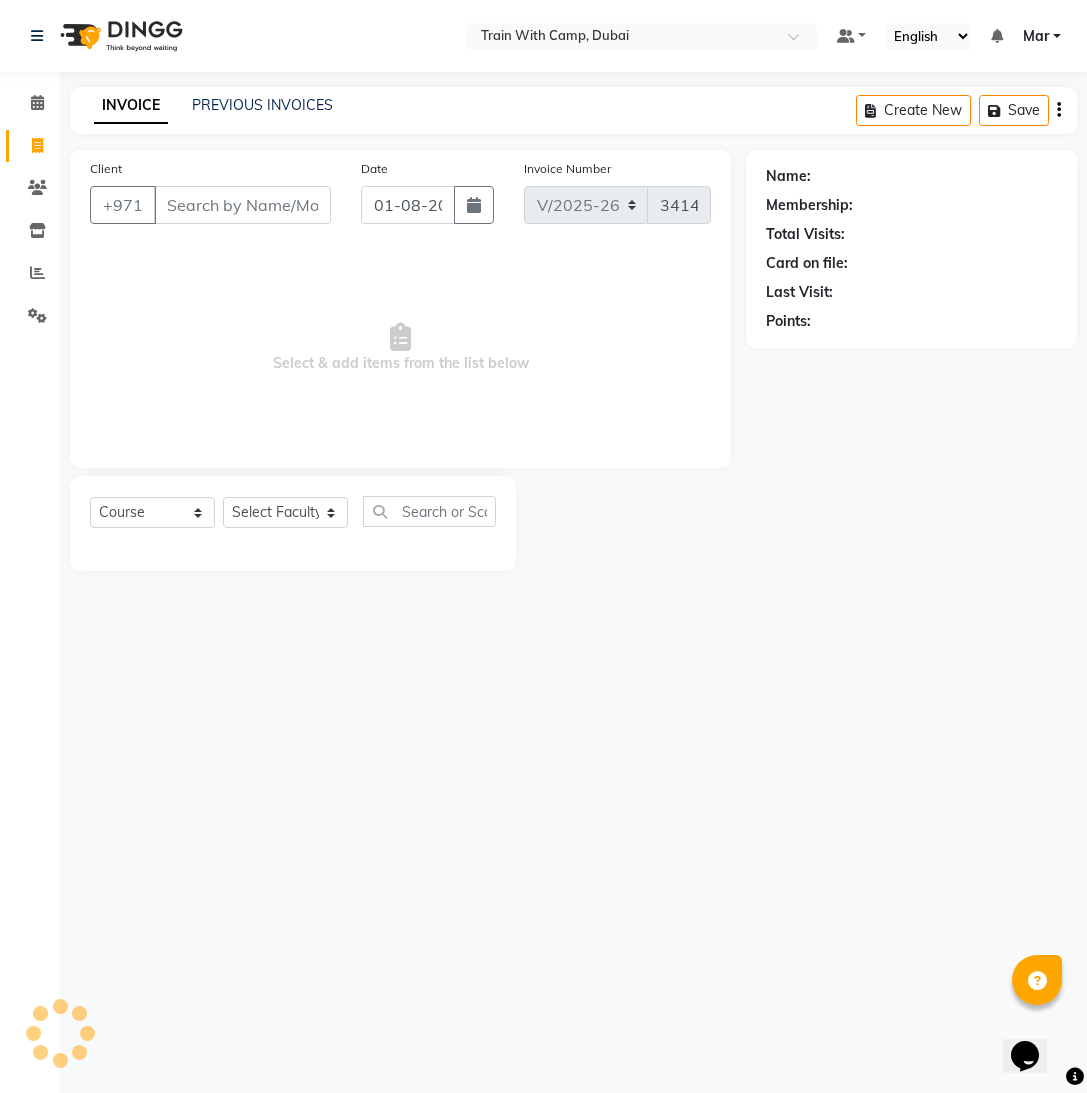 select on "14898" 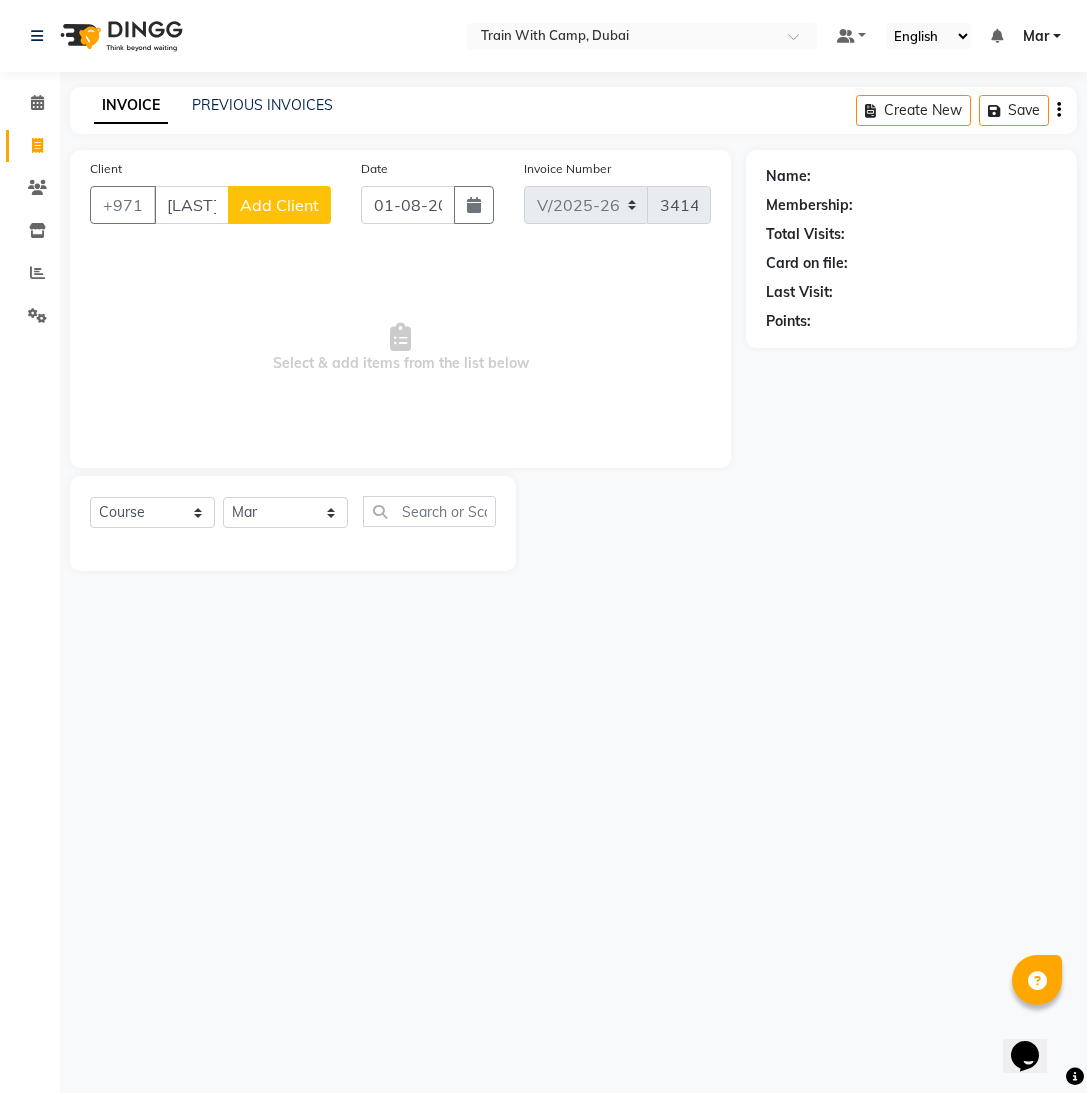 scroll, scrollTop: 0, scrollLeft: 4, axis: horizontal 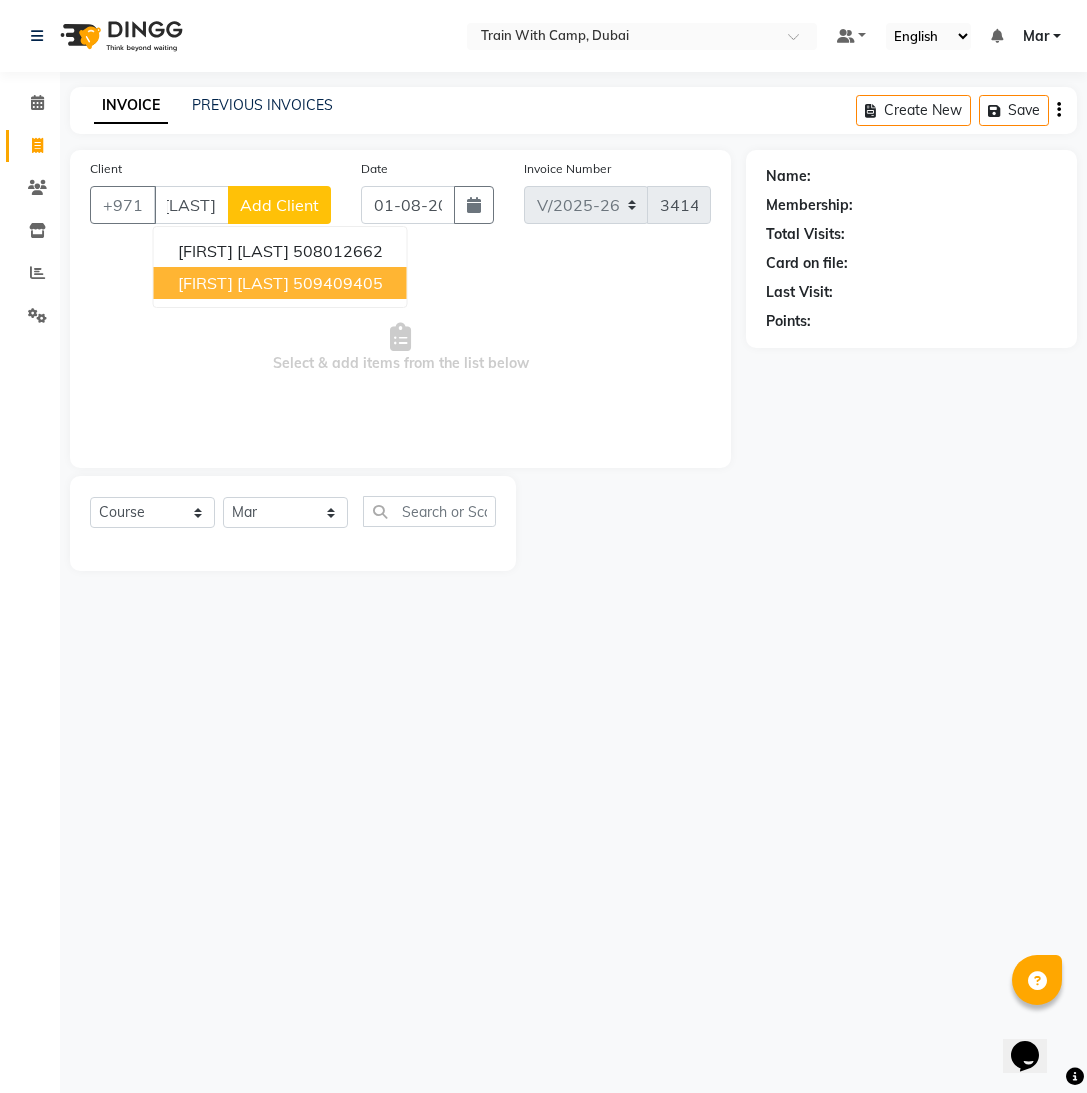 click on "Mohamed Elsayed" at bounding box center (233, 283) 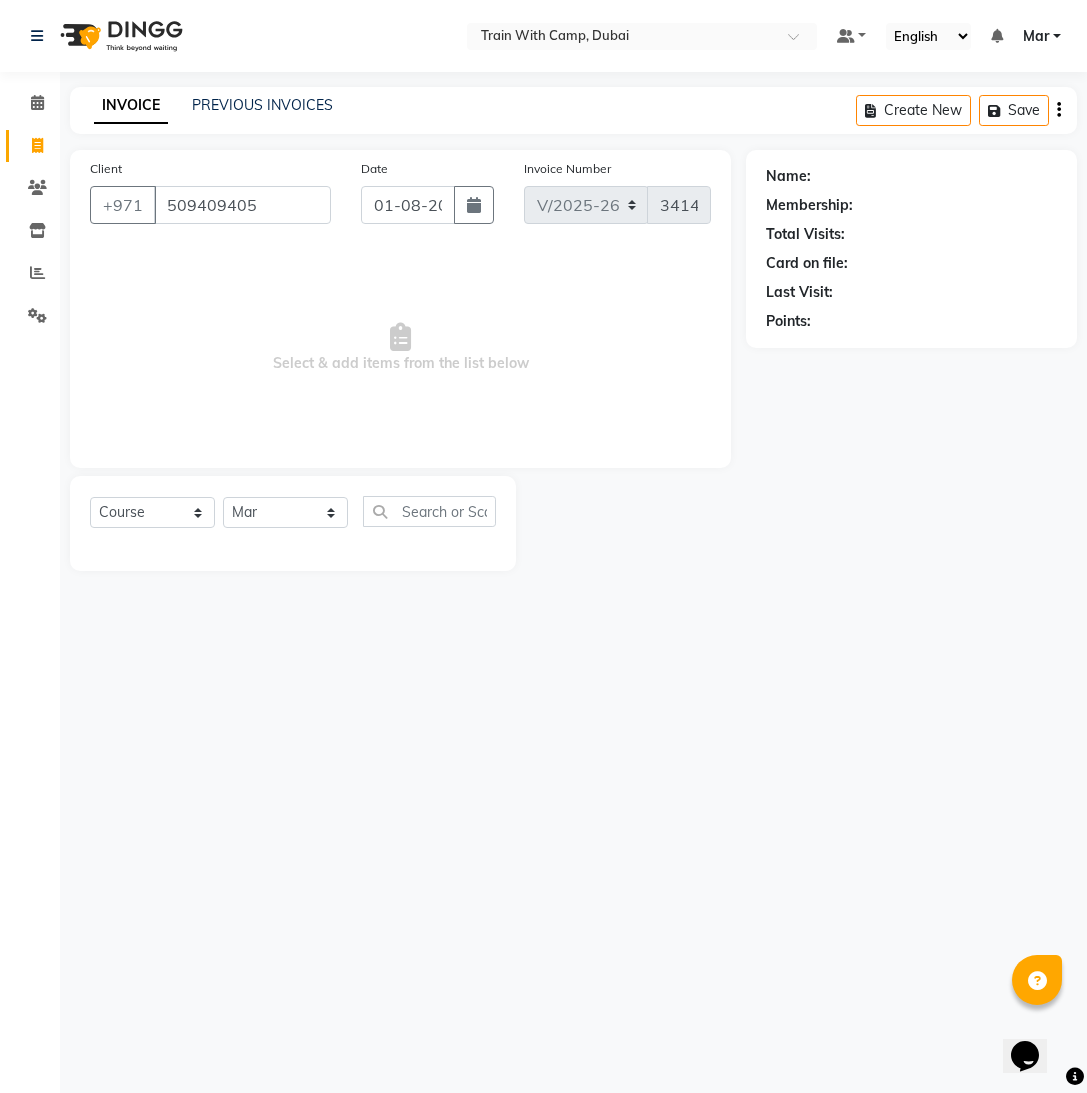 scroll, scrollTop: 0, scrollLeft: 0, axis: both 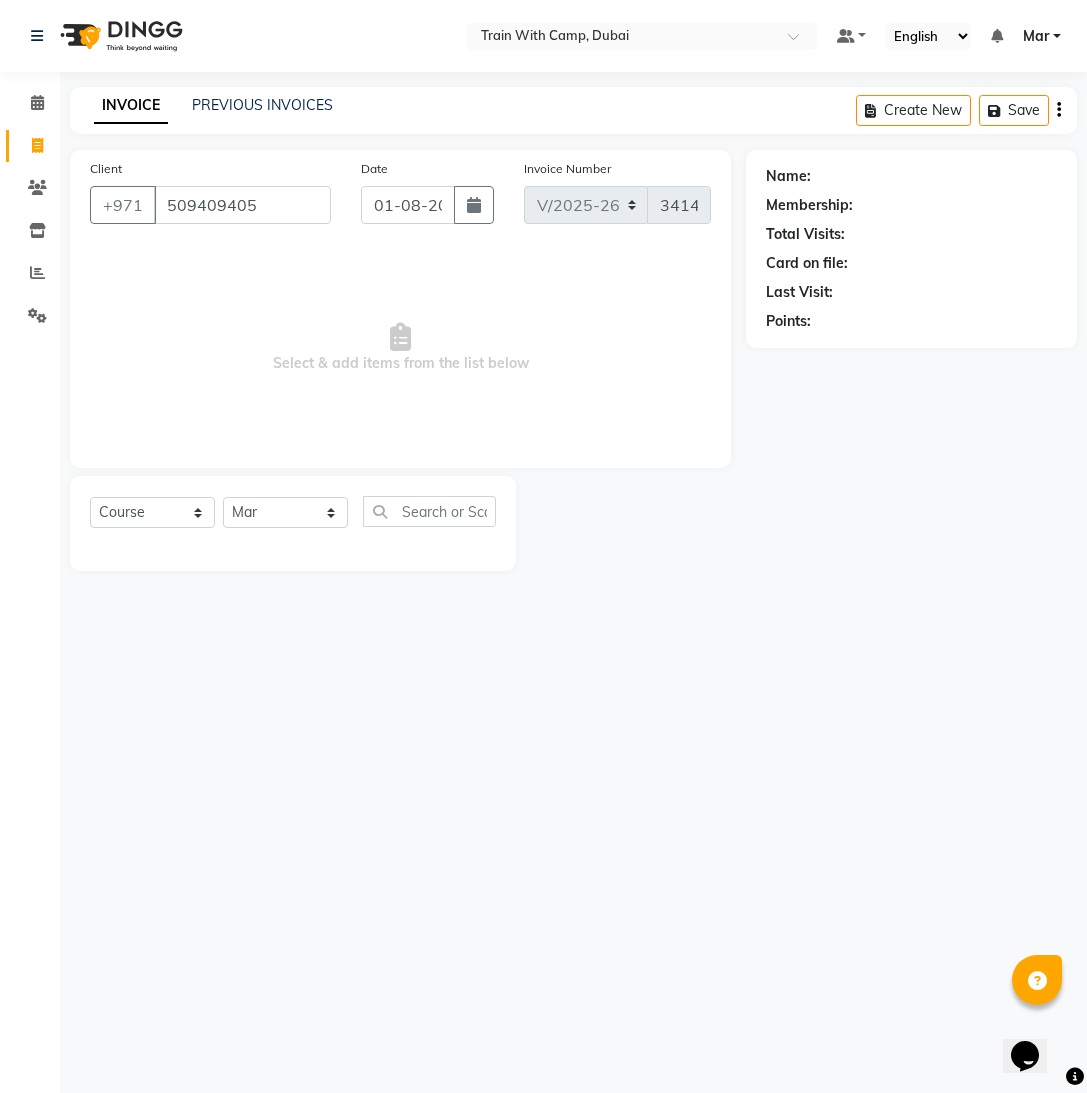 type on "509409405" 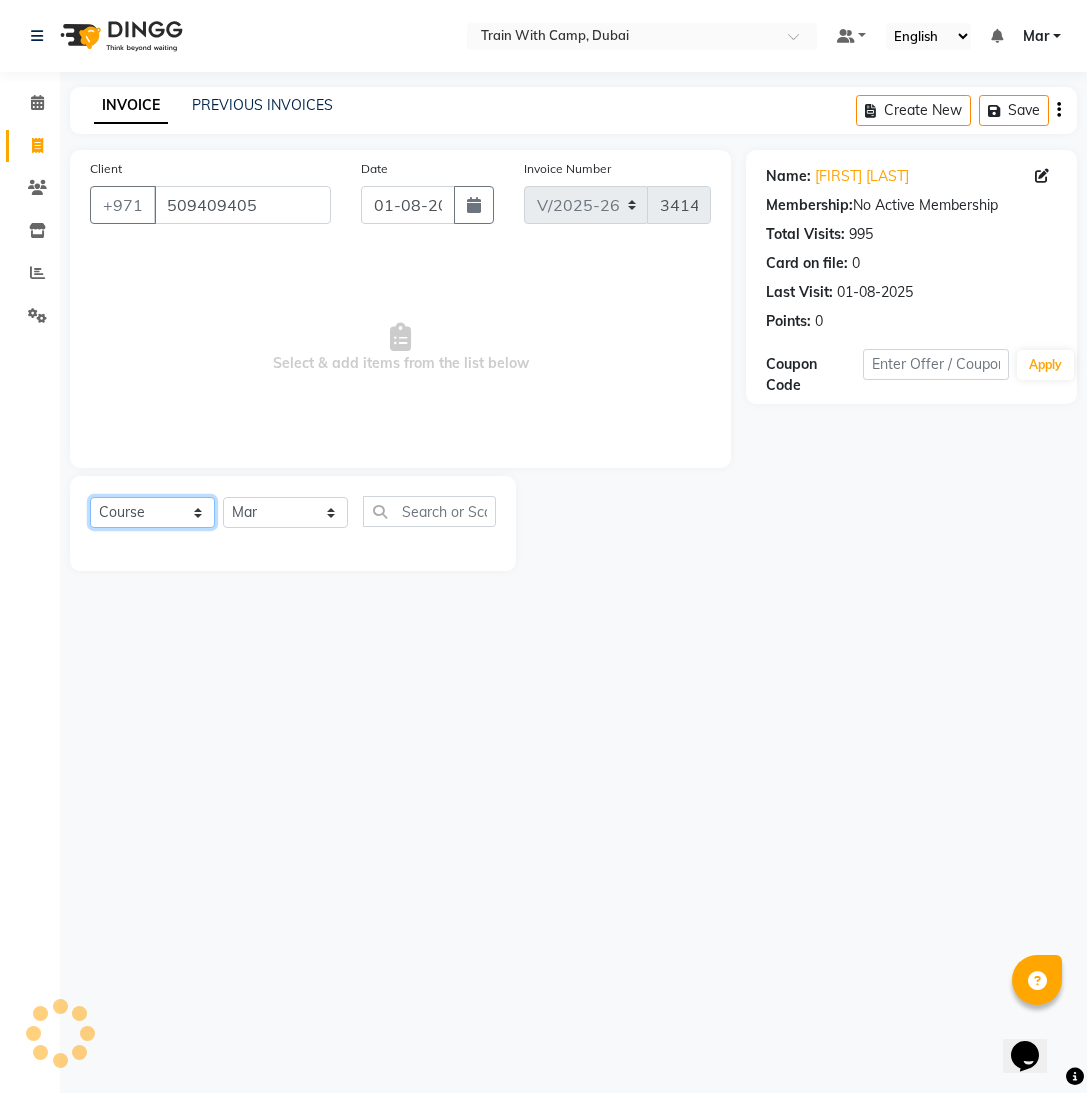 click on "Select  Course  Product  Membership  Package Voucher Prepaid Gift Card" 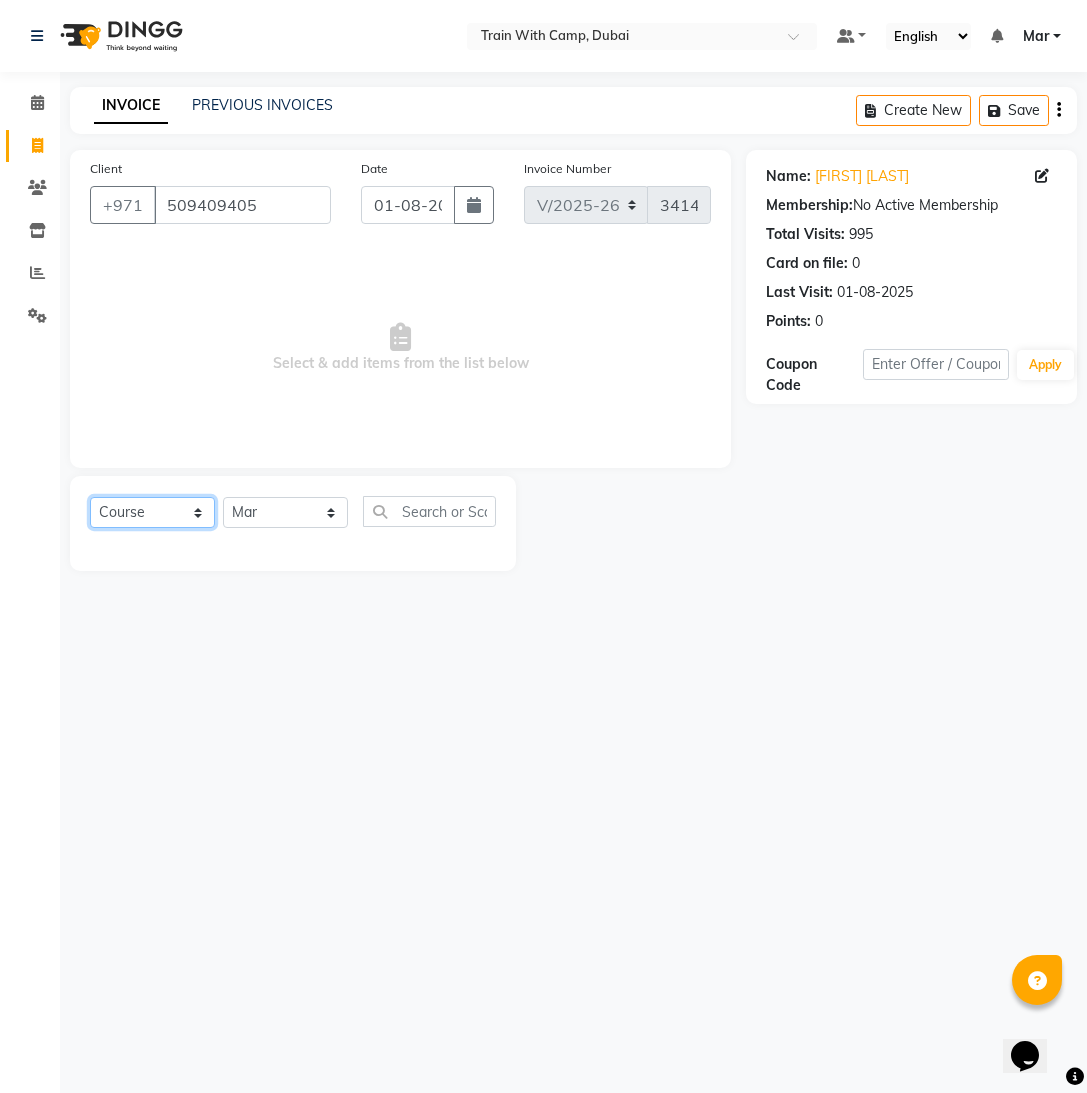 select on "product" 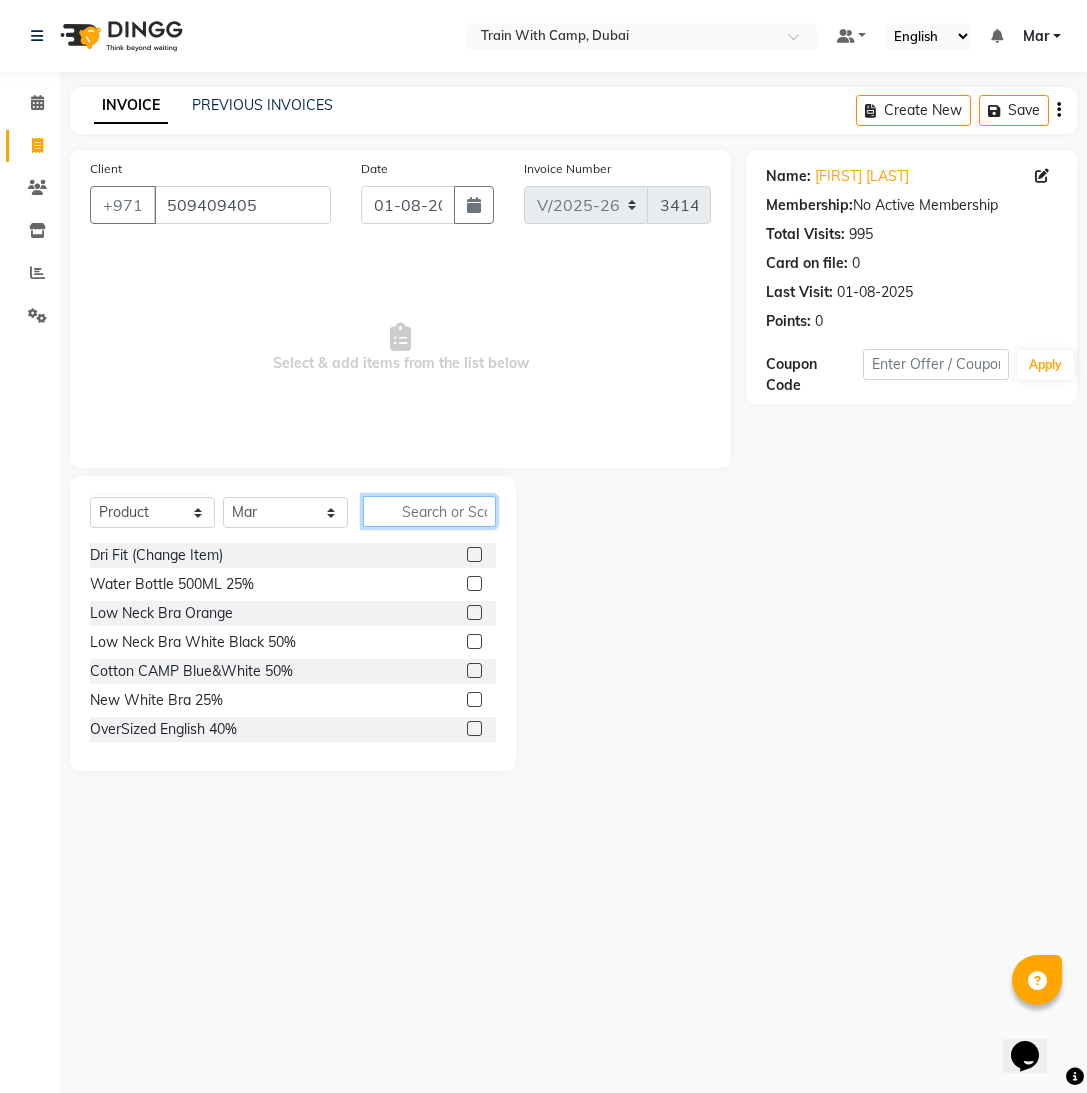 click 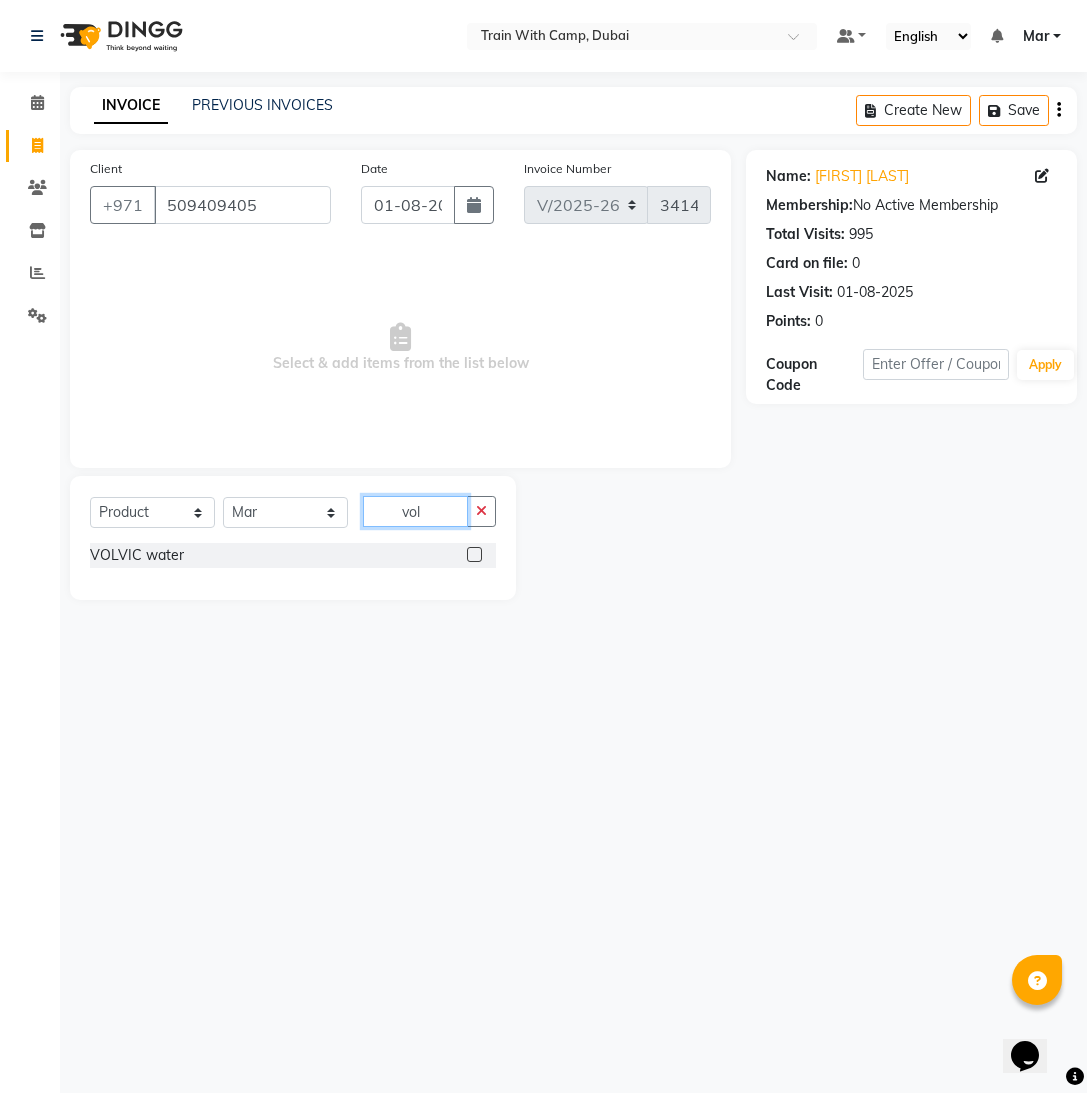 type on "vol" 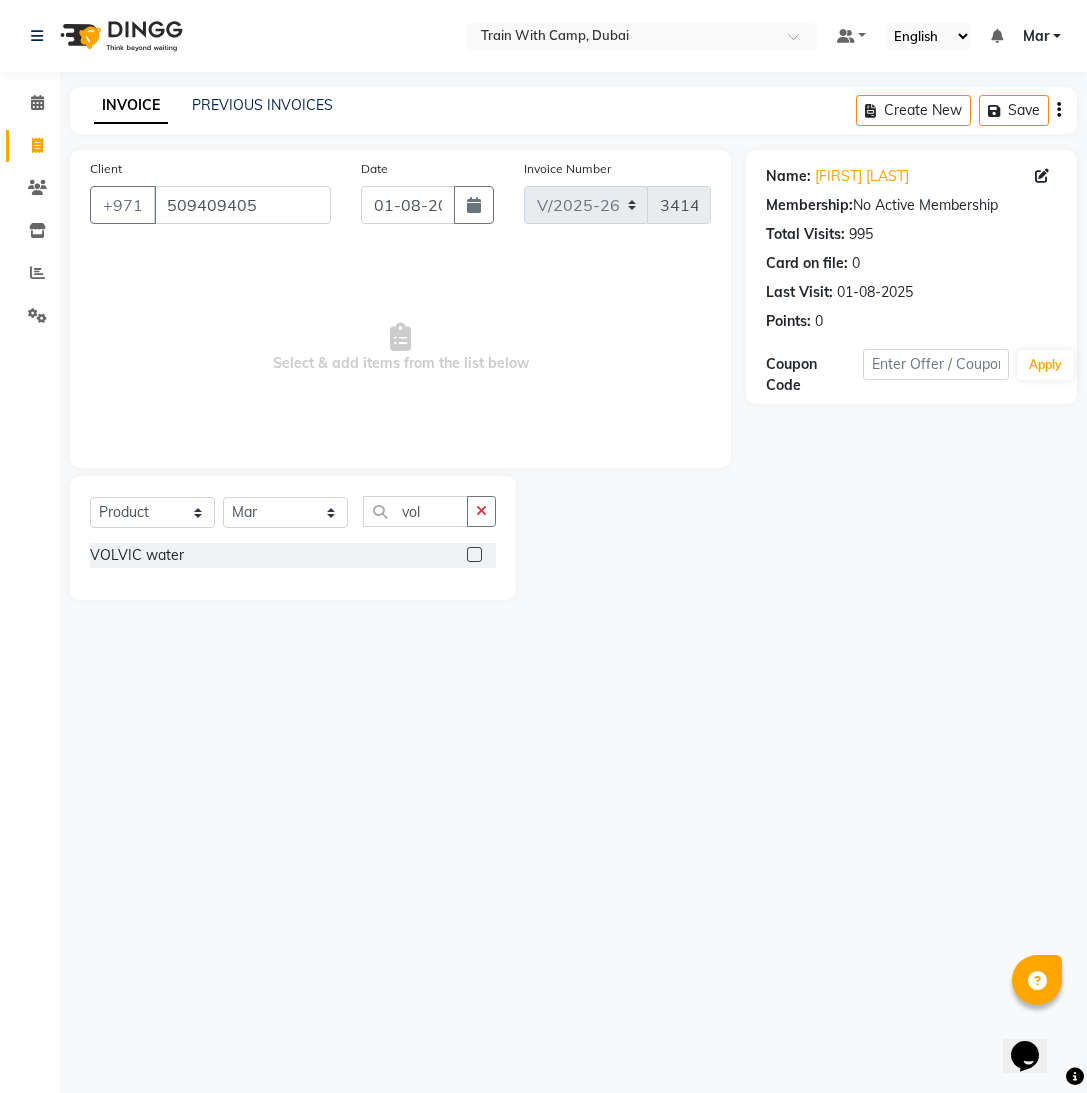 drag, startPoint x: 476, startPoint y: 560, endPoint x: 471, endPoint y: 550, distance: 11.18034 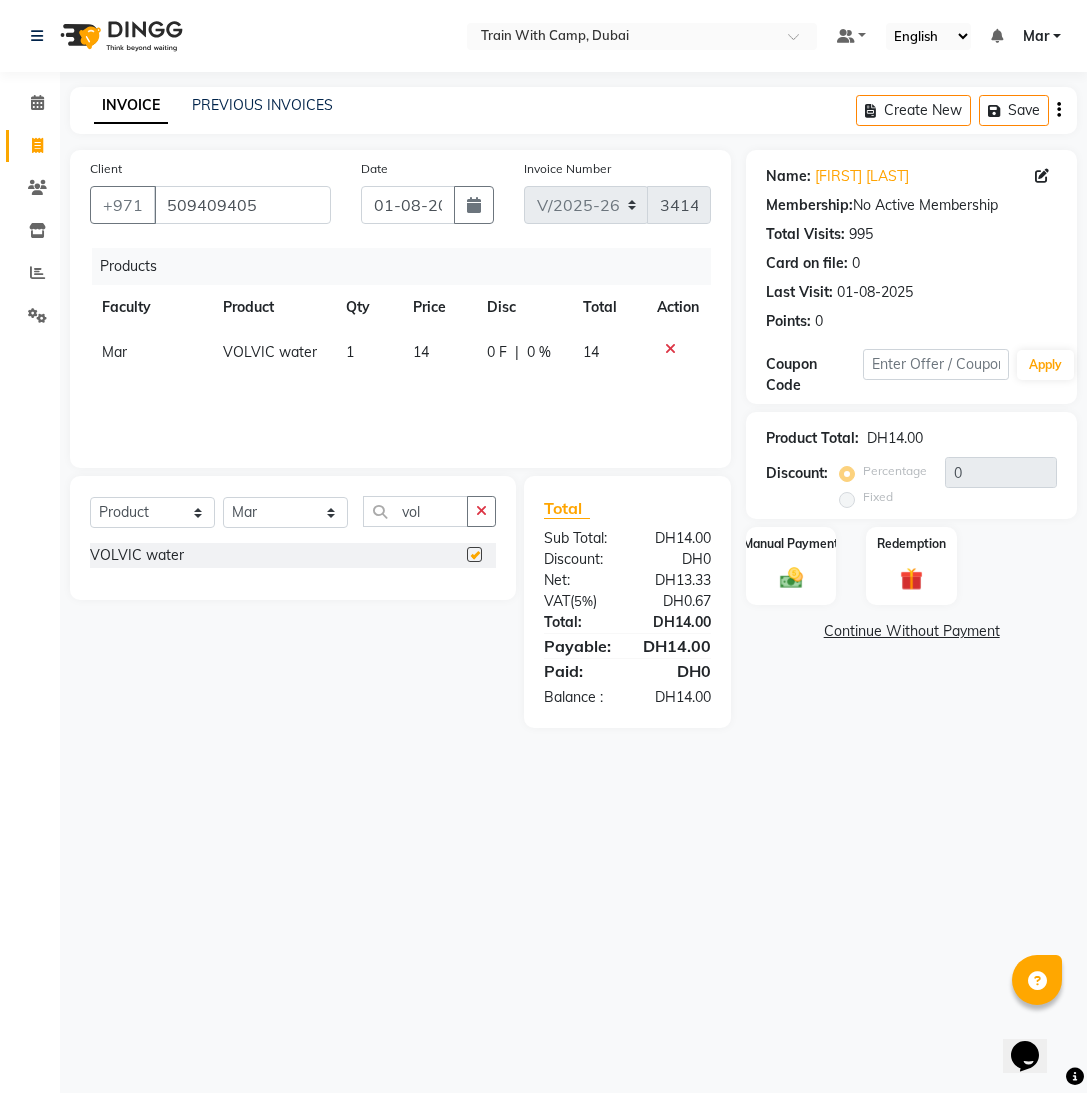 checkbox on "false" 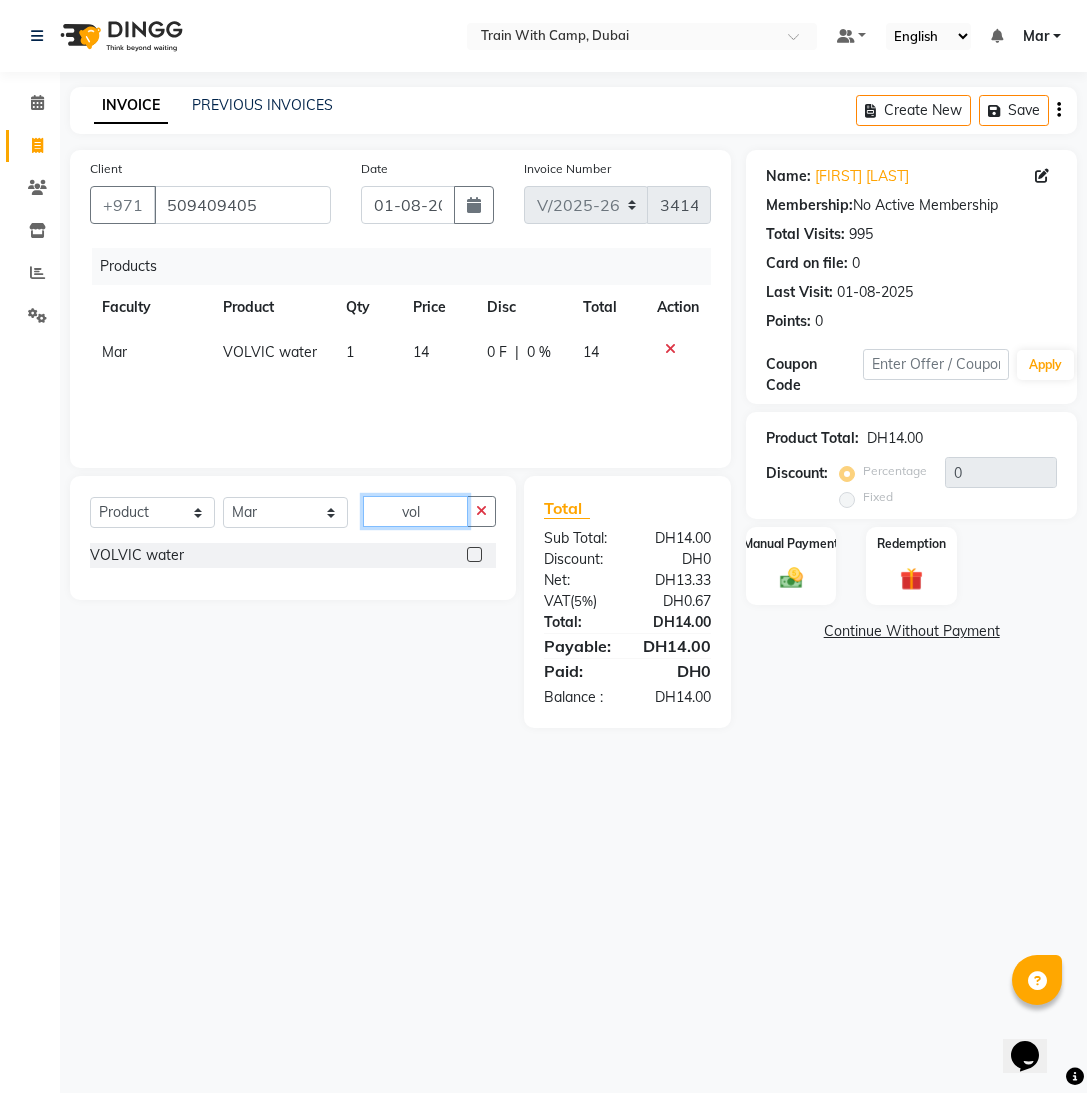 drag, startPoint x: 425, startPoint y: 517, endPoint x: 344, endPoint y: 508, distance: 81.49847 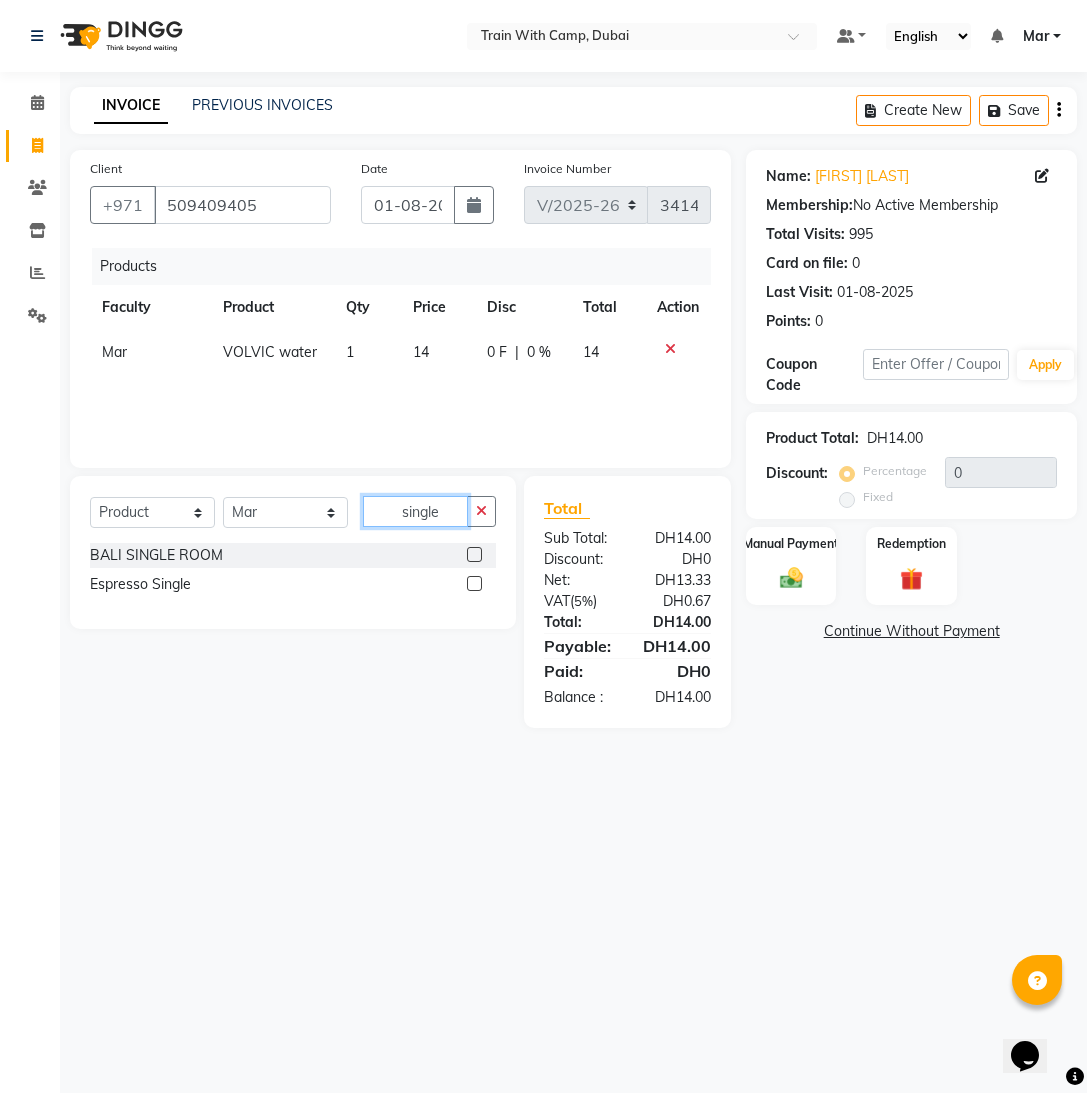 type on "single" 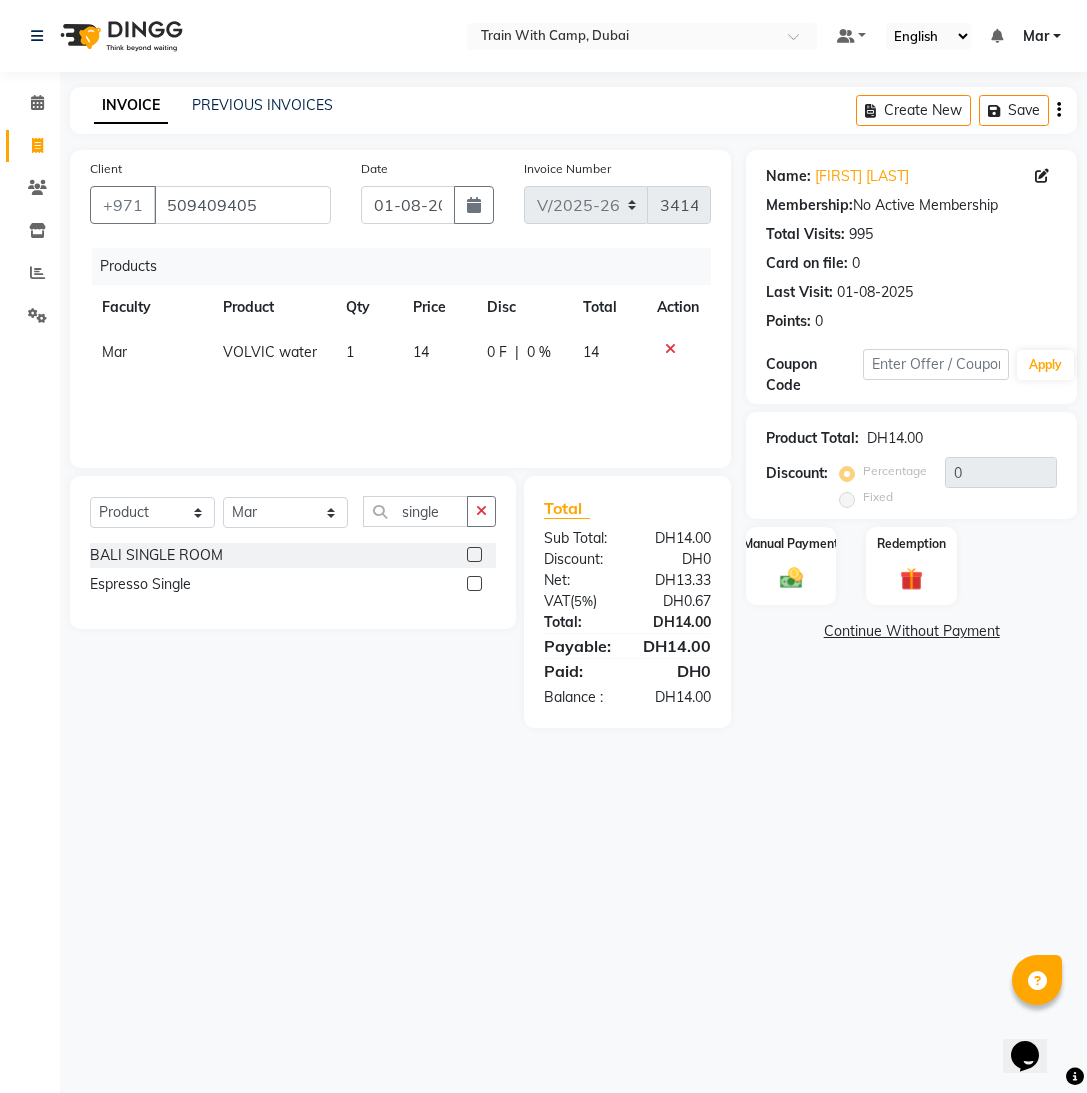 drag, startPoint x: 475, startPoint y: 581, endPoint x: 465, endPoint y: 534, distance: 48.052055 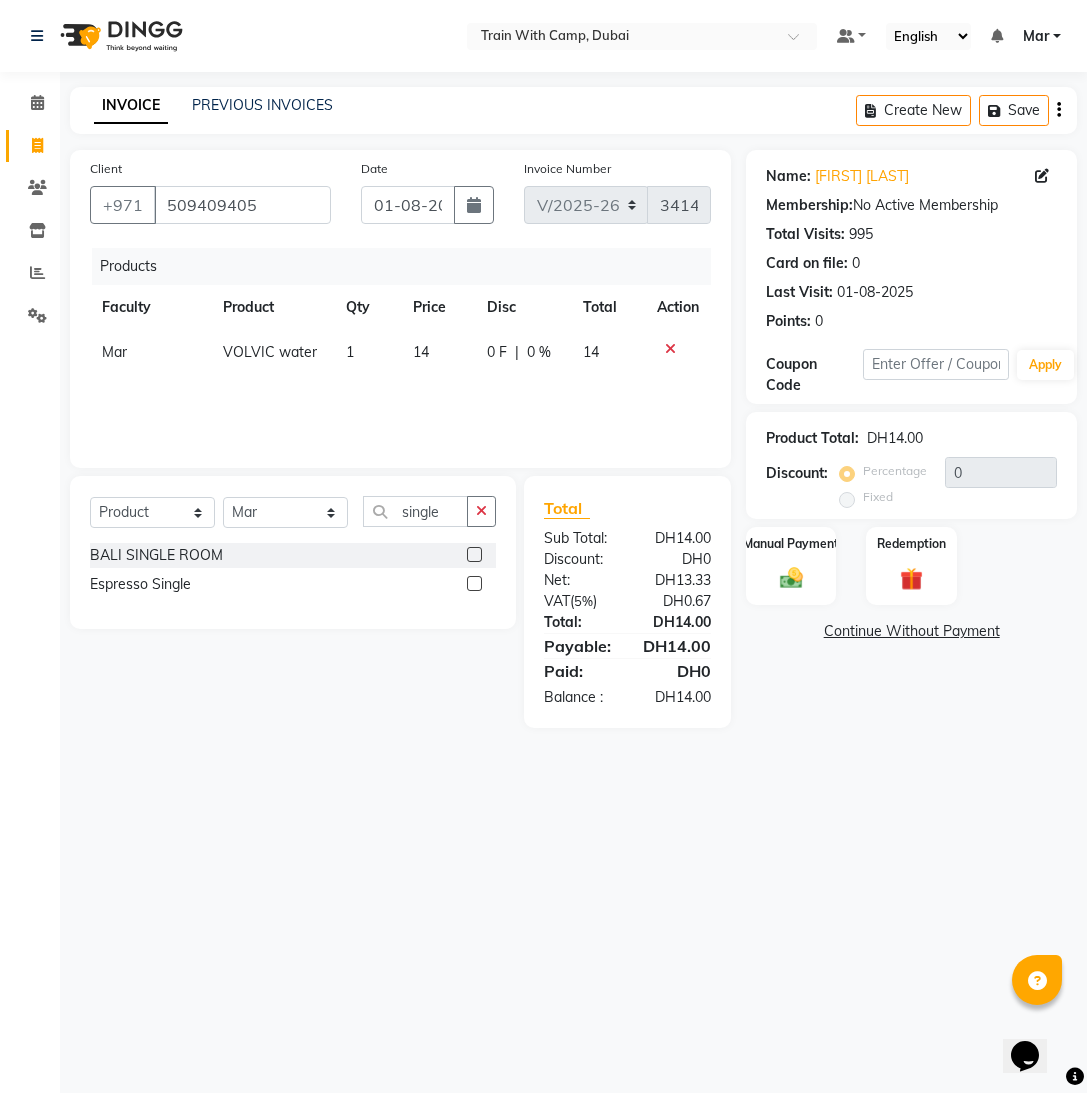 click 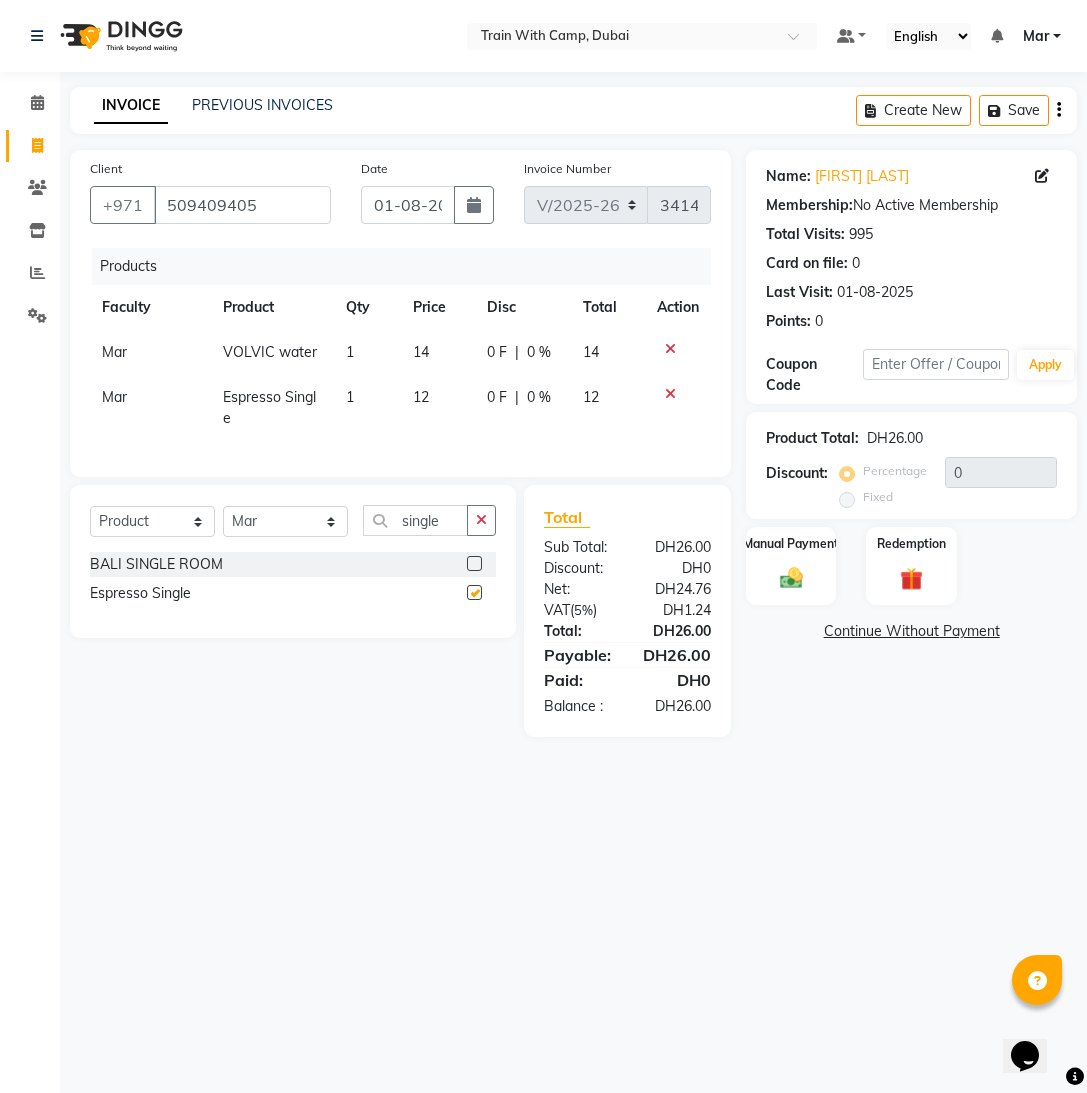 checkbox on "false" 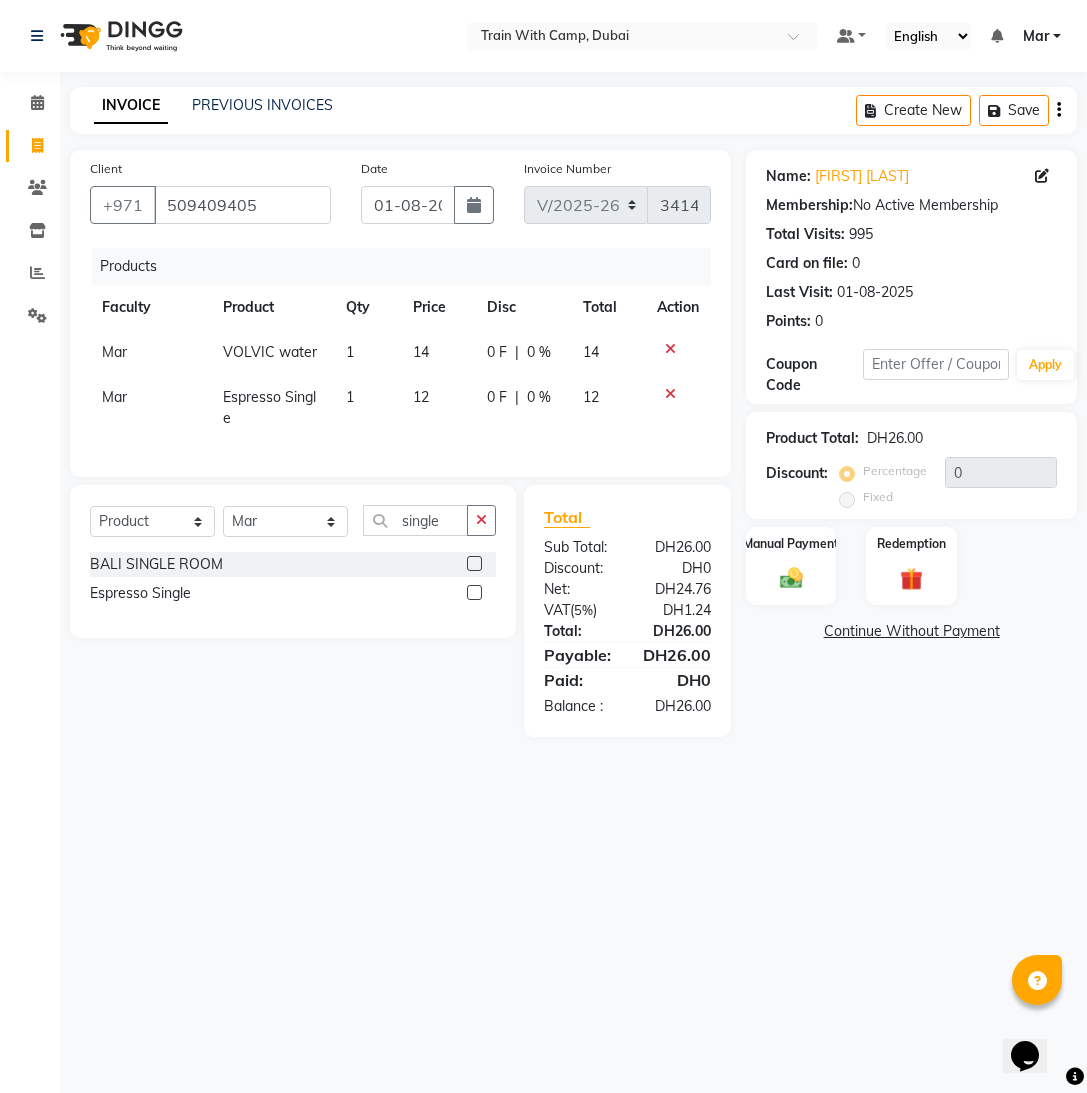 click on "1" 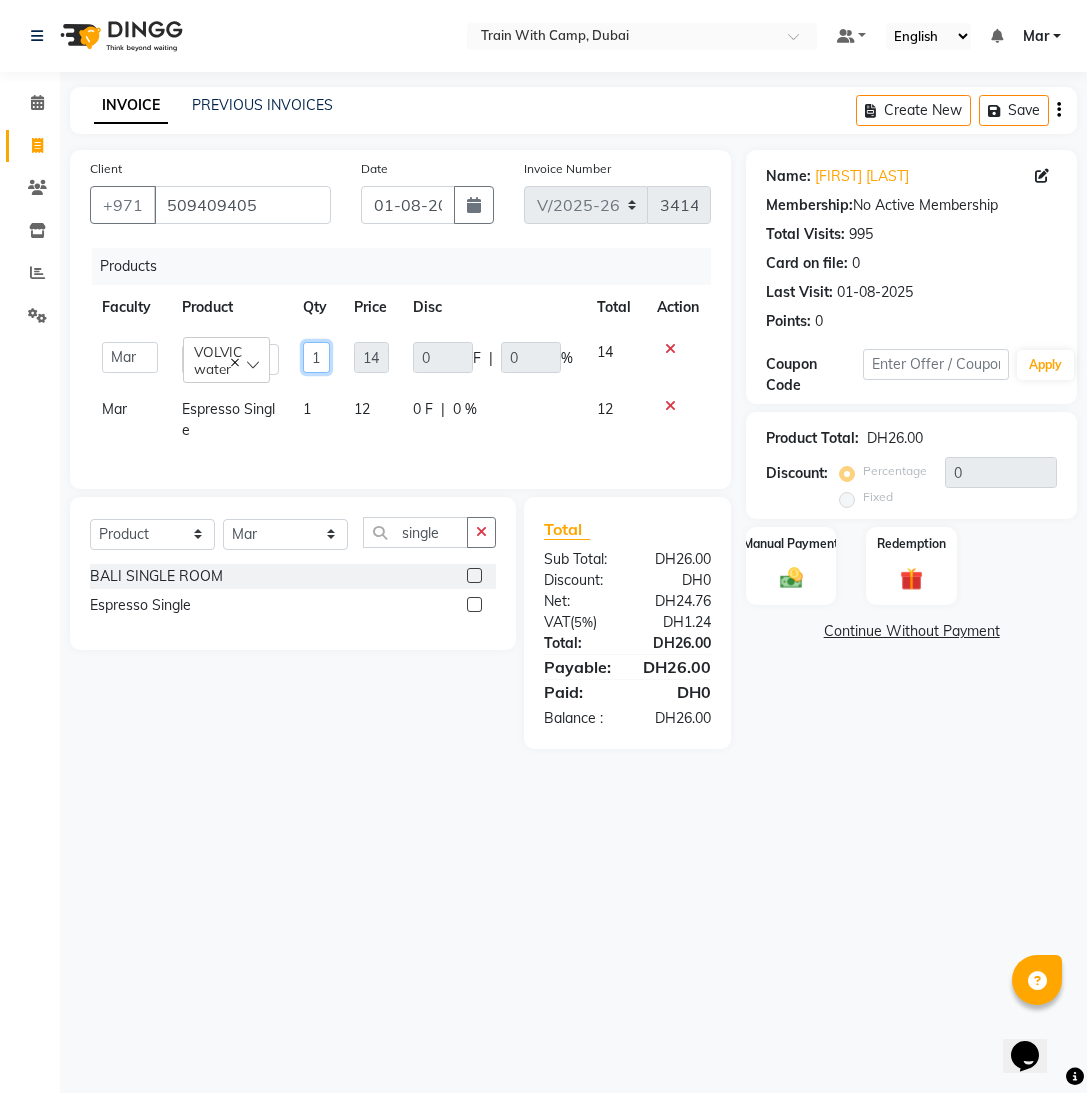 click on "1" 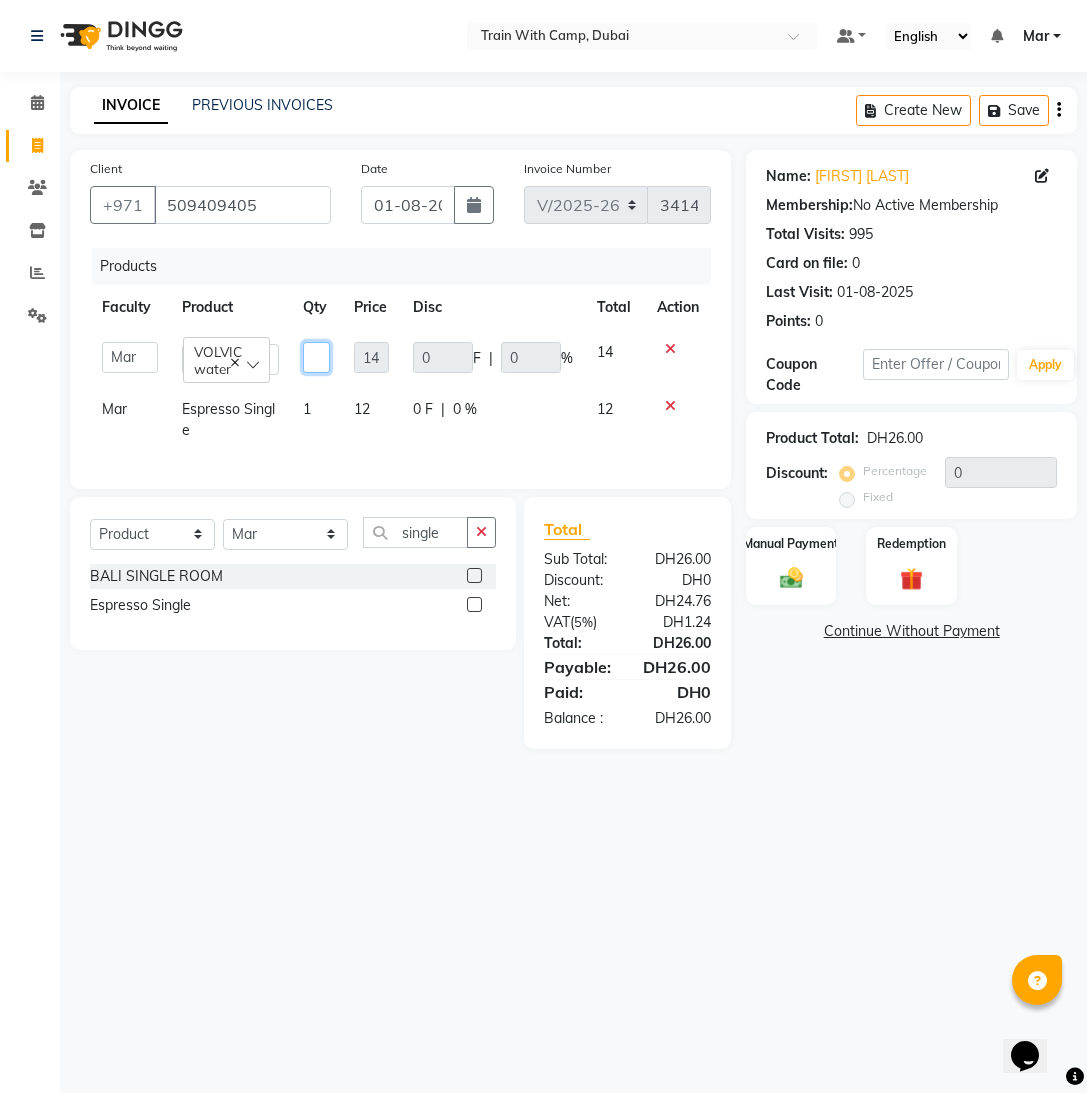 type on "2" 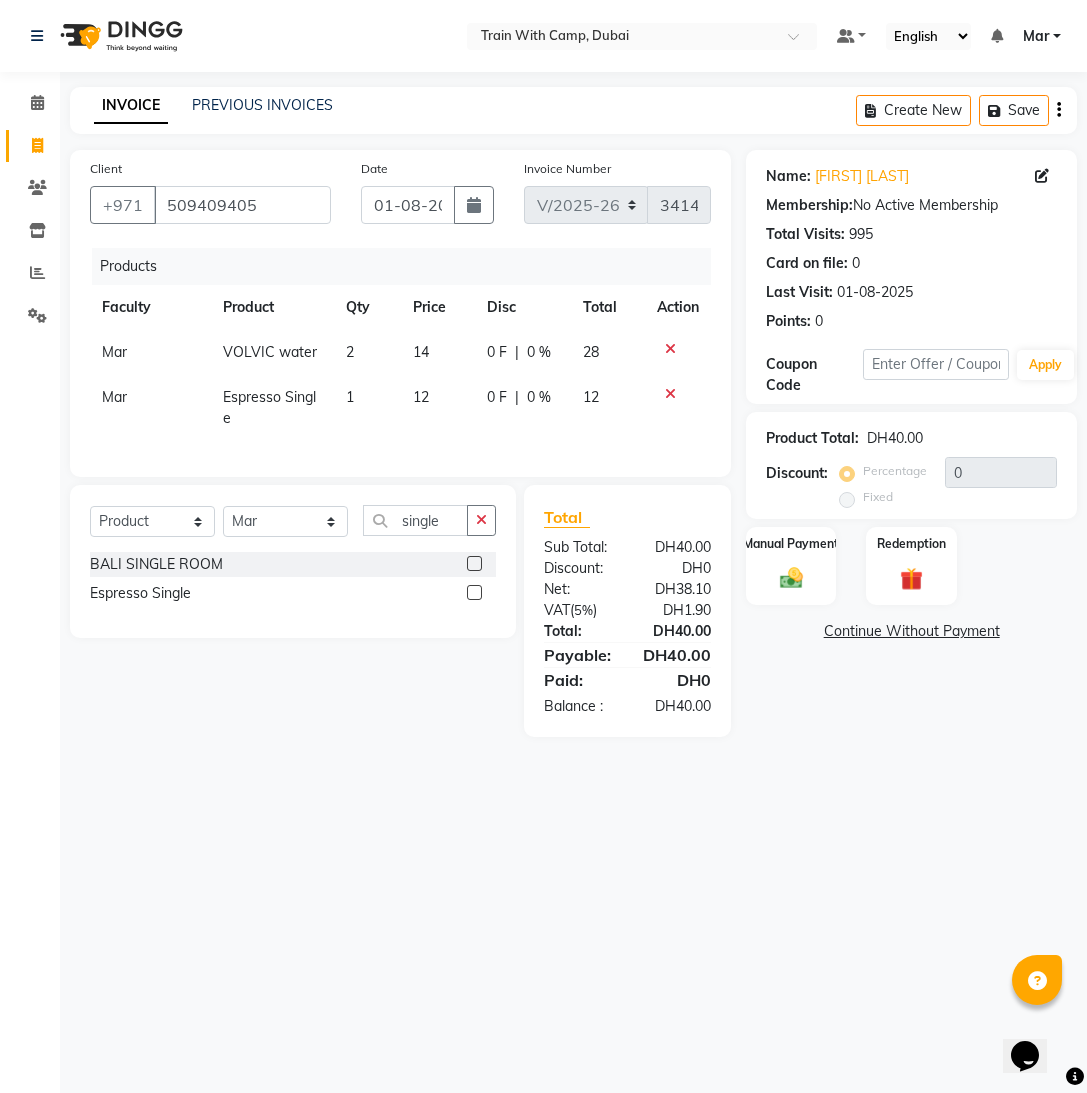 click on "Client +971 509409405 Date 01-08-2025 Invoice Number V/2025 V/2025-26 3414 Products Faculty Product Qty Price Disc Total Action Mar VOLVIC water 2 14 0 F | 0 % 28 Mar Espresso Single 1 12 0 F | 0 % 12" 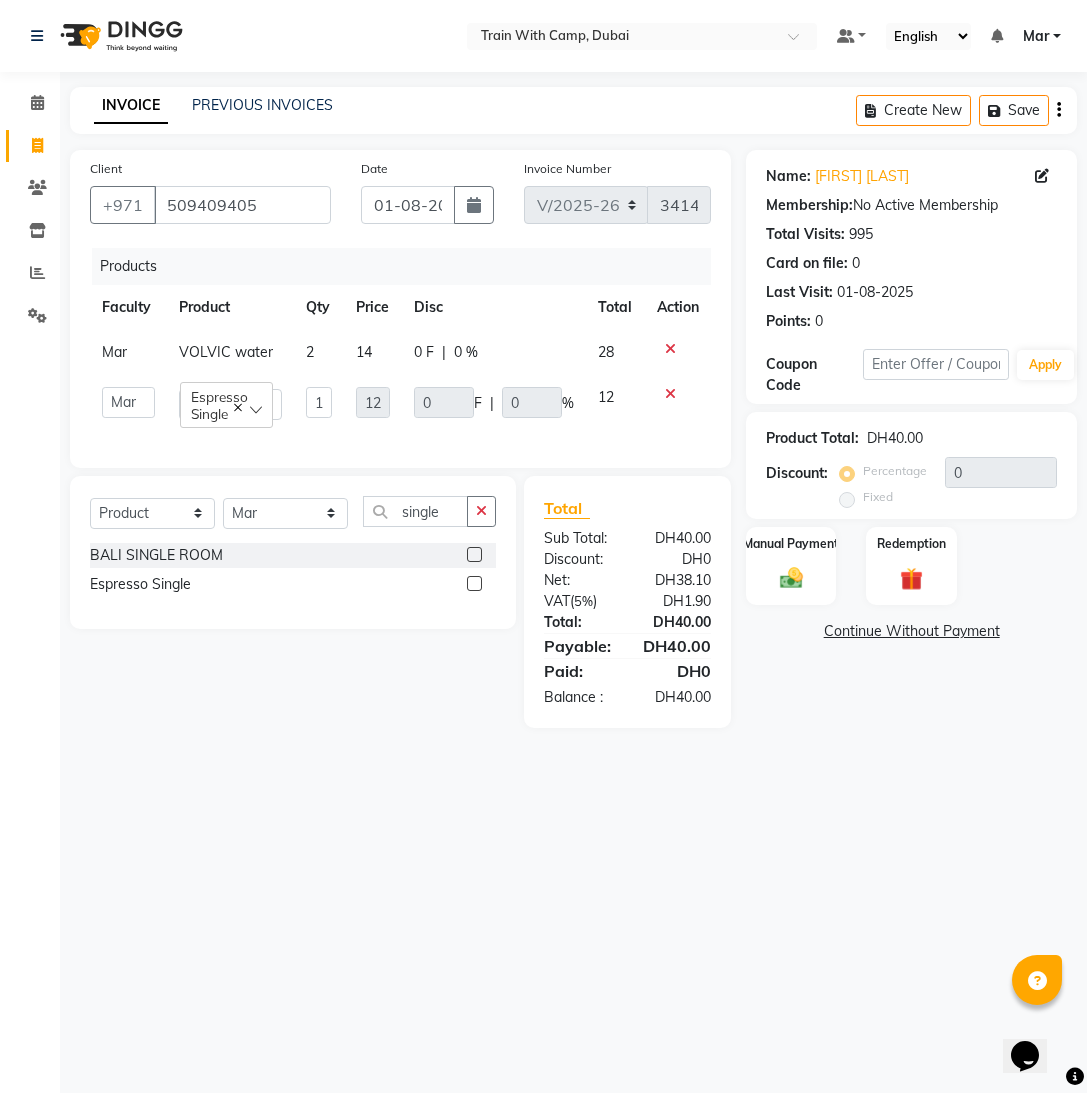 click on "1" 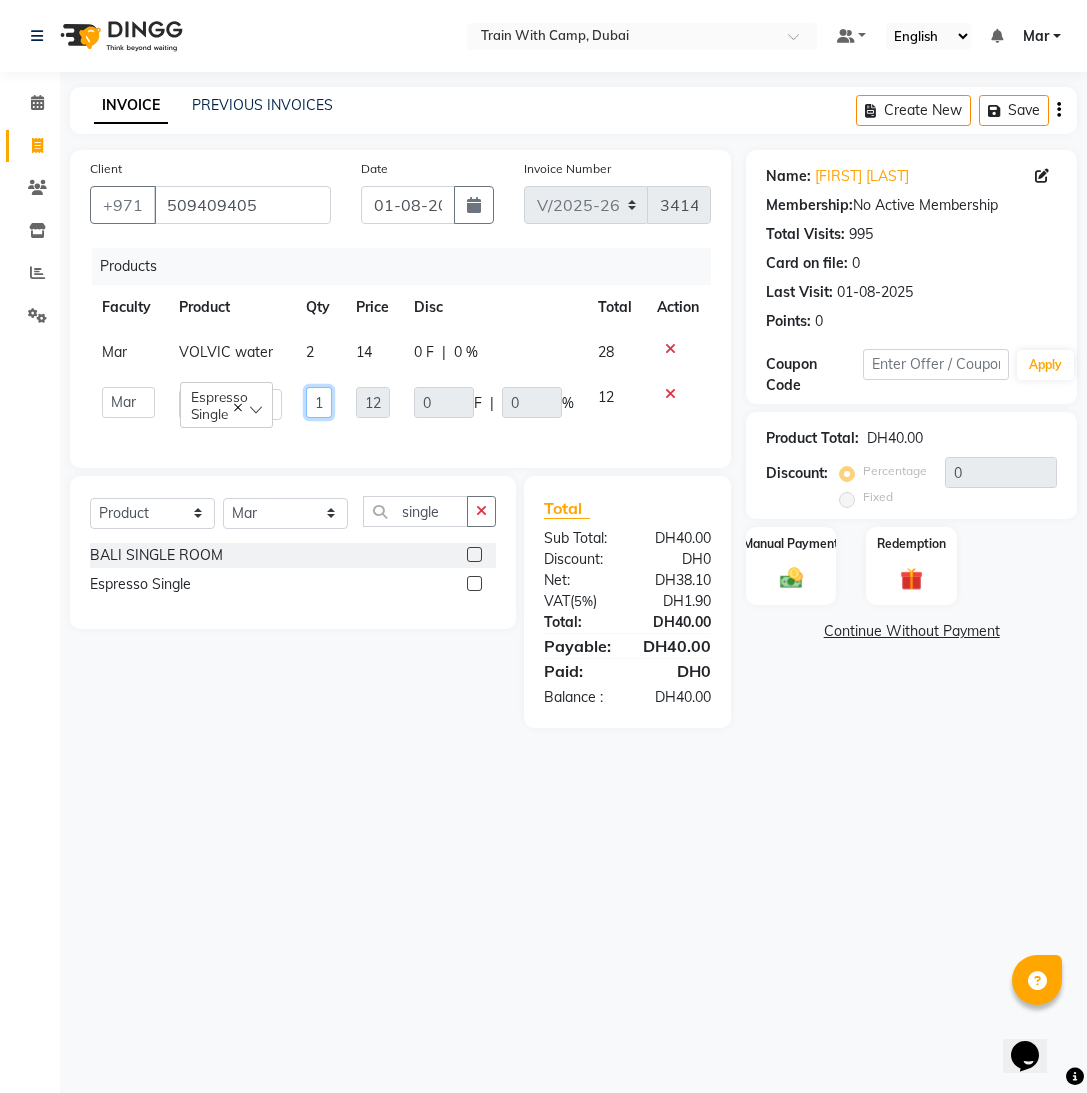 click on "1" 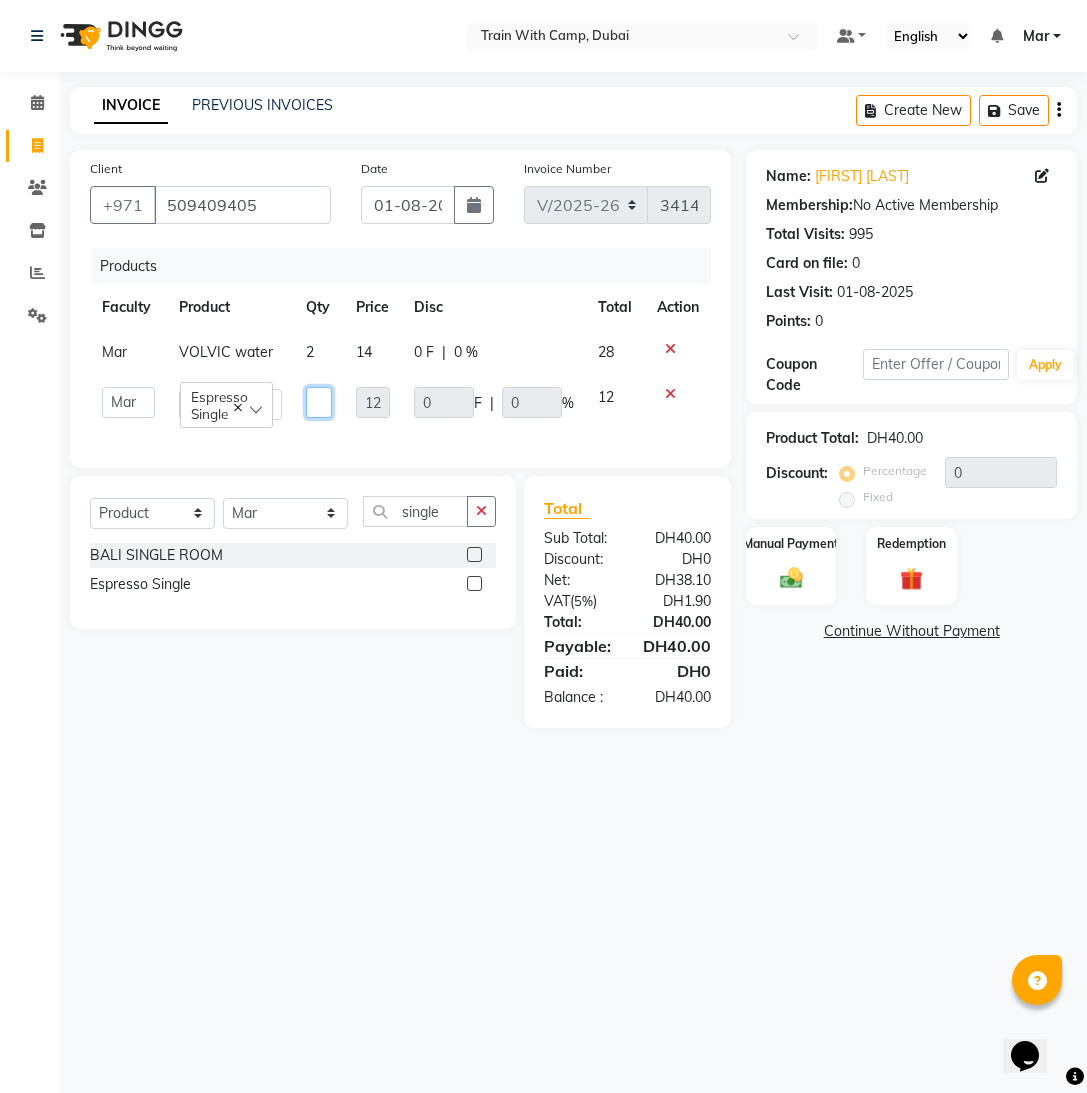 type on "2" 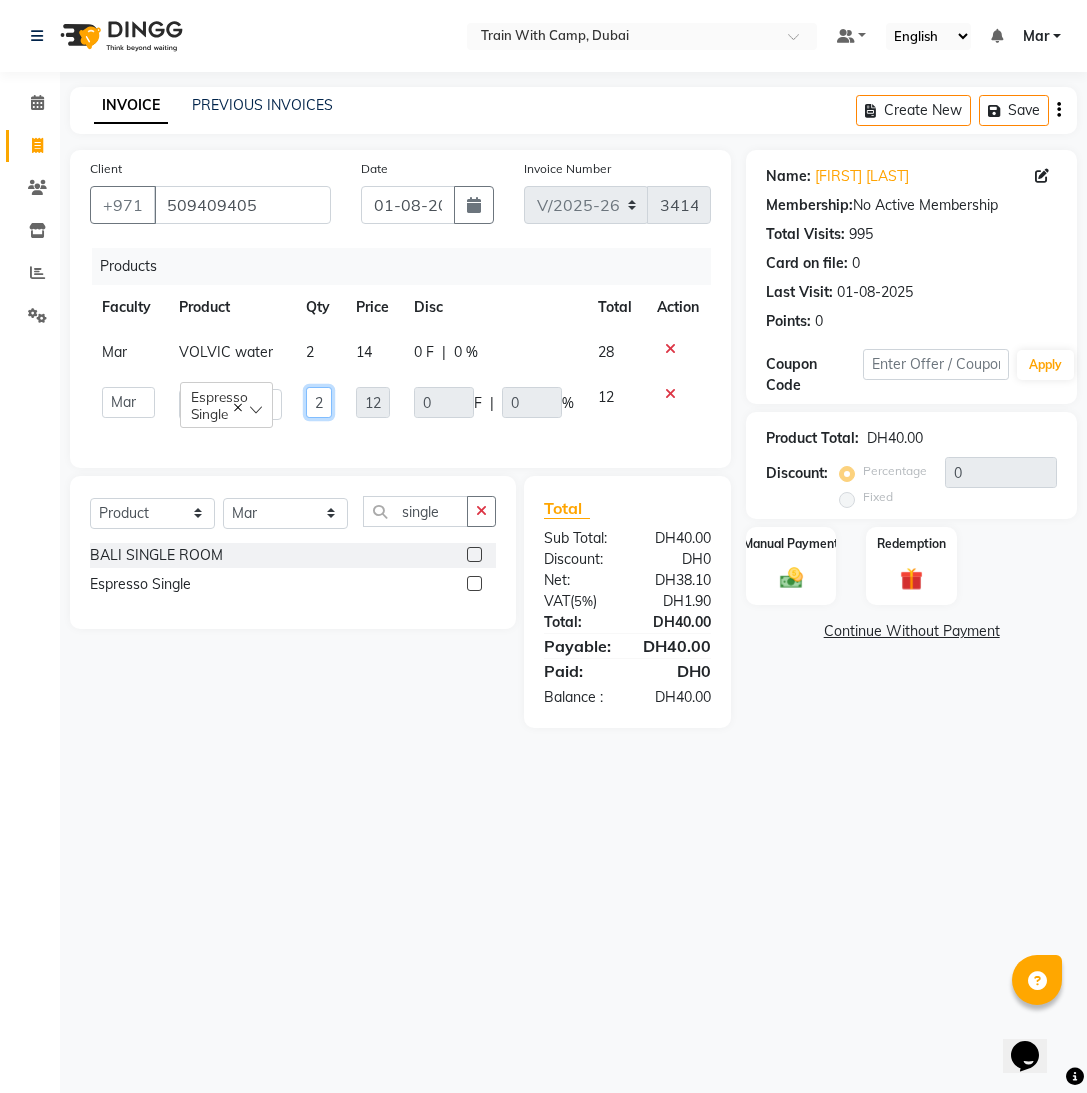 scroll, scrollTop: 0, scrollLeft: 0, axis: both 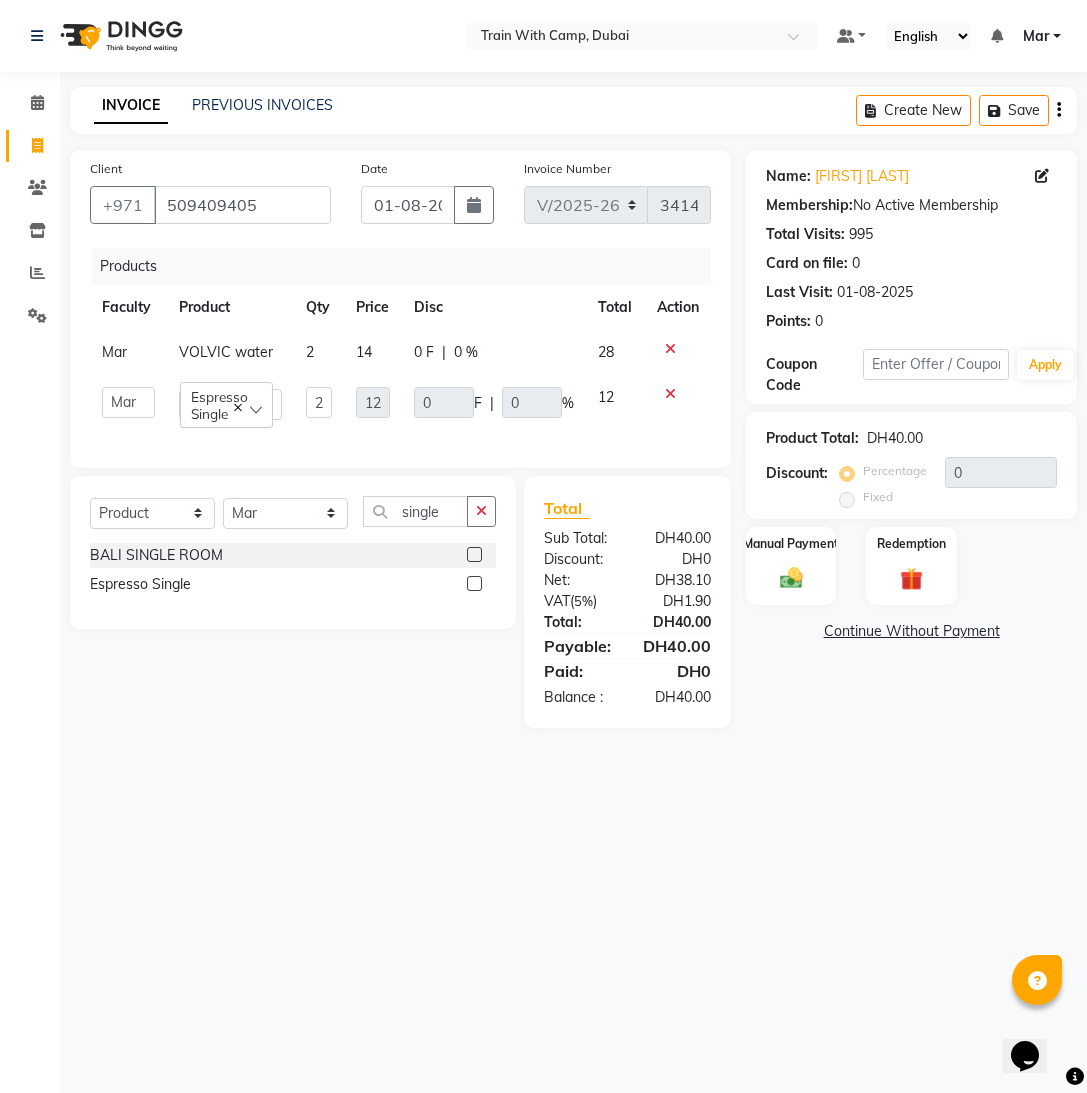 click on "Client +971 509409405 Date 01-08-2025 Invoice Number V/2025 V/2025-26 3414 Products Faculty Product Qty Price Disc Total Action Mar VOLVIC water 2 14 0 F | 0 % 28  Carmela   Coach - Ariel   Coach - Kim   Coach - Lauren   Coach - Mo   Kimmo   Mar   Espresso Single  2 12 0 F | 0 % 12 Select  Course  Product  Membership  Package Voucher Prepaid Gift Card  Select Faculty Carmela Coach - Ariel Coach - Kim Coach - Lauren Coach - Mo Kimmo Mar single BALI SINGLE ROOM  Espresso Single  Total Sub Total: DH40.00 Discount: DH0 Net: DH38.10 VAT  ( 5% ) DH1.90 Total: DH40.00 Payable: DH40.00 Paid: DH0 Balance   : DH40.00" 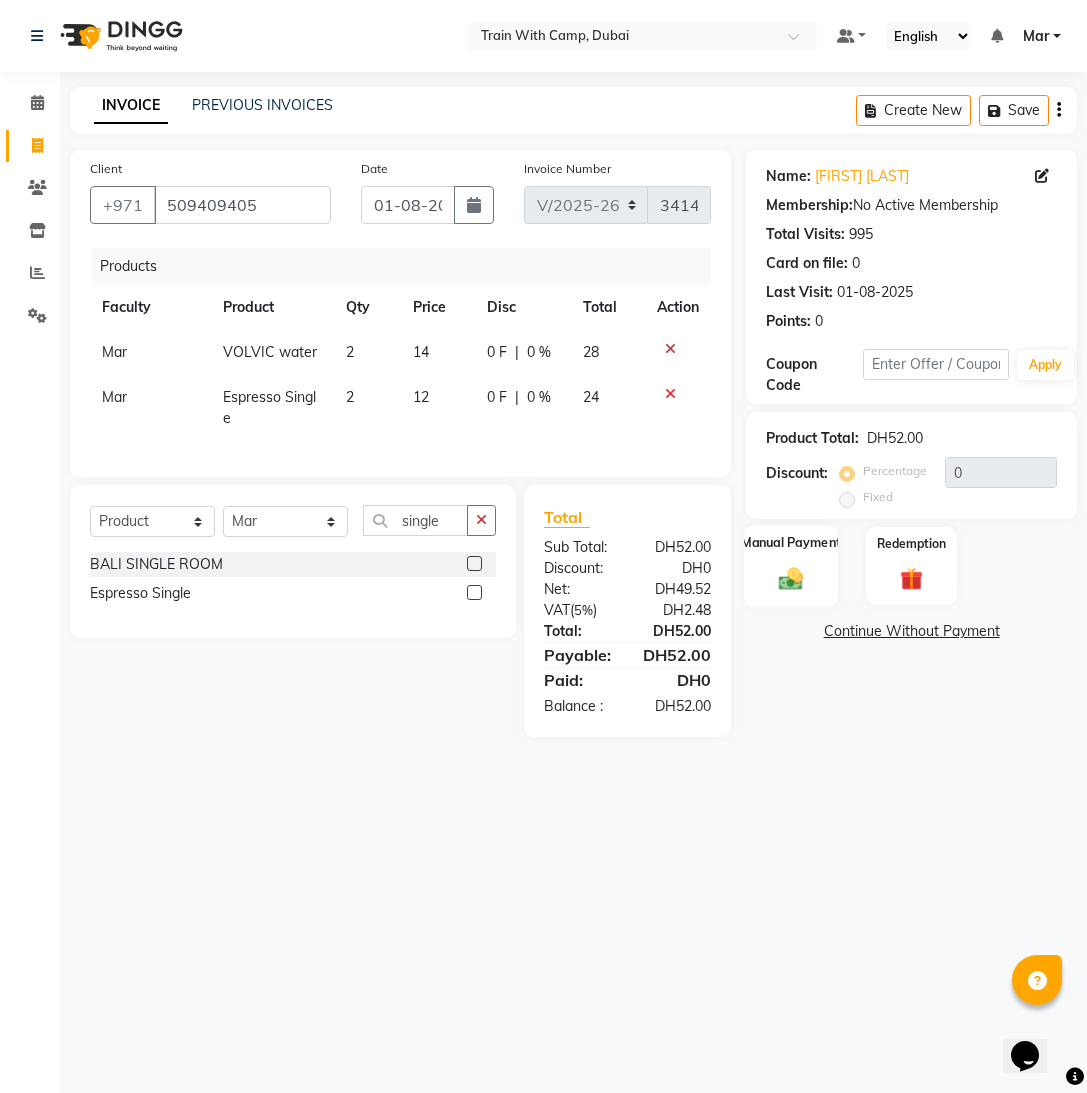 click 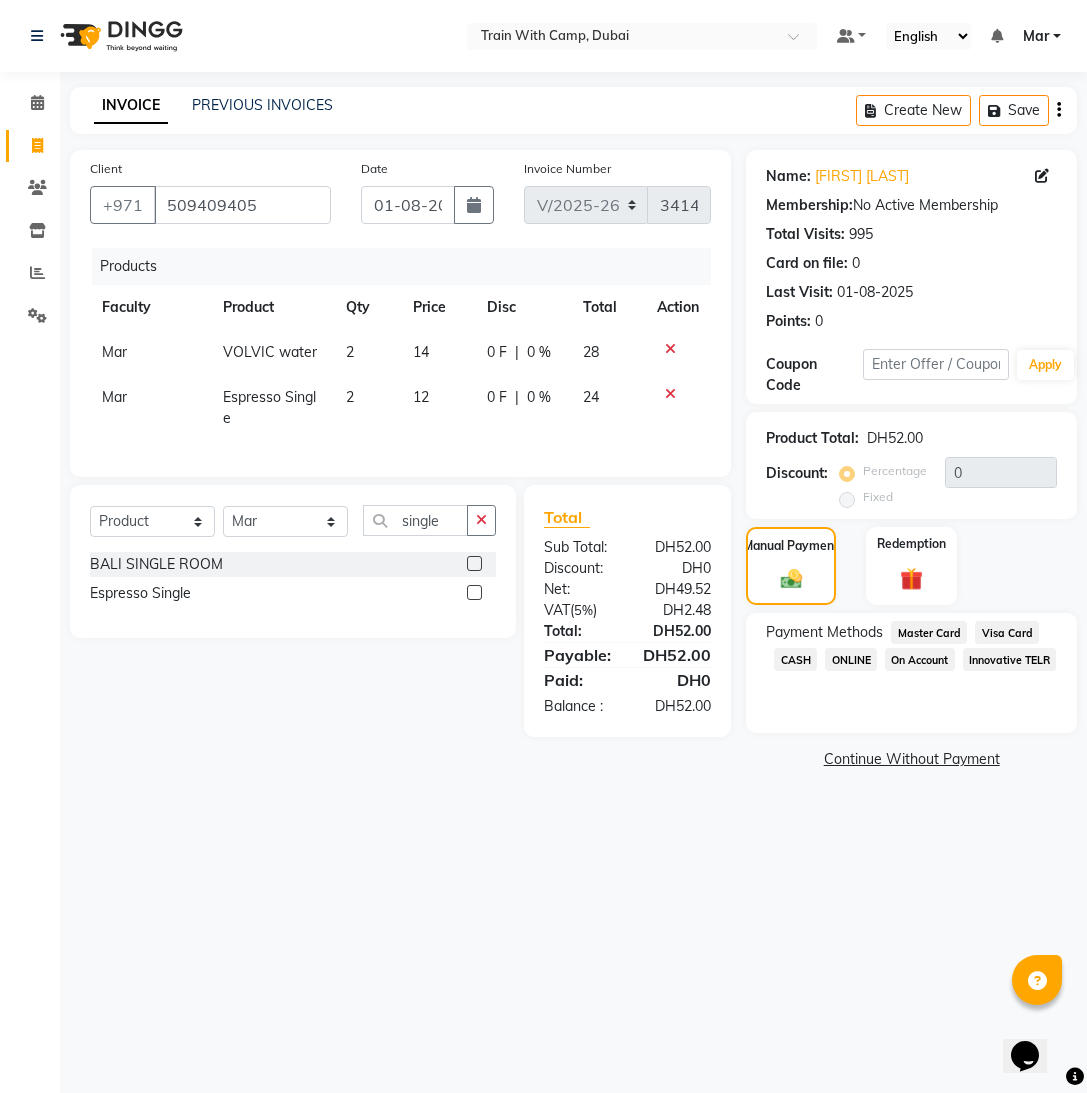 click on "Master Card" 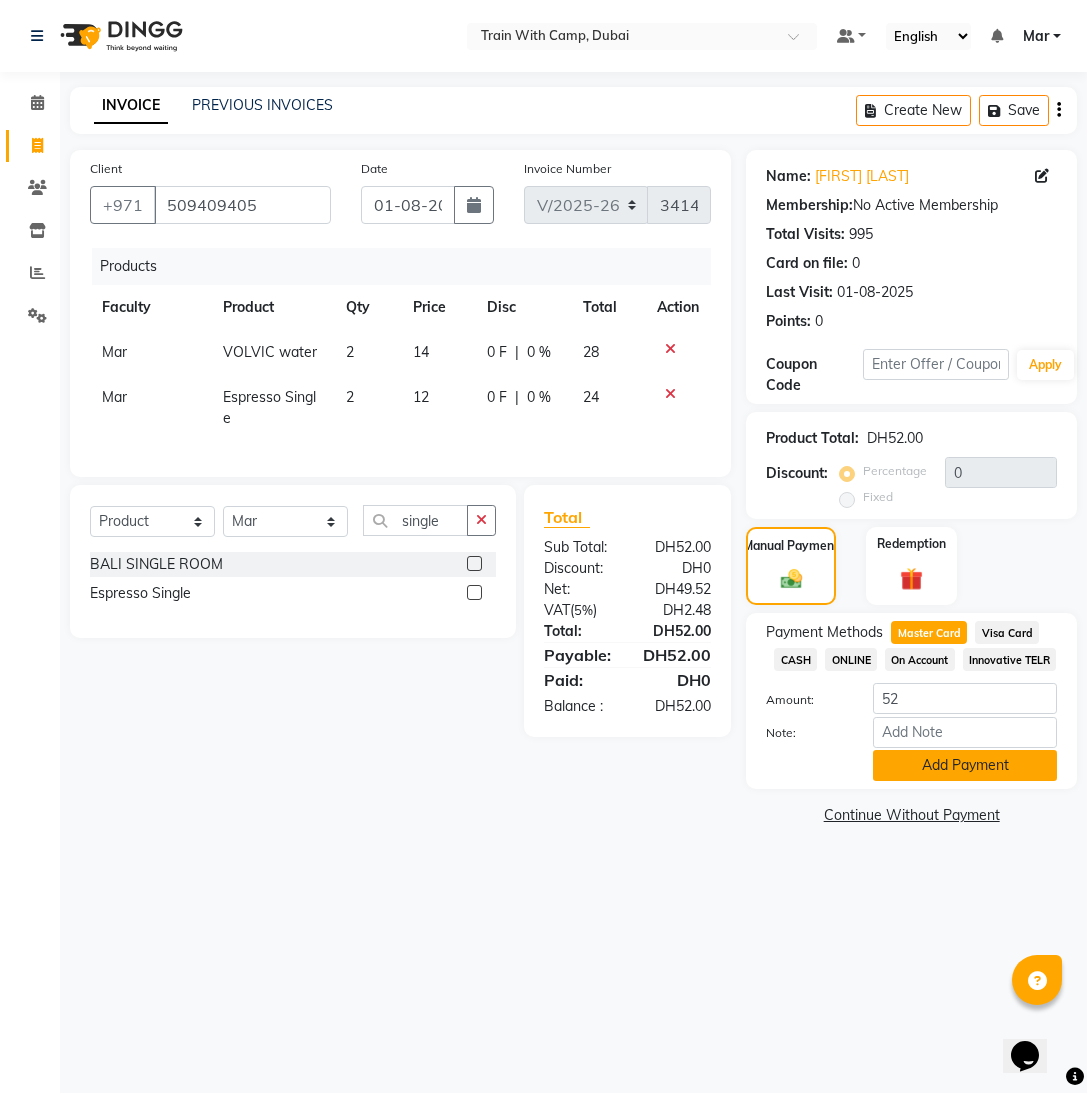 click on "Add Payment" 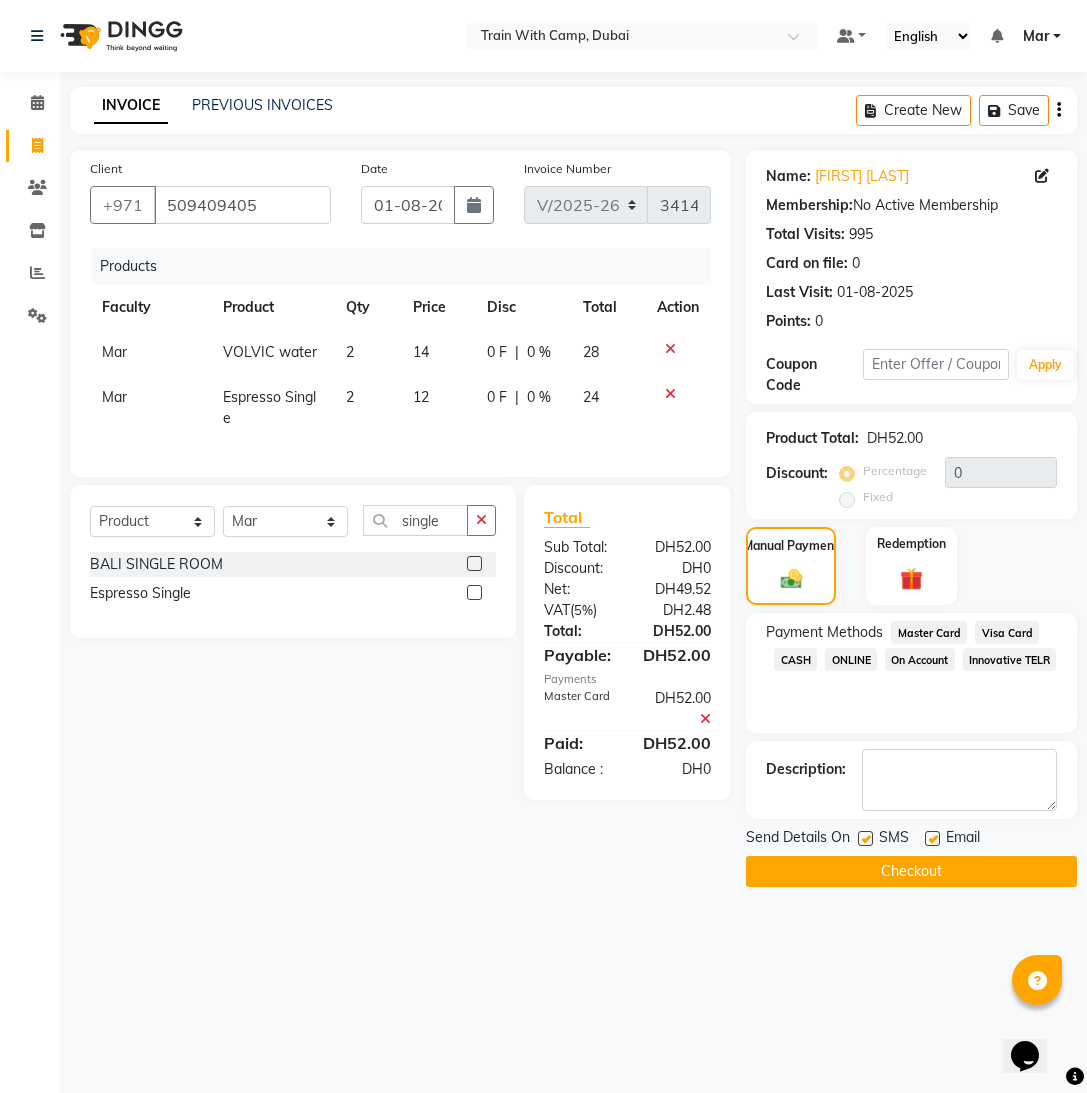 click 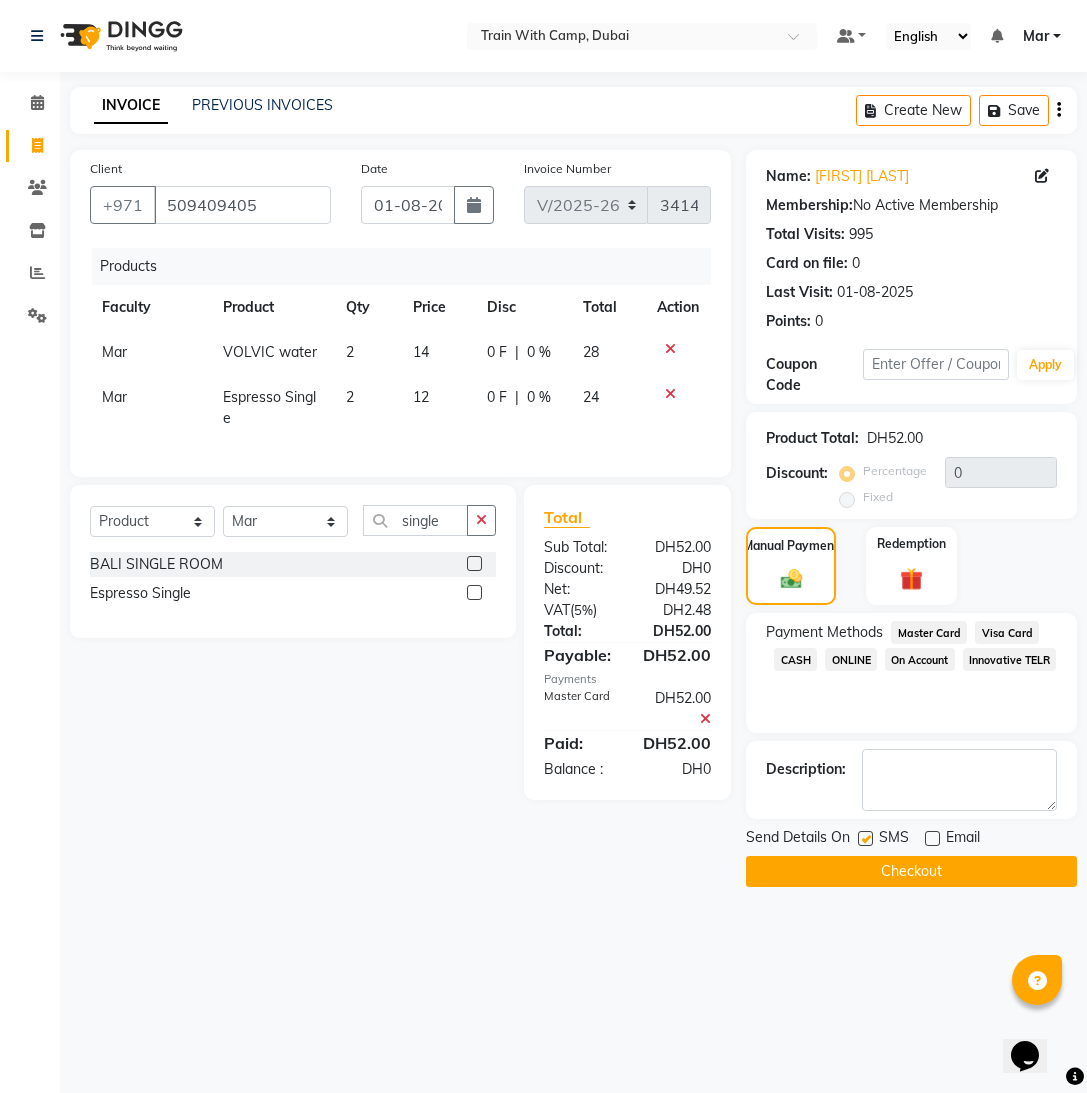 click 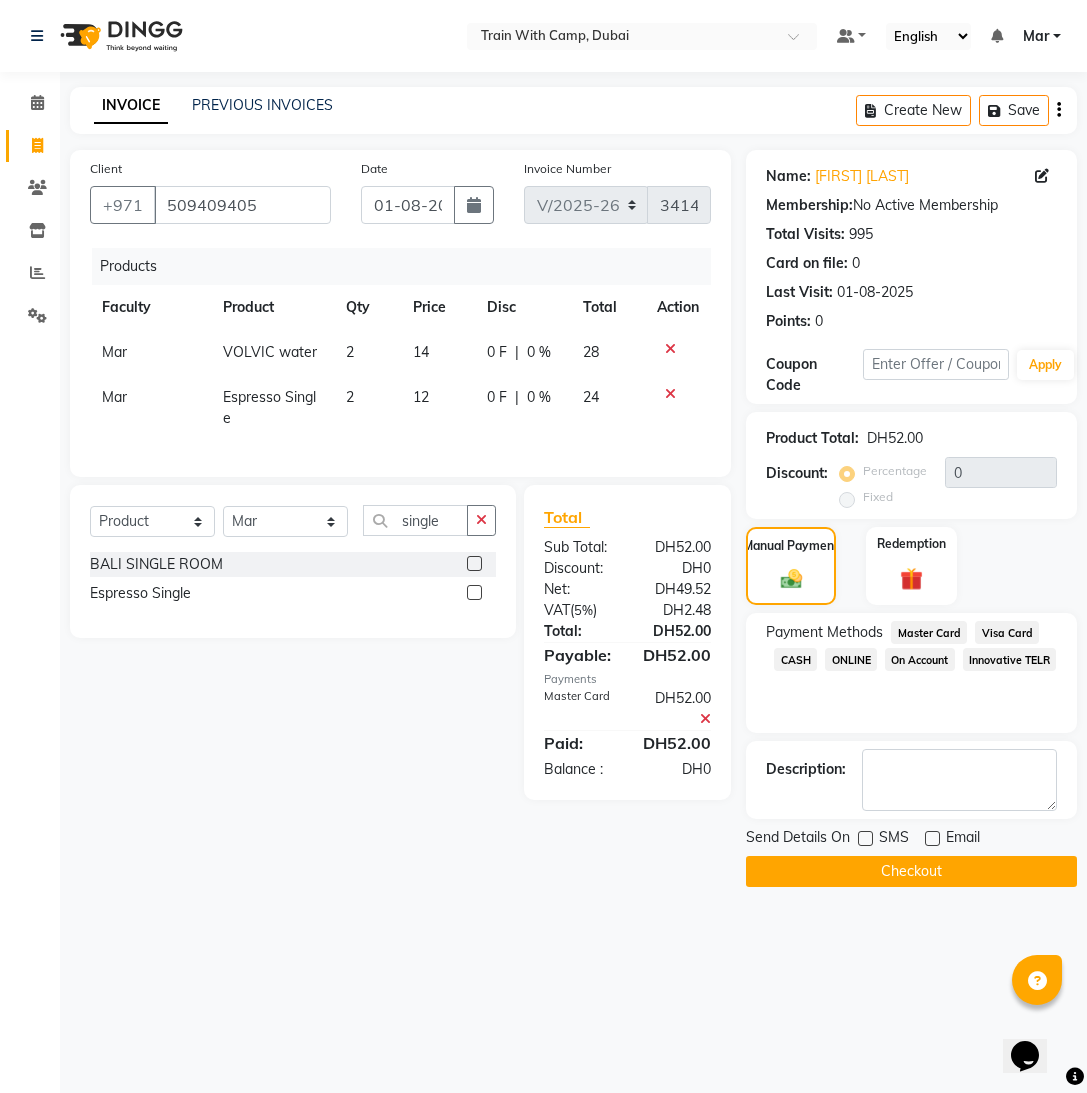 click on "Checkout" 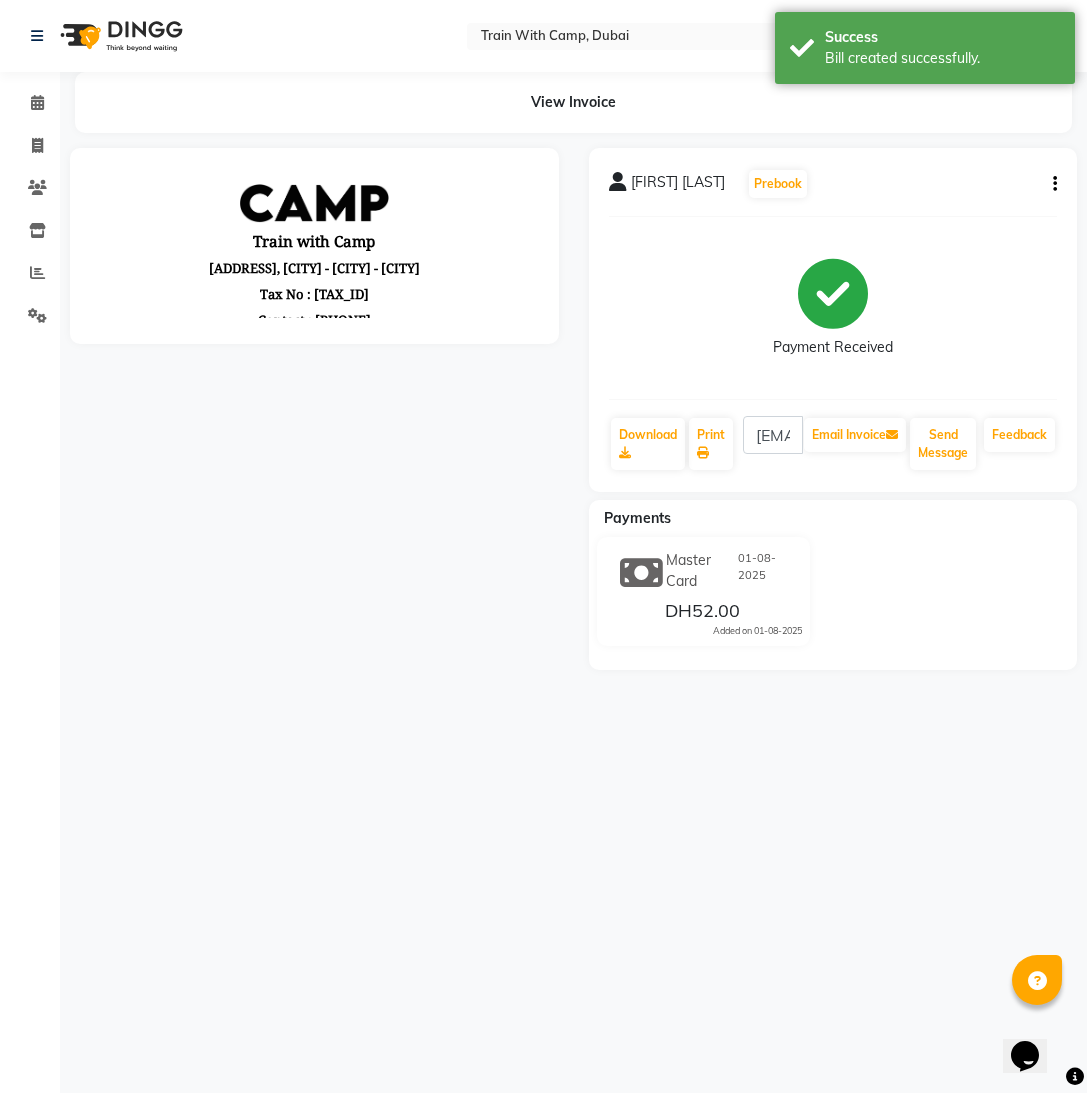 scroll, scrollTop: 0, scrollLeft: 0, axis: both 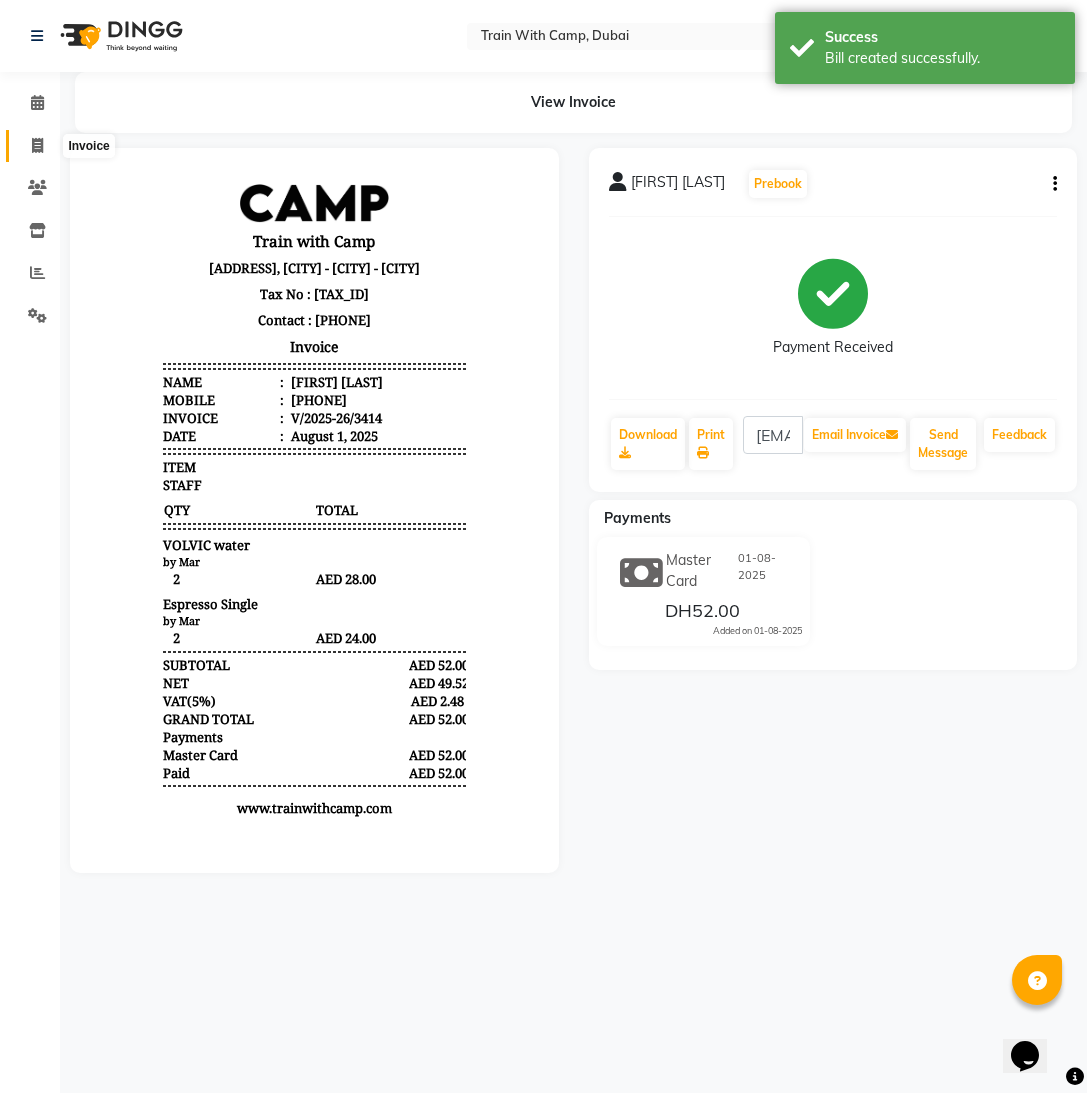 click 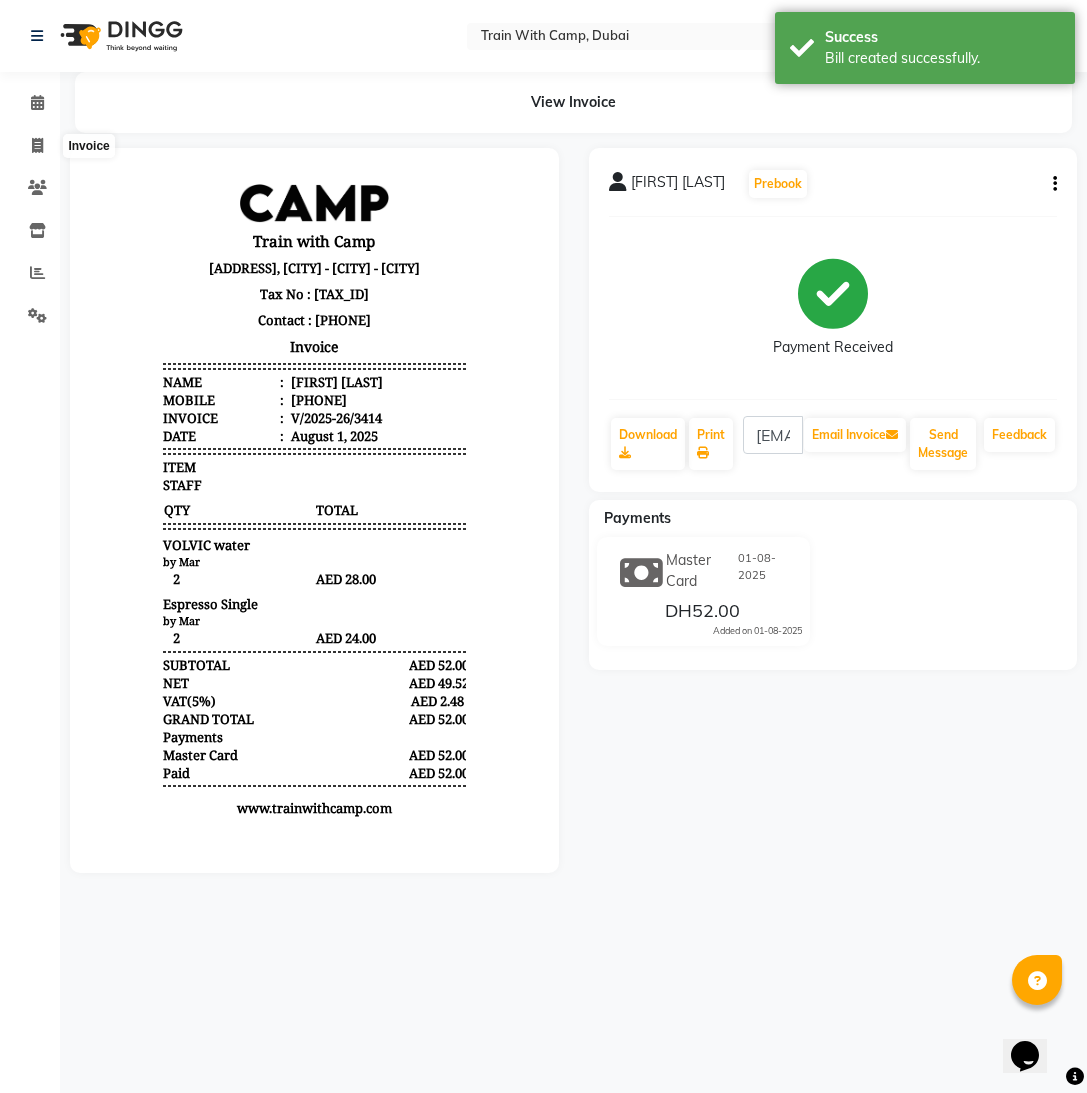 select on "910" 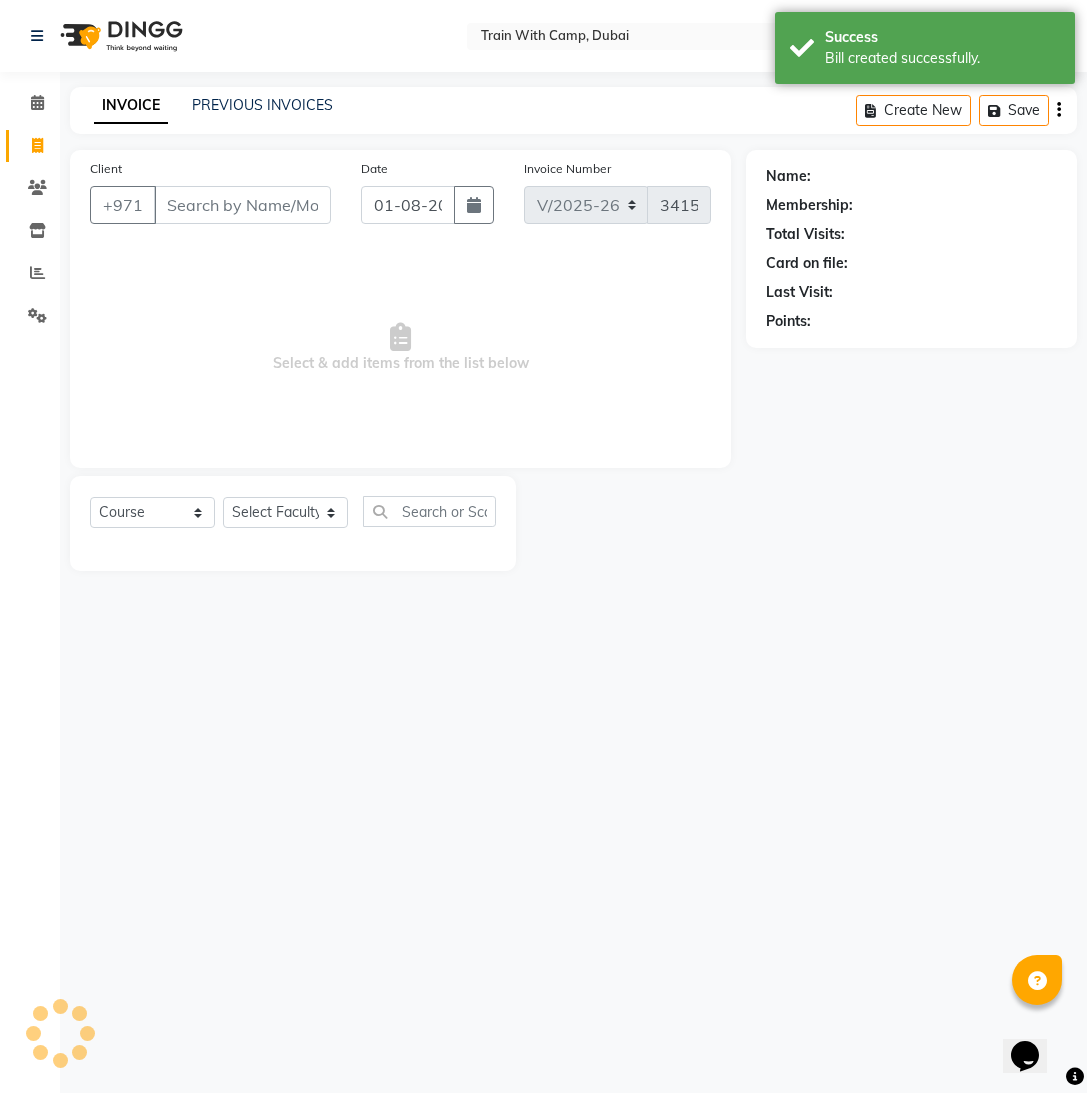 select on "14898" 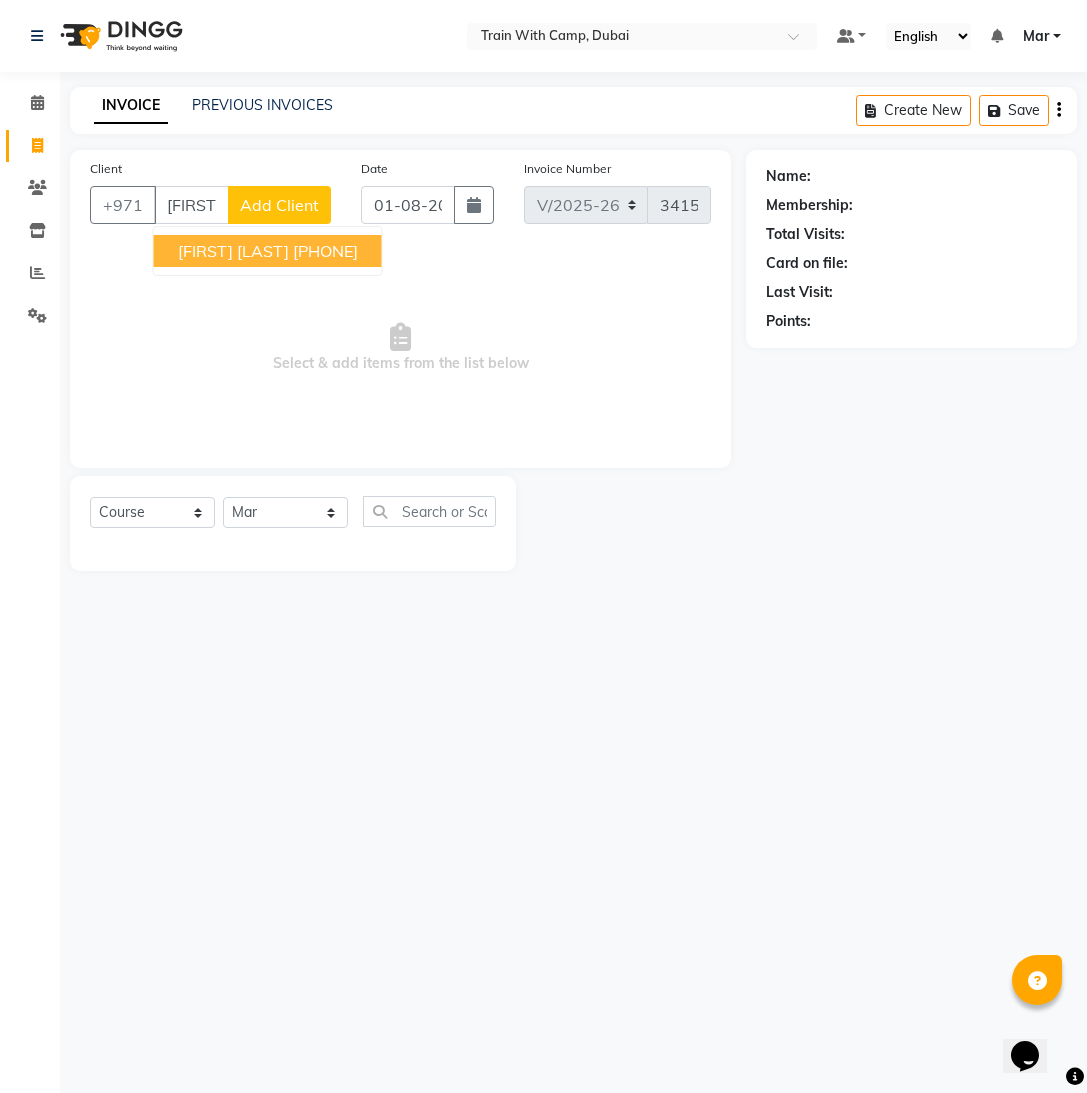 click on "INGRID KEHDI" at bounding box center (233, 251) 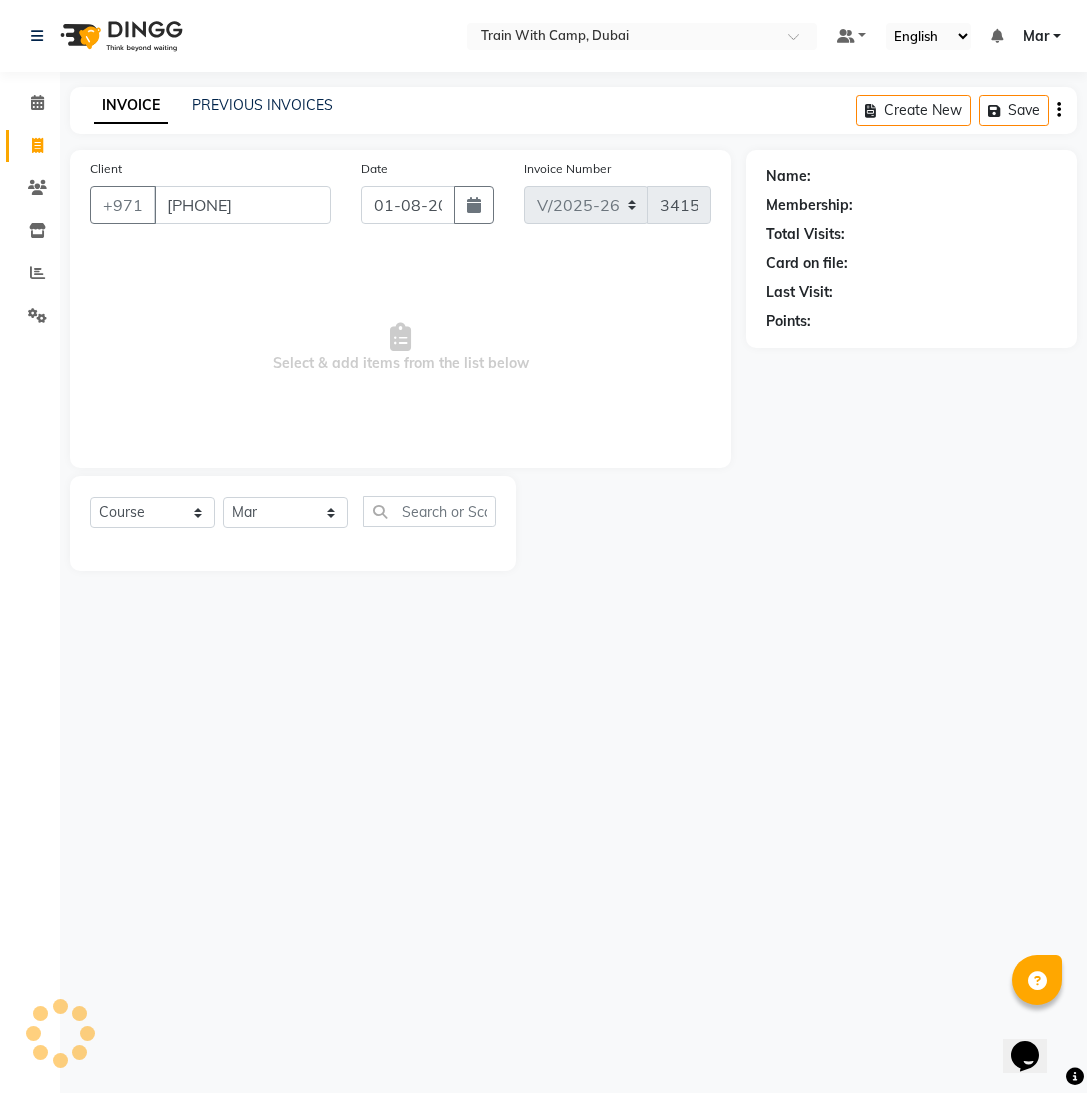 type on "508525992" 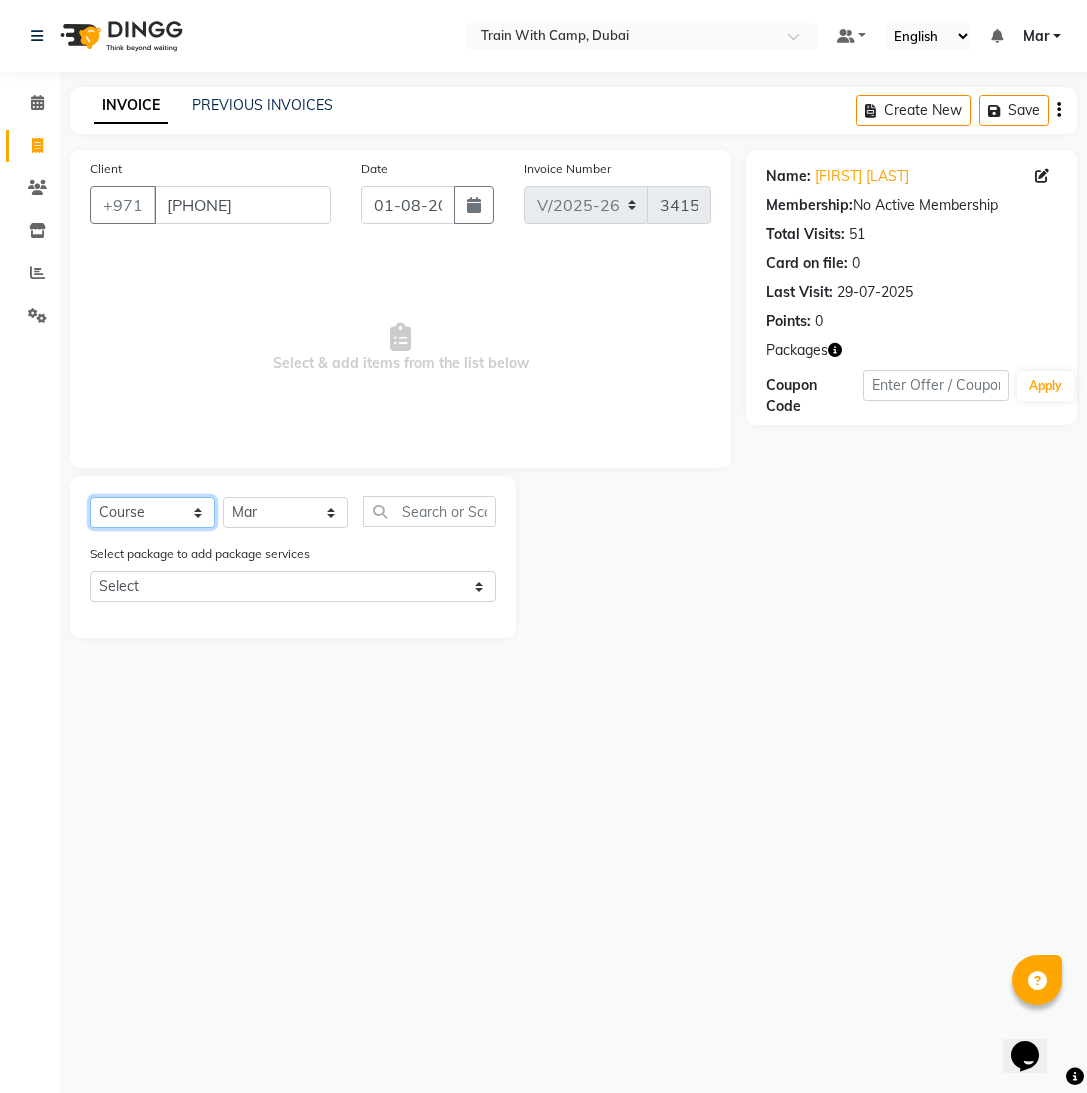 click on "Select  Course  Product  Membership  Package Voucher Prepaid Gift Card" 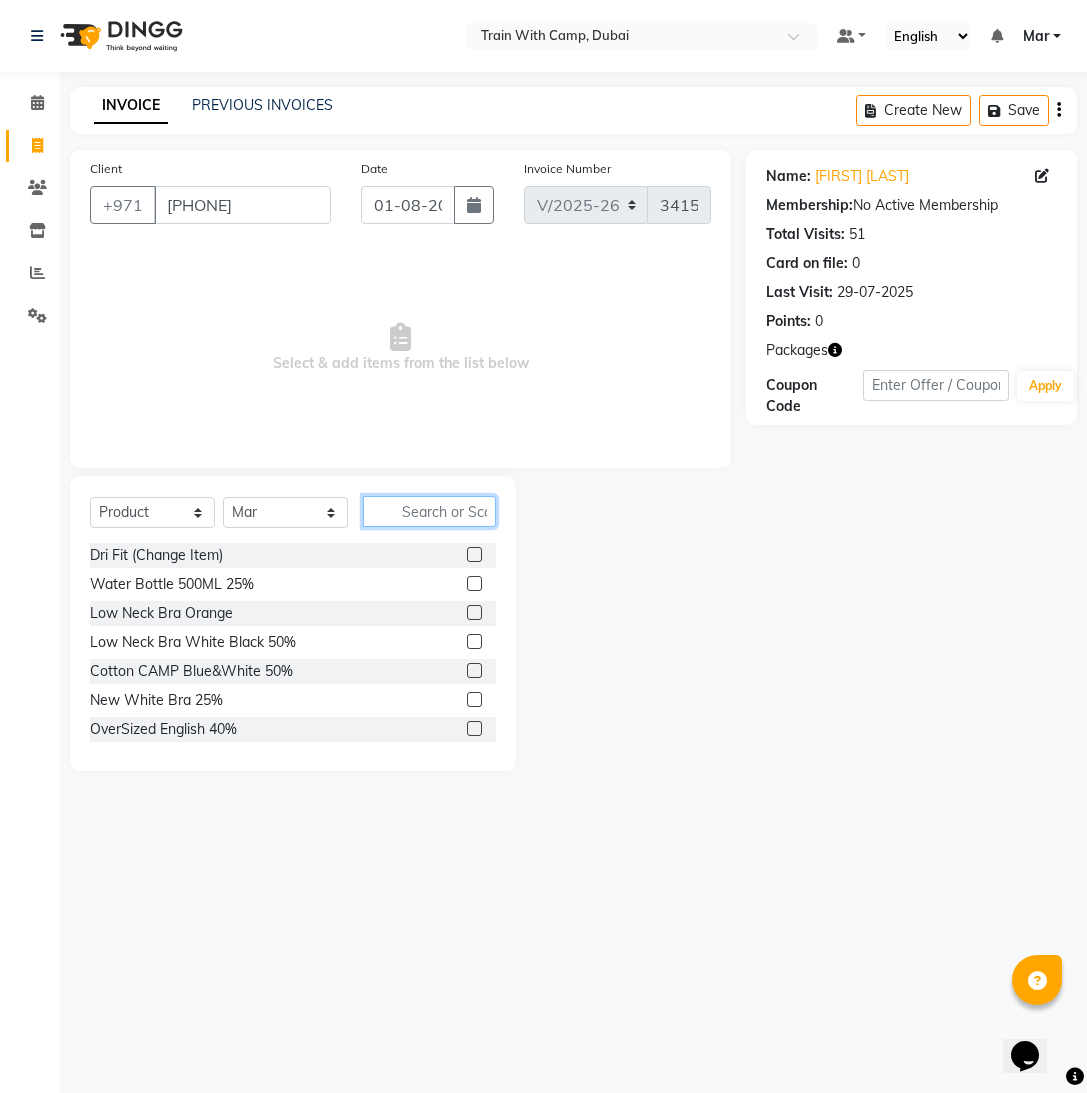click 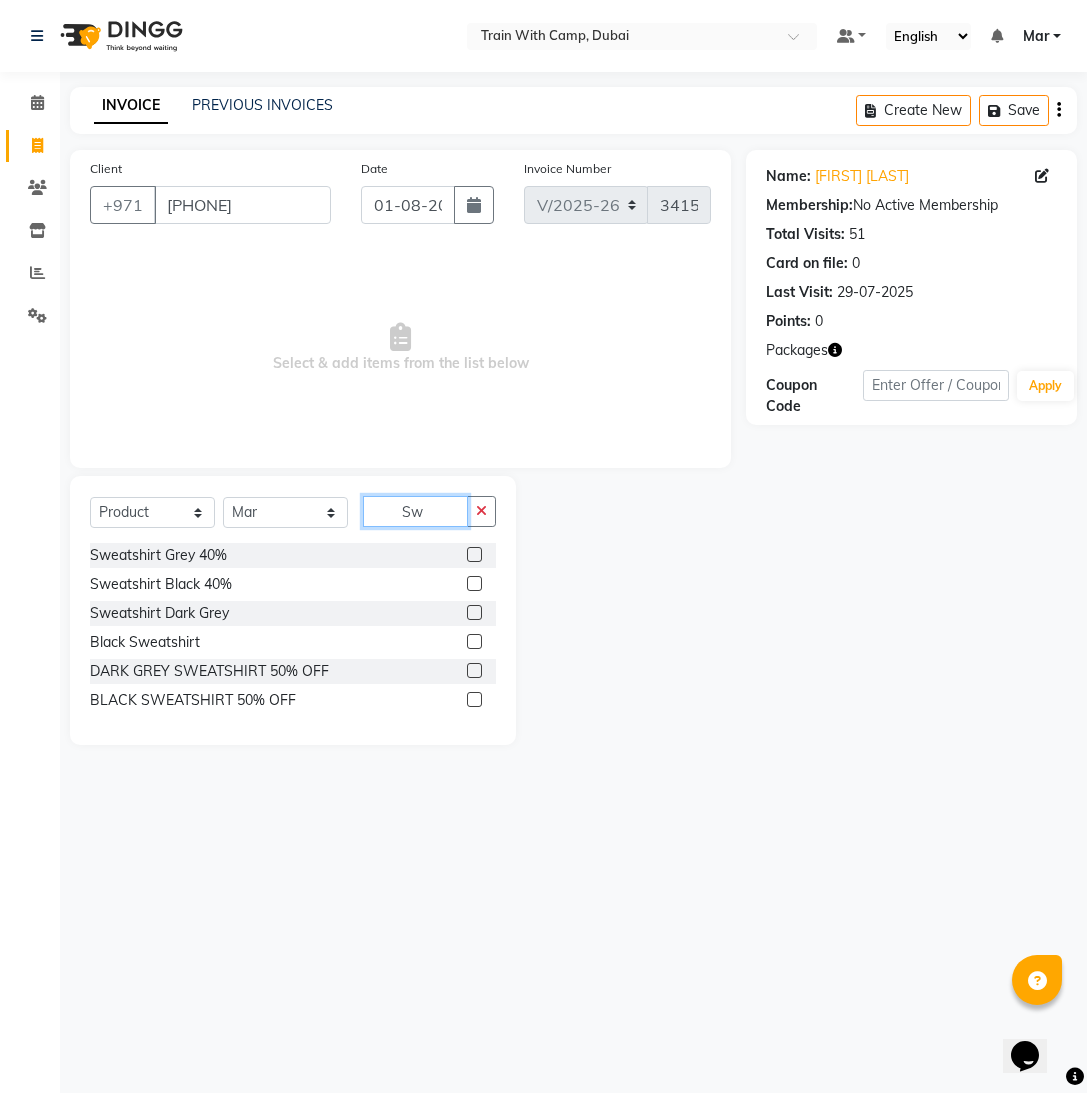 type on "S" 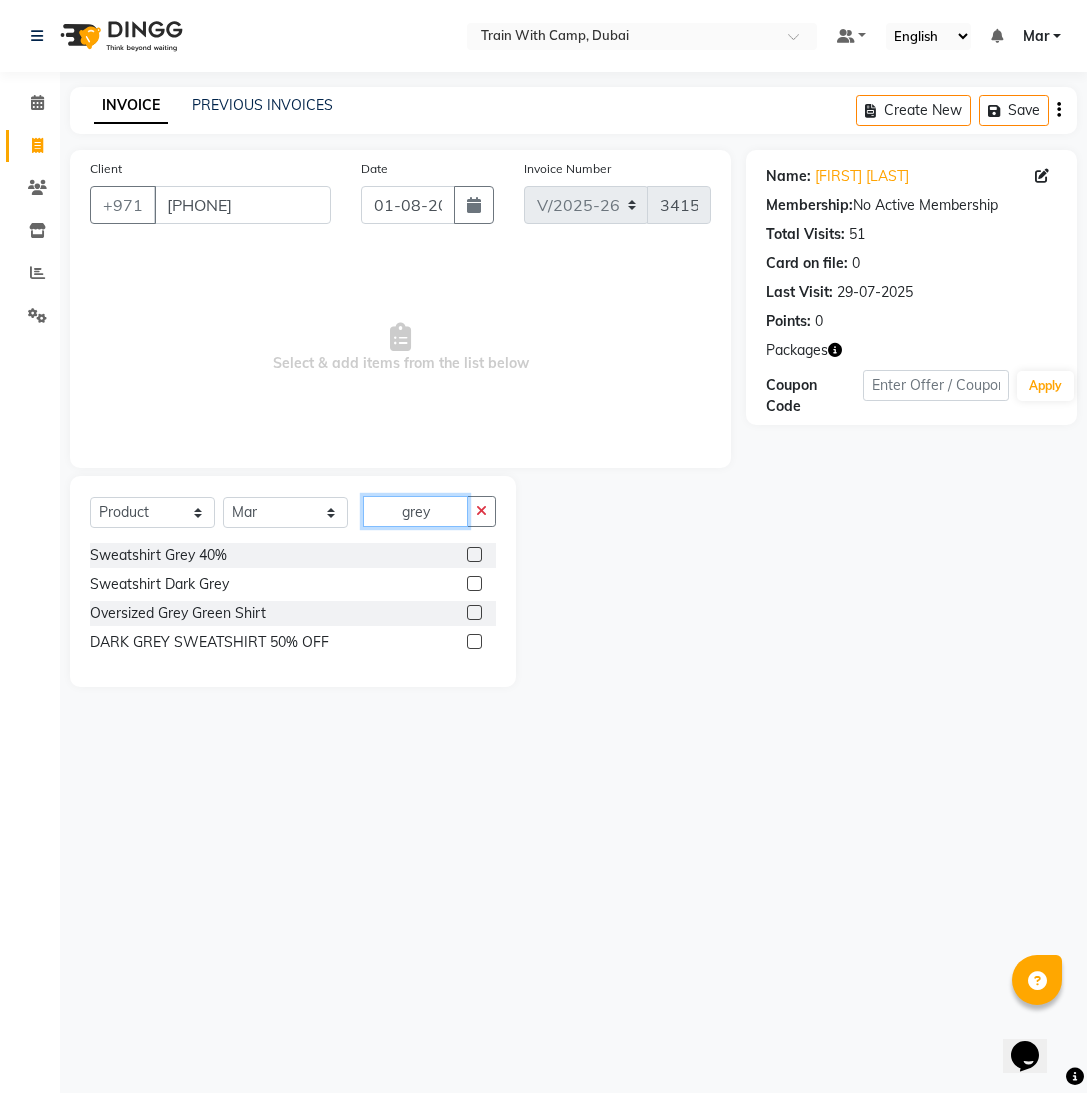 type on "grey" 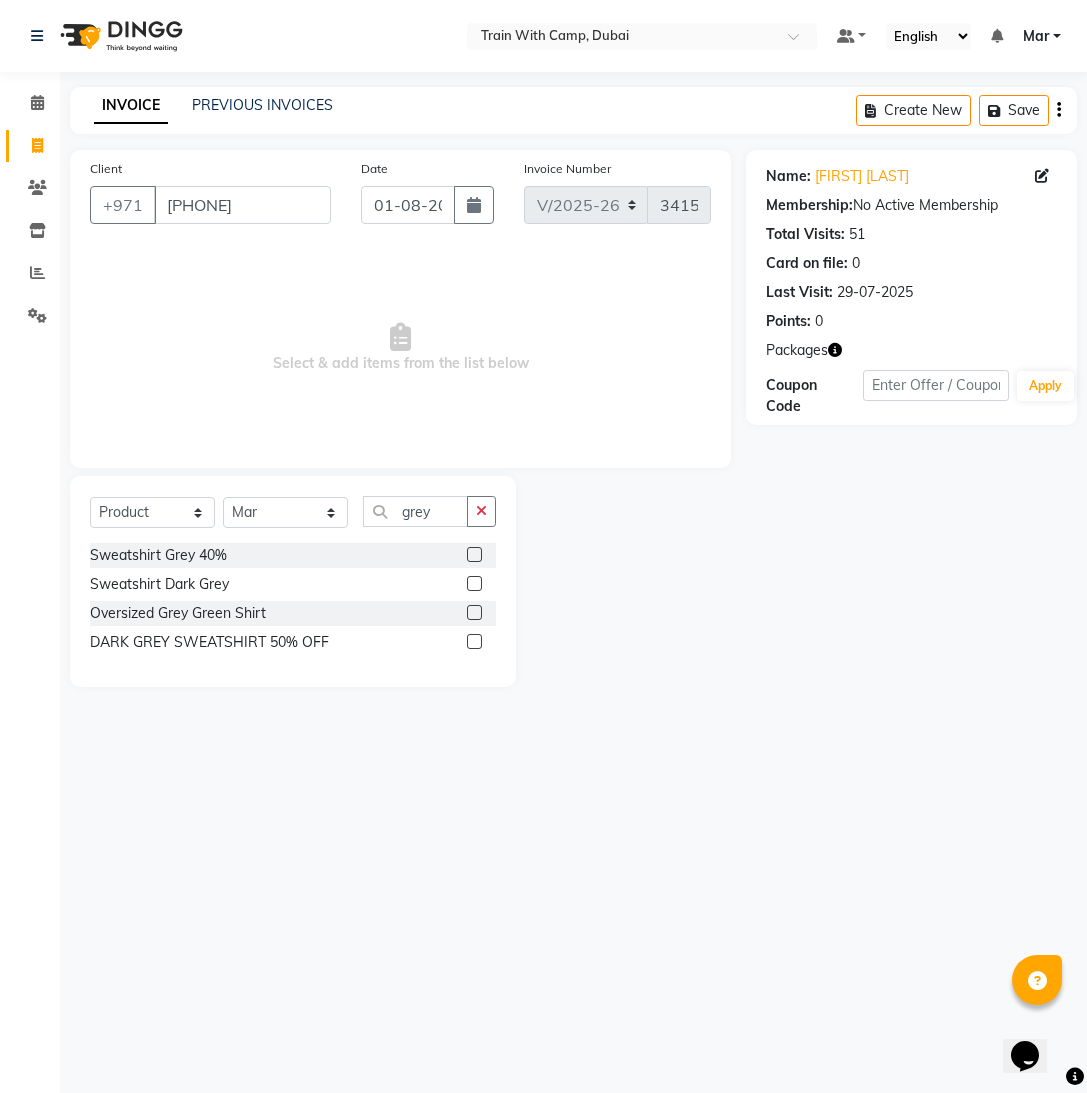 click 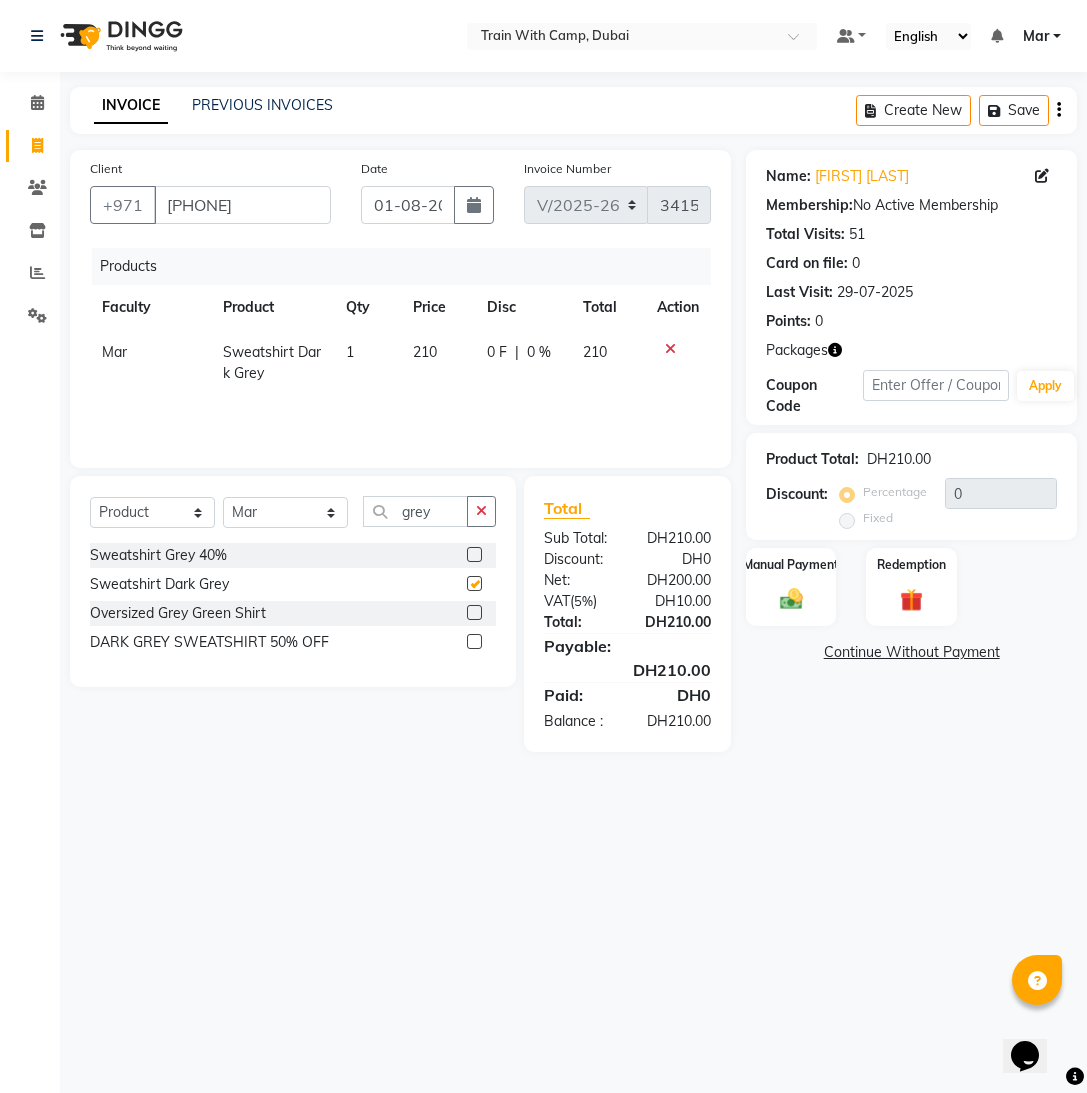 checkbox on "false" 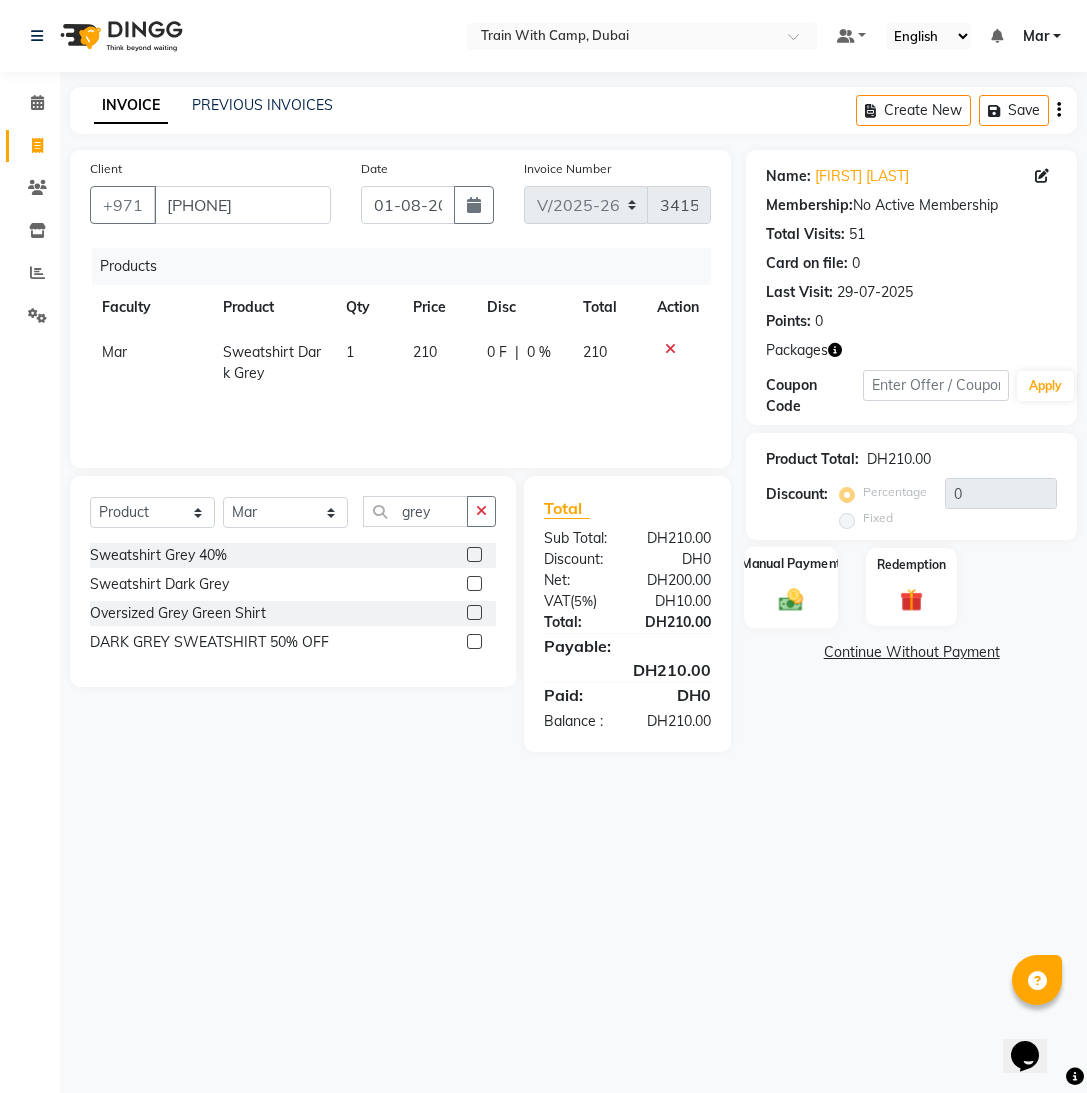click 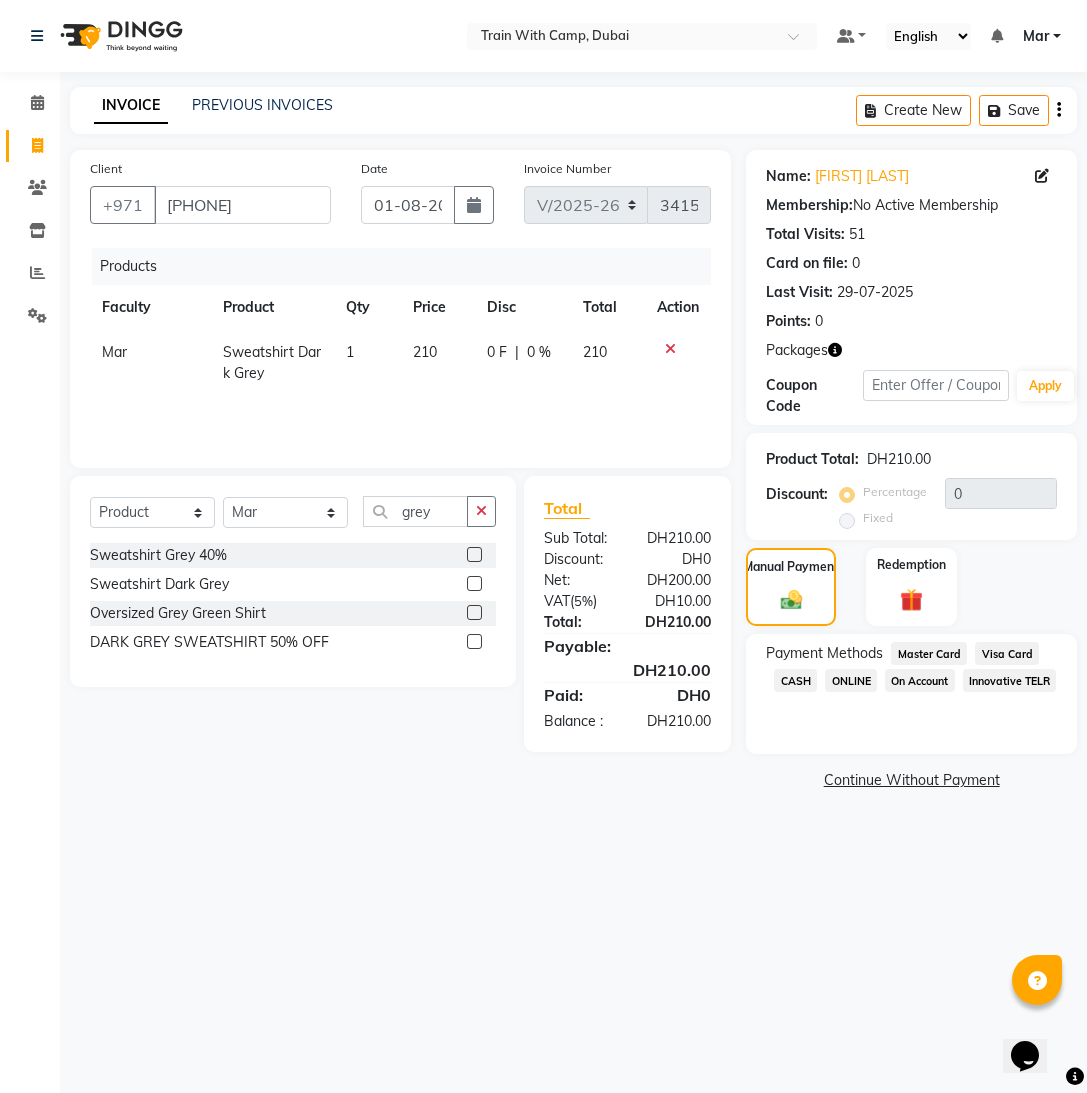 click on "Visa Card" 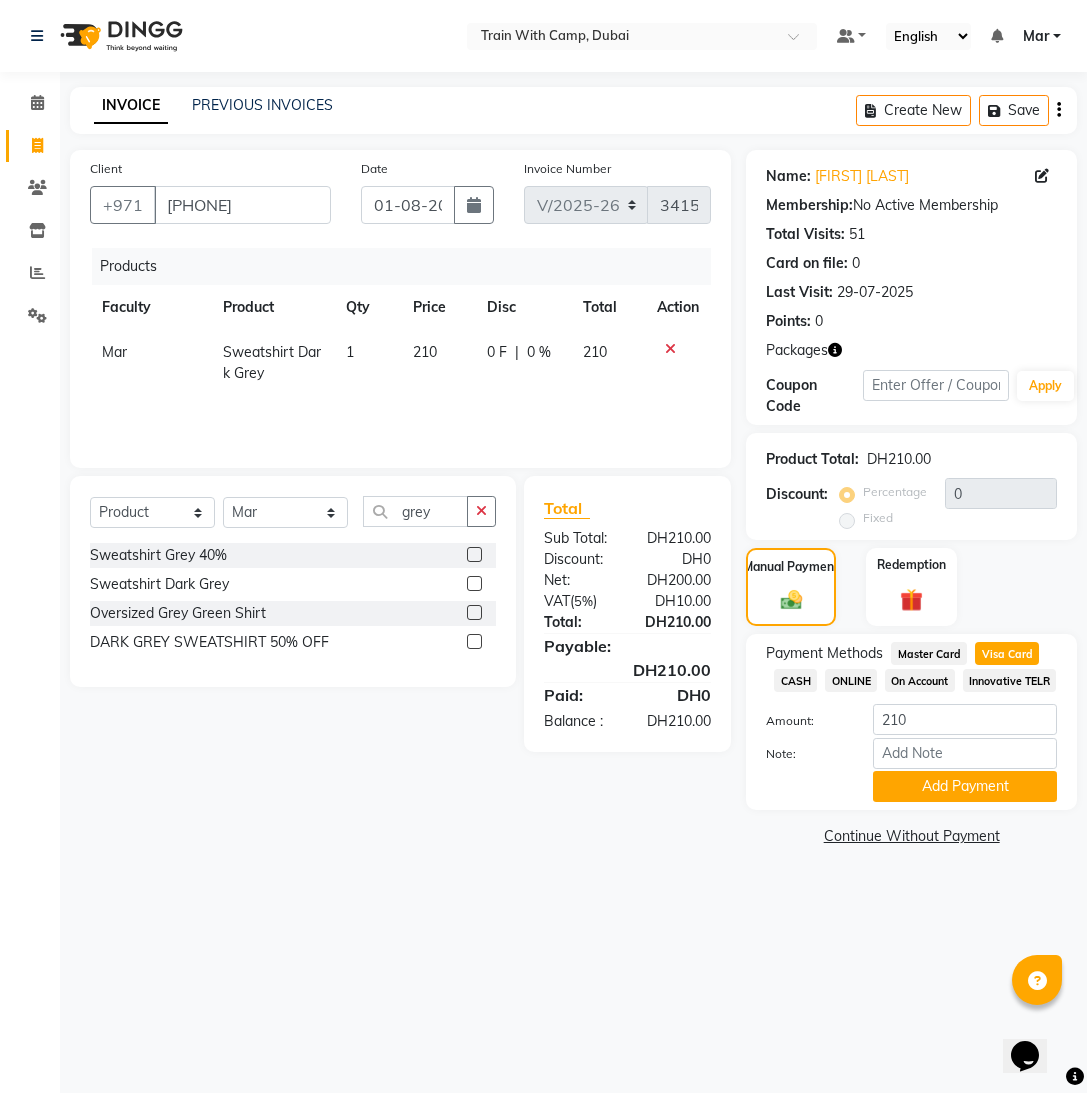 drag, startPoint x: 986, startPoint y: 808, endPoint x: 961, endPoint y: 846, distance: 45.486263 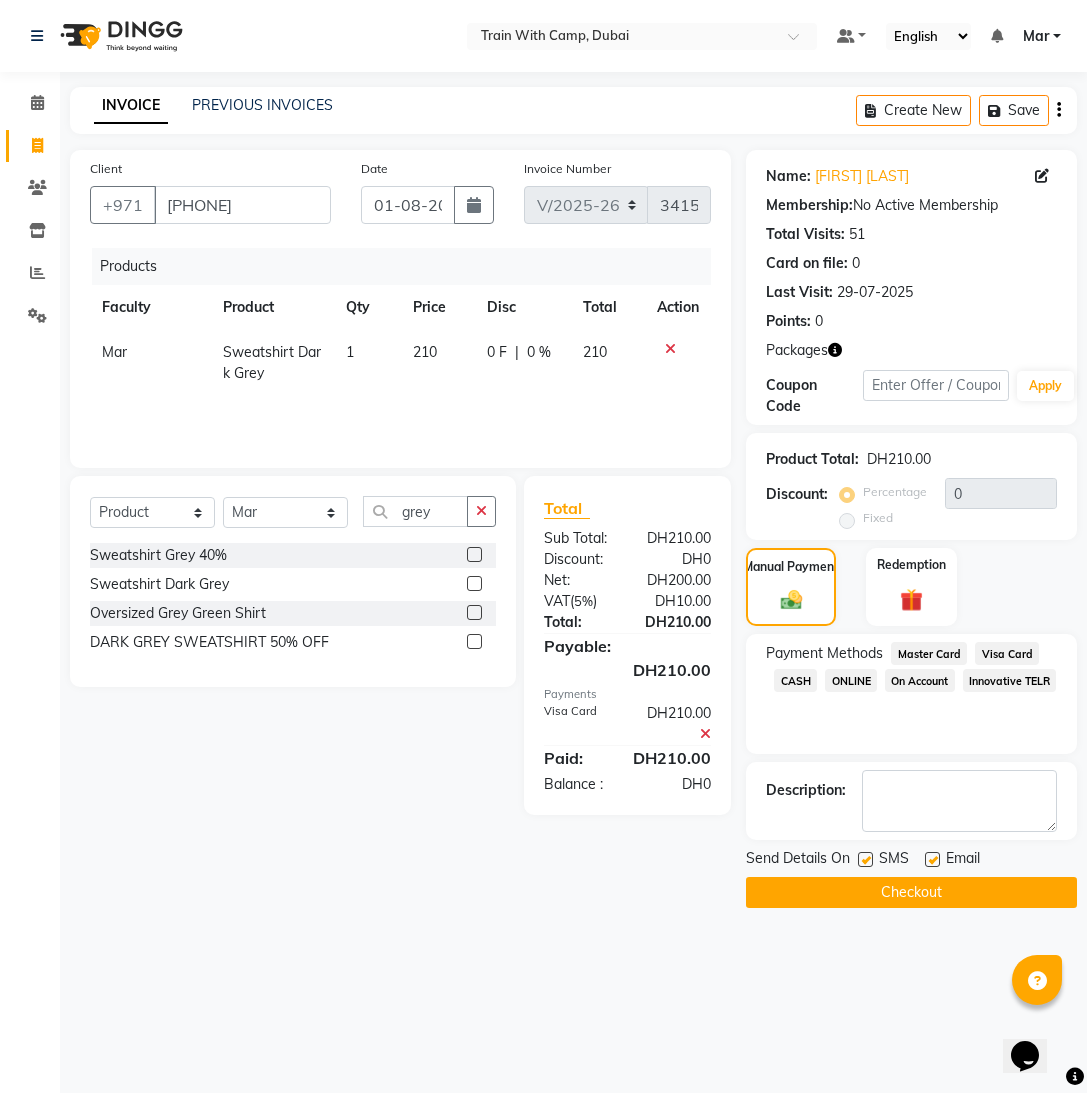 drag, startPoint x: 929, startPoint y: 862, endPoint x: 902, endPoint y: 861, distance: 27.018513 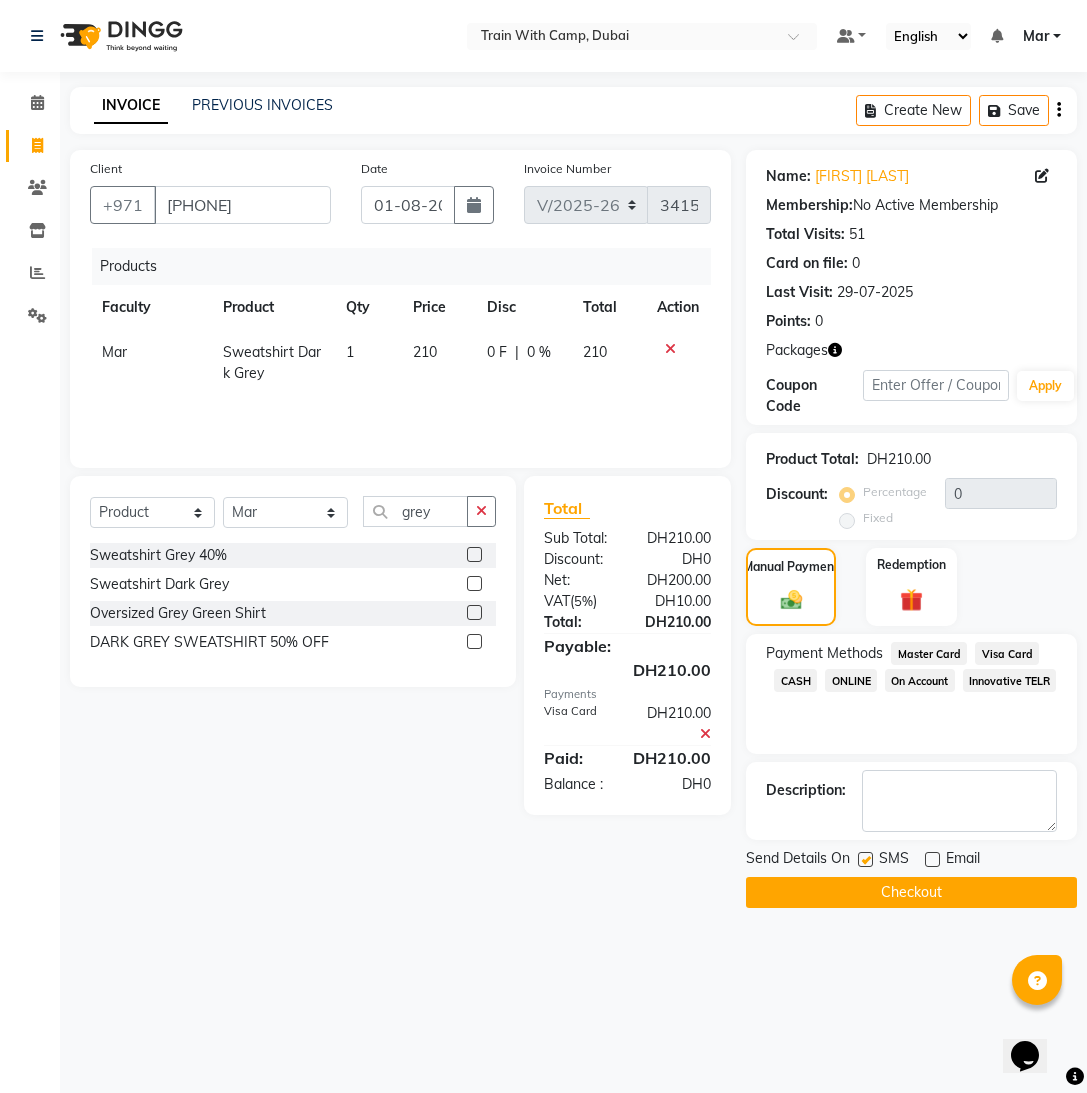 click 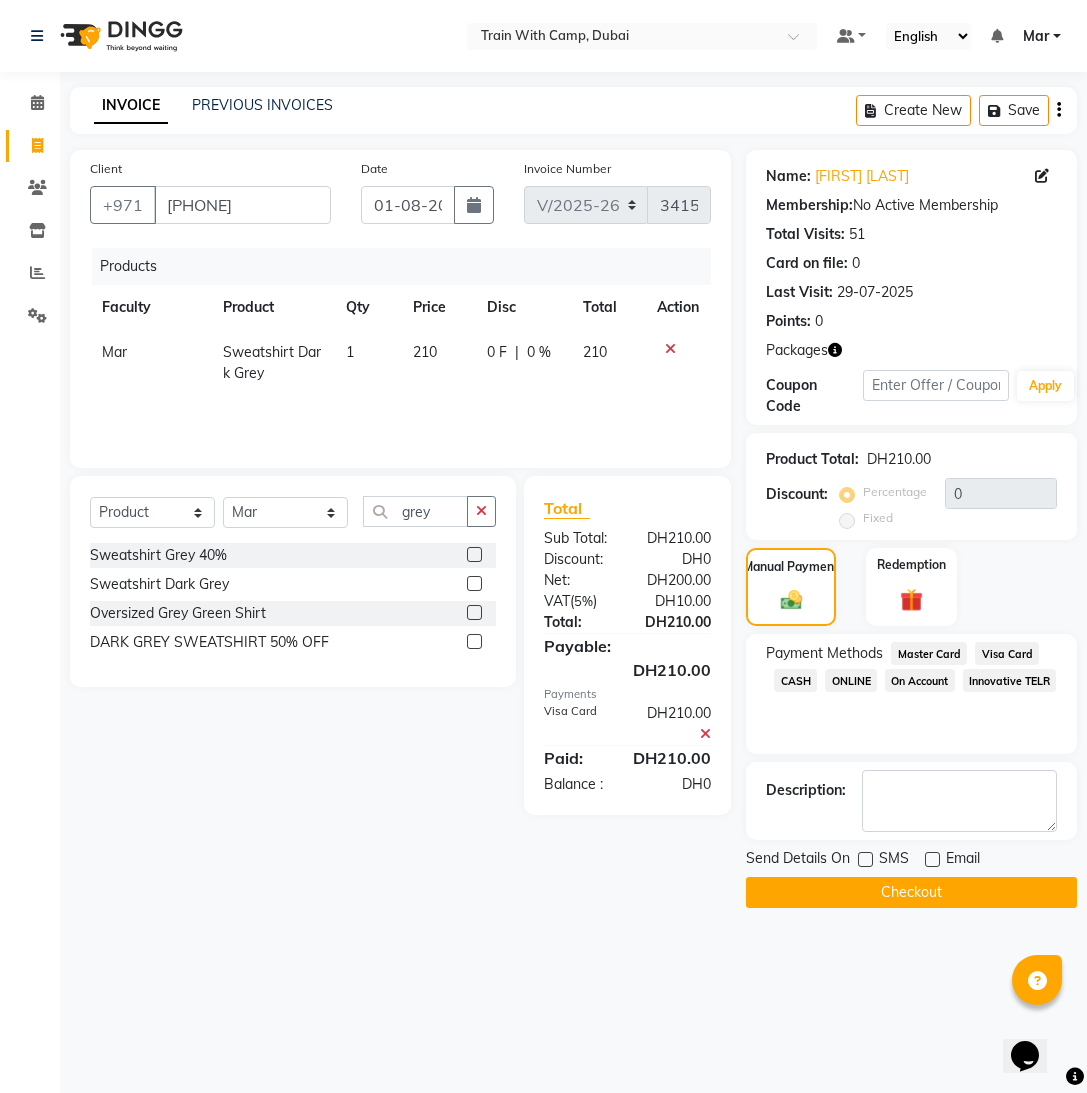 click on "Checkout" 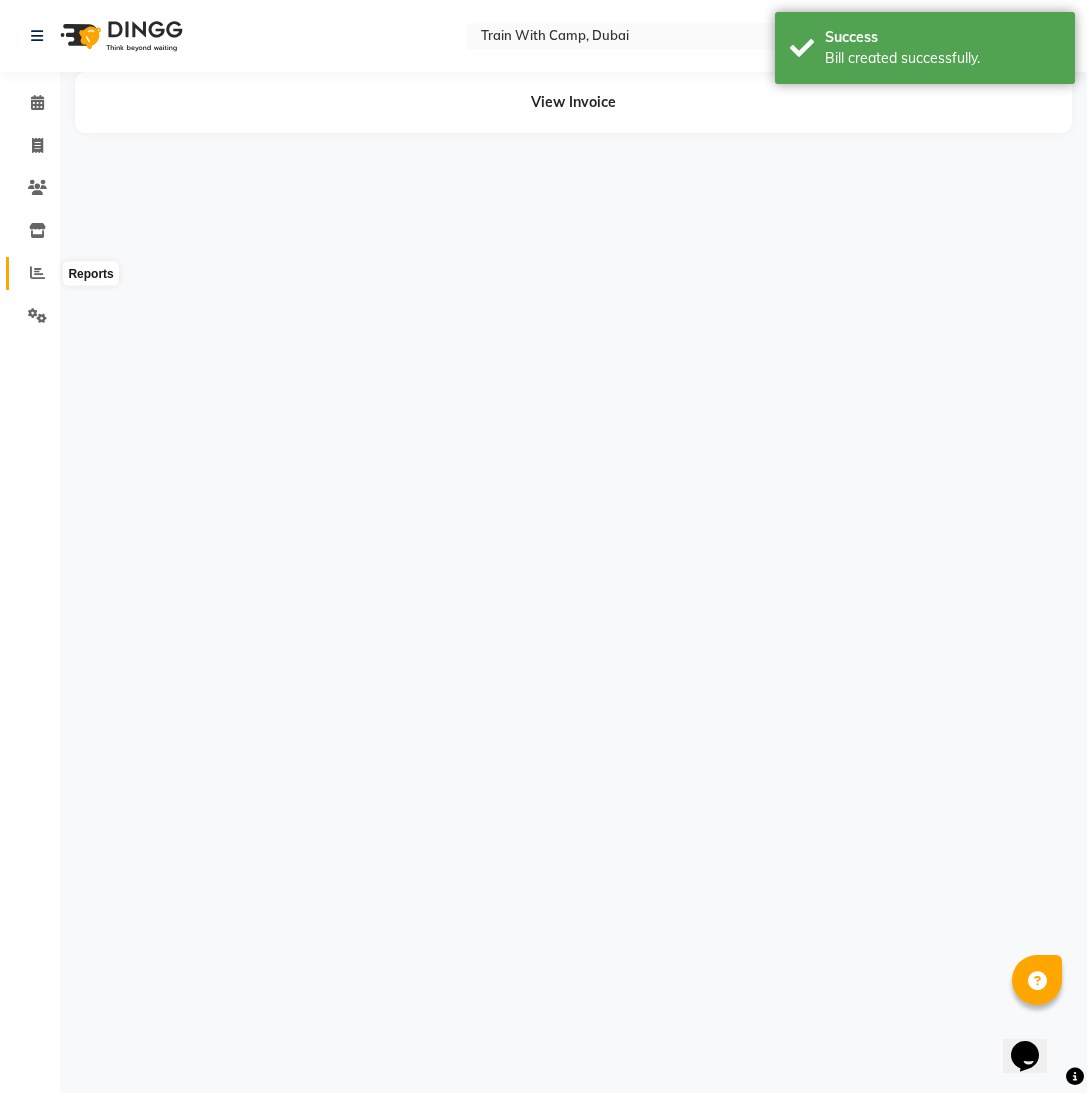 click 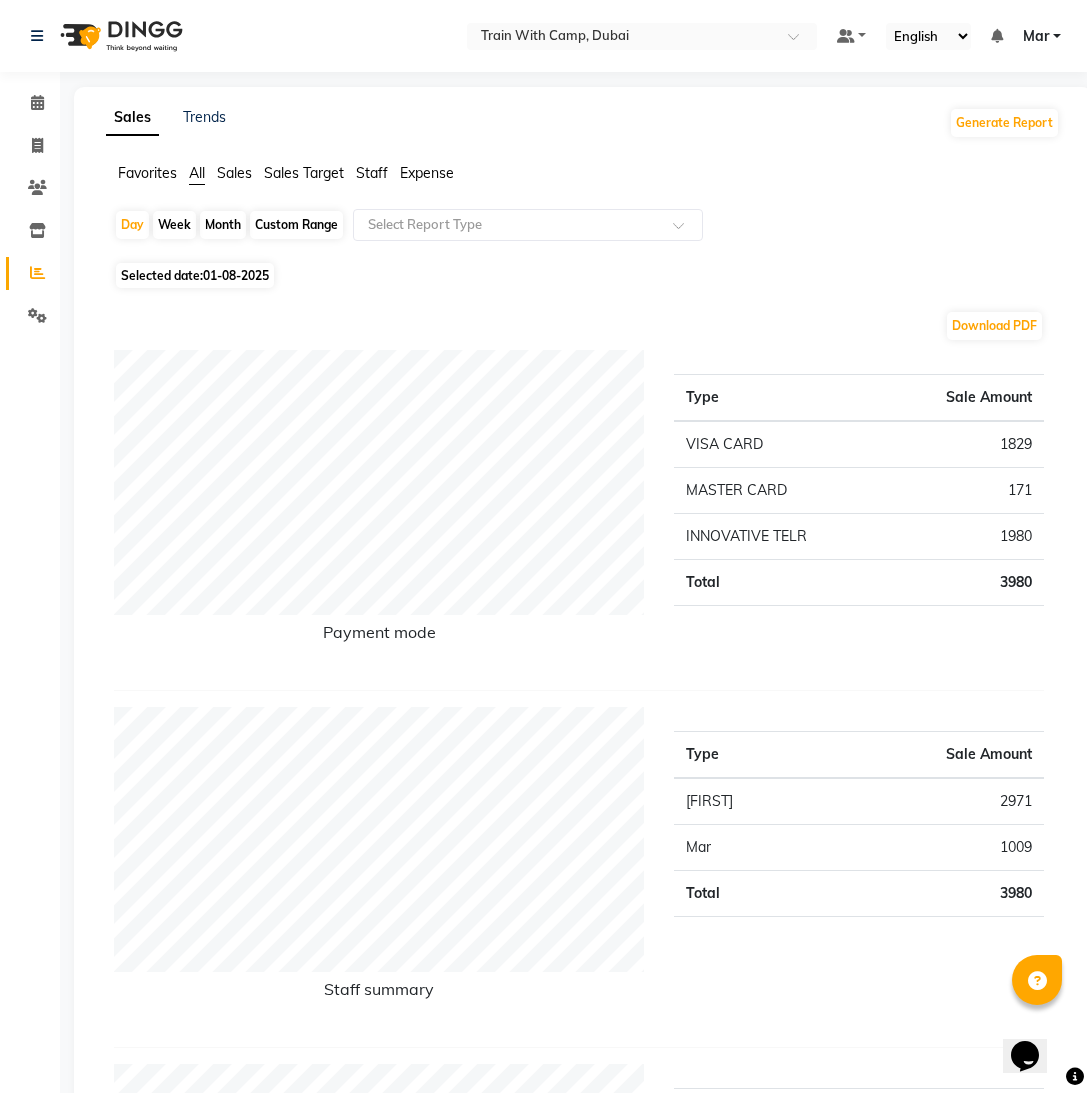 drag, startPoint x: 1044, startPoint y: 37, endPoint x: 1045, endPoint y: 54, distance: 17.029387 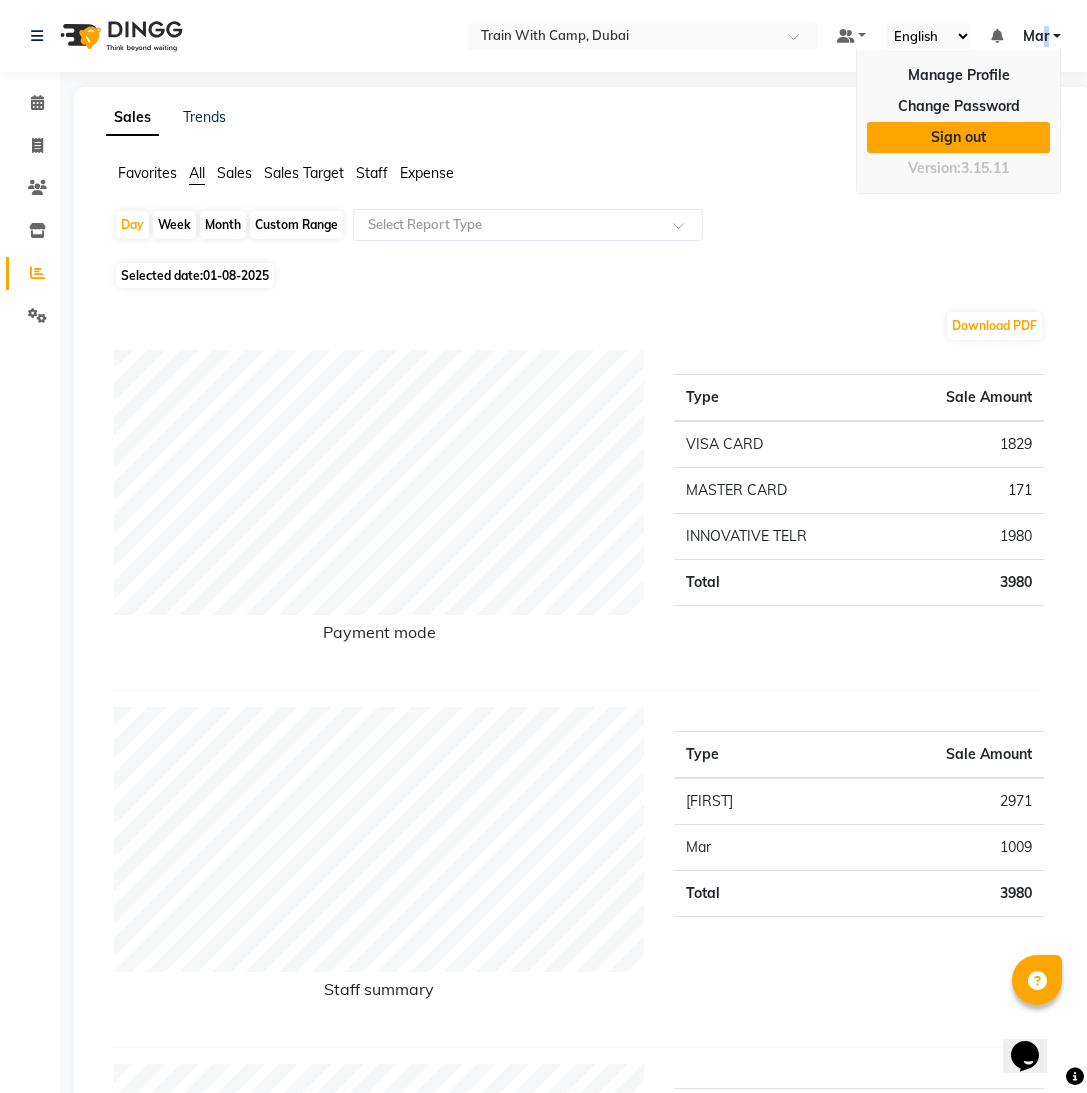 click on "Sign out" at bounding box center [958, 137] 